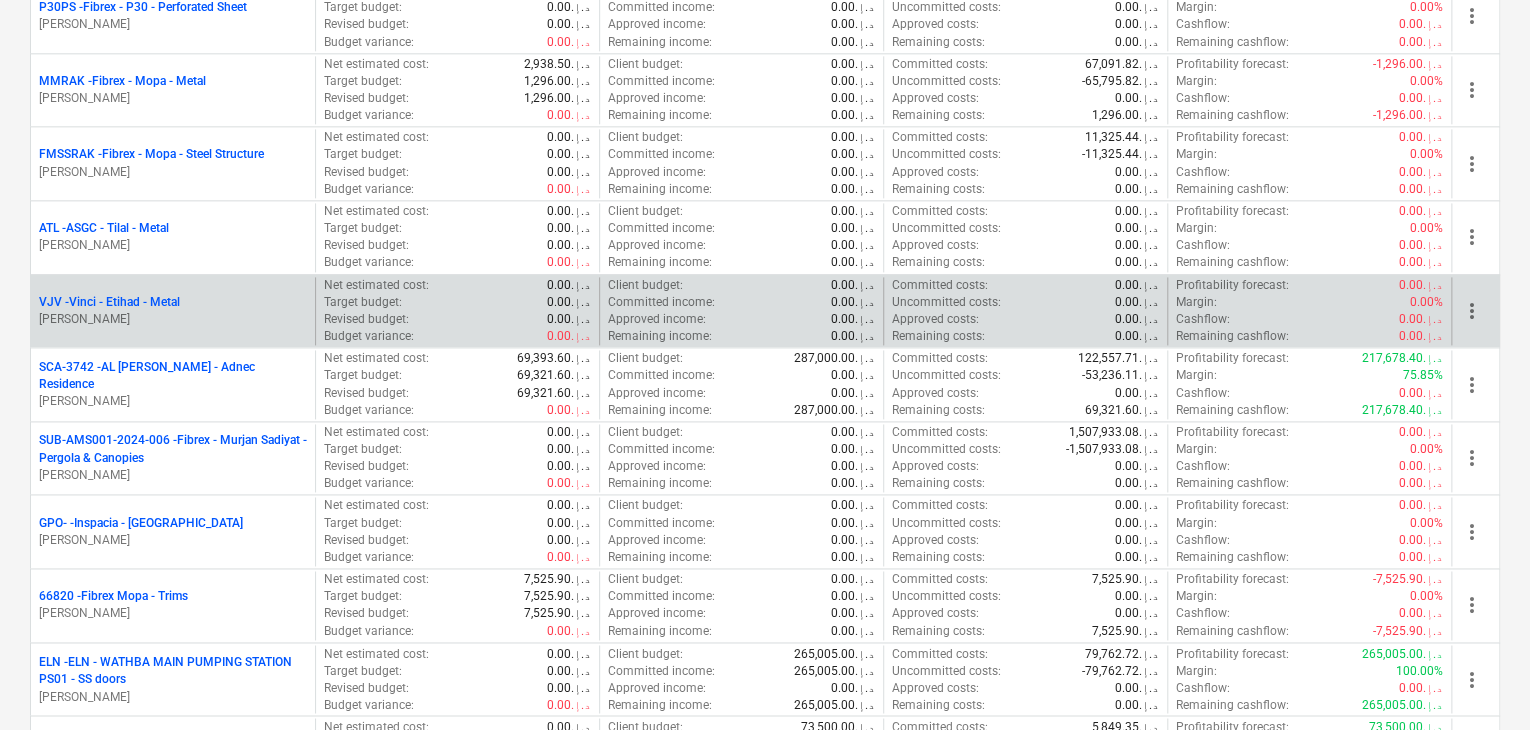 scroll, scrollTop: 1500, scrollLeft: 0, axis: vertical 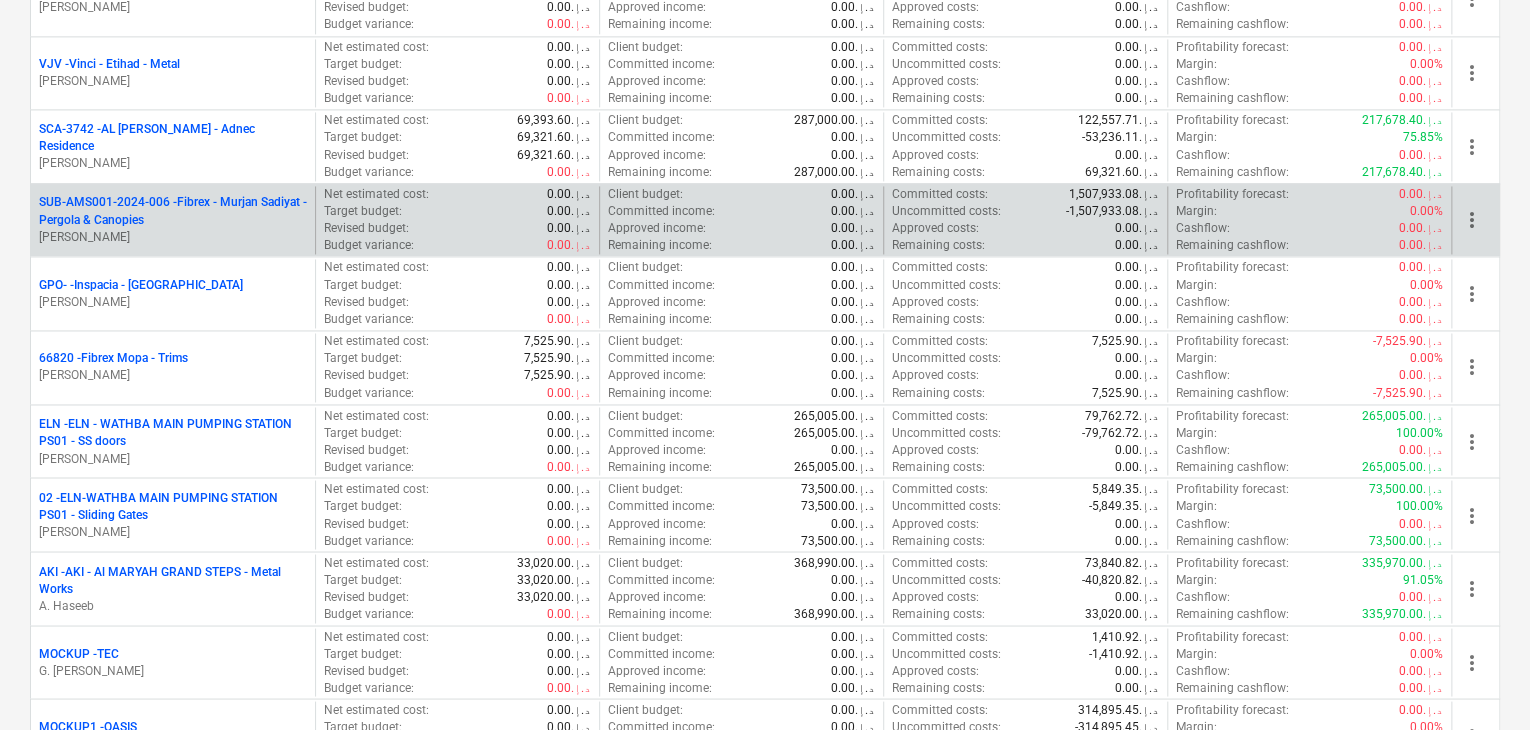 click on "SUB-AMS001-2024-006 -  Fibrex - Murjan Sadiyat - Pergola & Canopies" at bounding box center [173, 211] 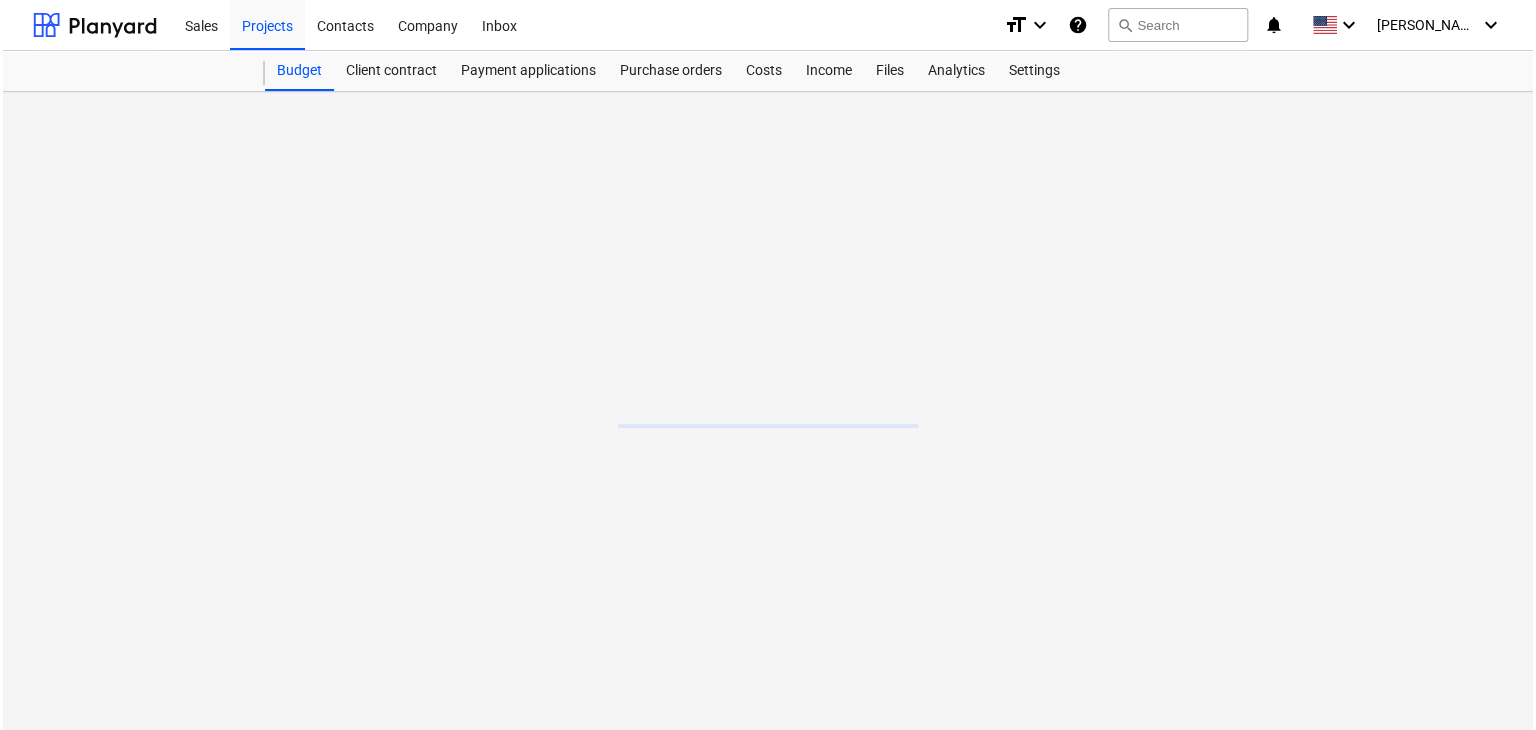 scroll, scrollTop: 0, scrollLeft: 0, axis: both 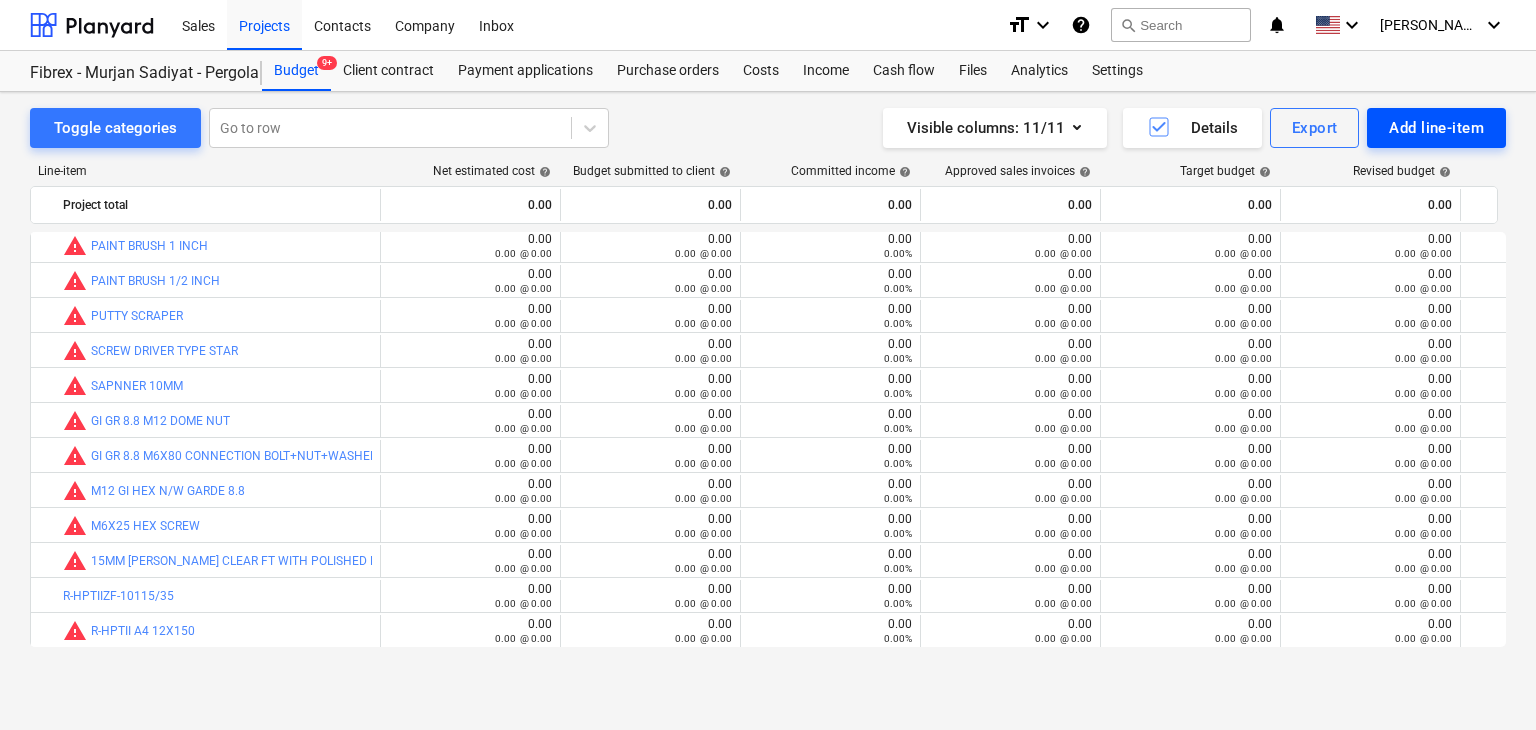 click on "Add line-item" at bounding box center [1436, 128] 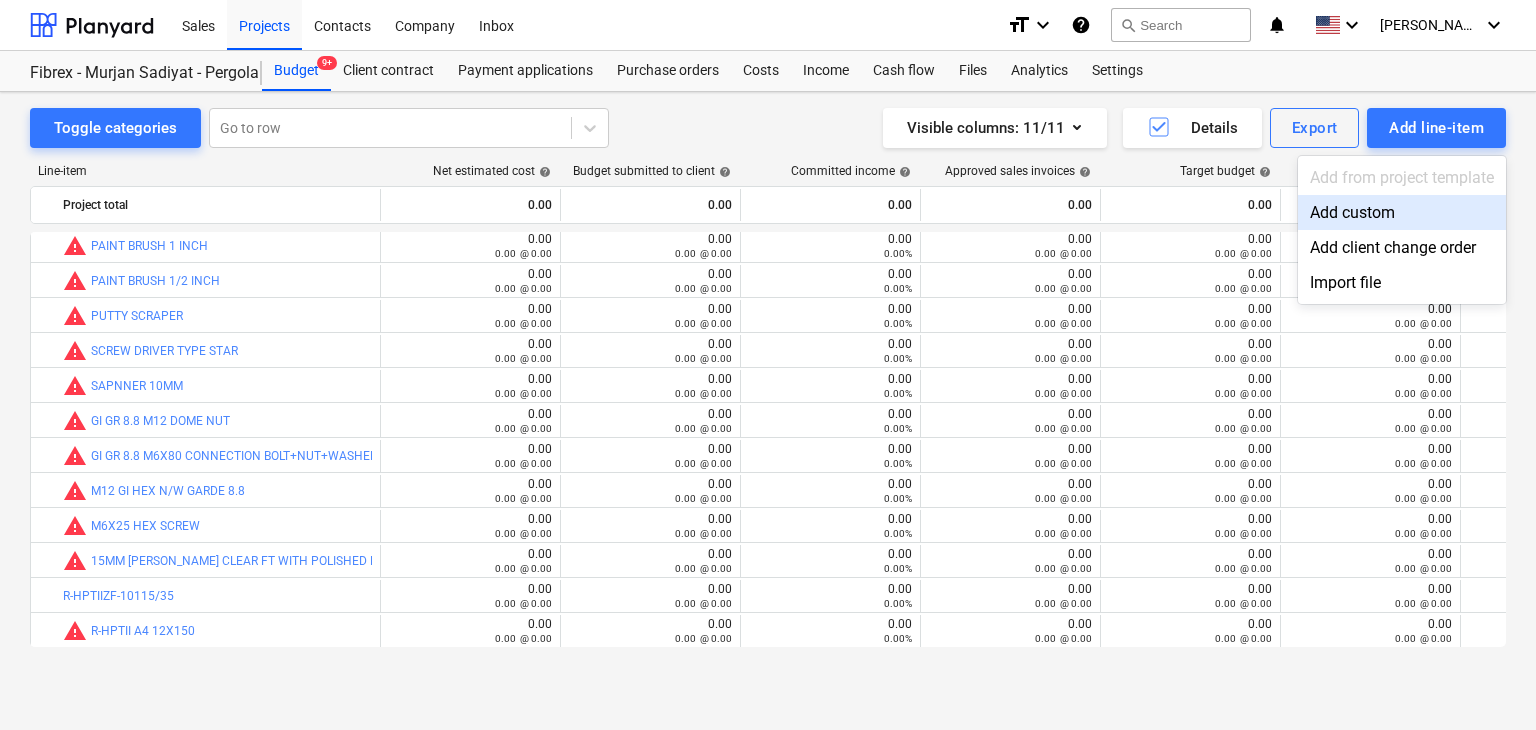 click on "Add custom" at bounding box center (1402, 212) 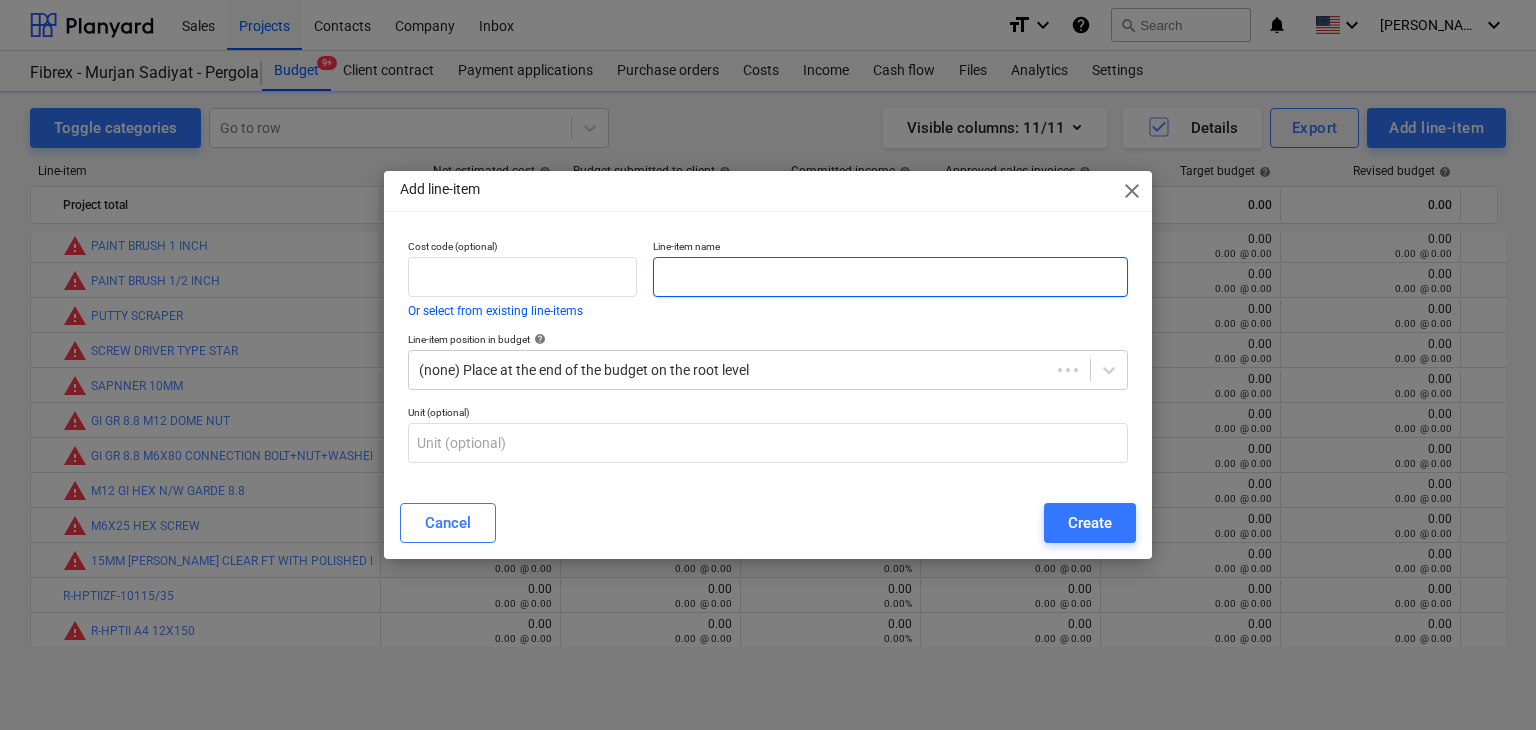 click at bounding box center (890, 277) 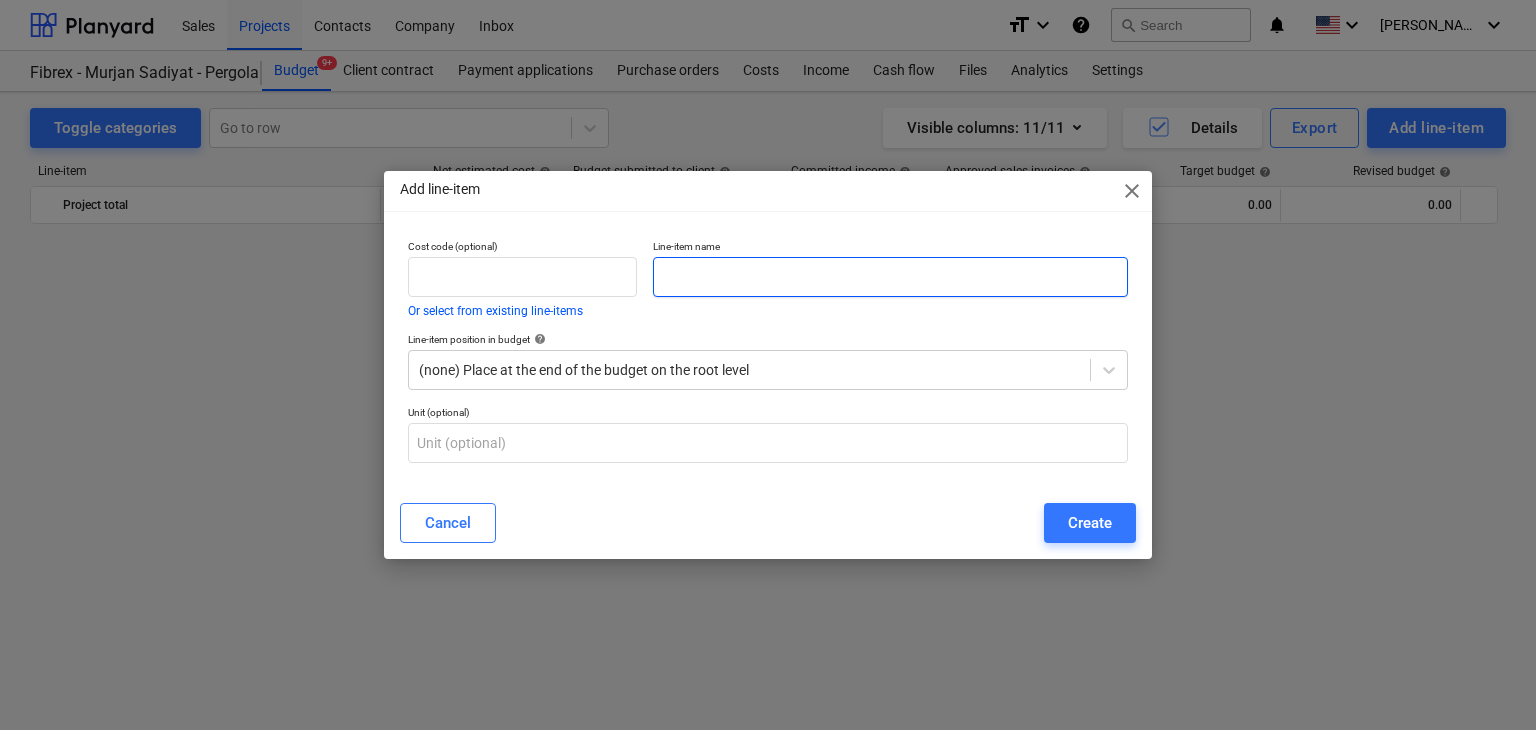 scroll, scrollTop: 8615, scrollLeft: 0, axis: vertical 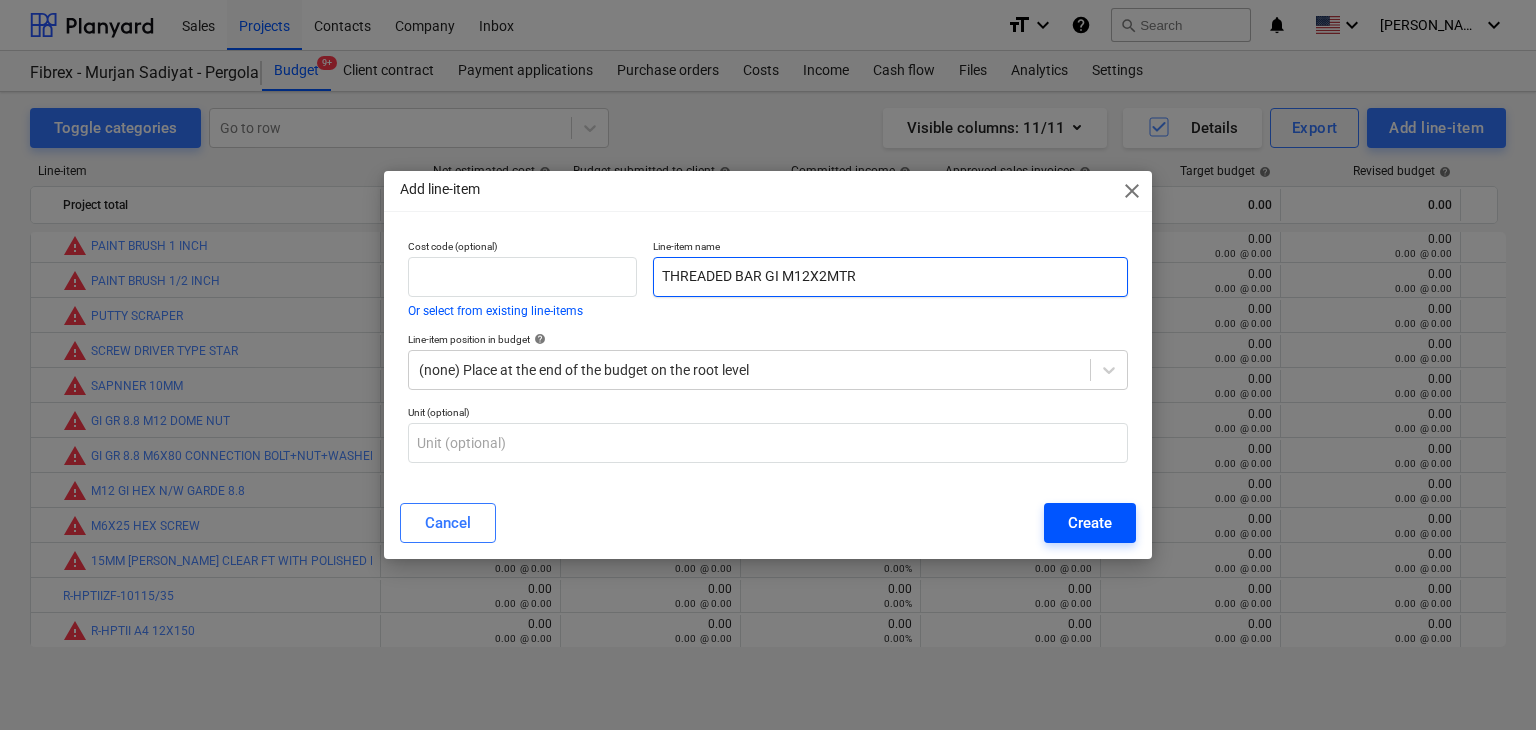 type on "THREADED BAR GI M12X2MTR" 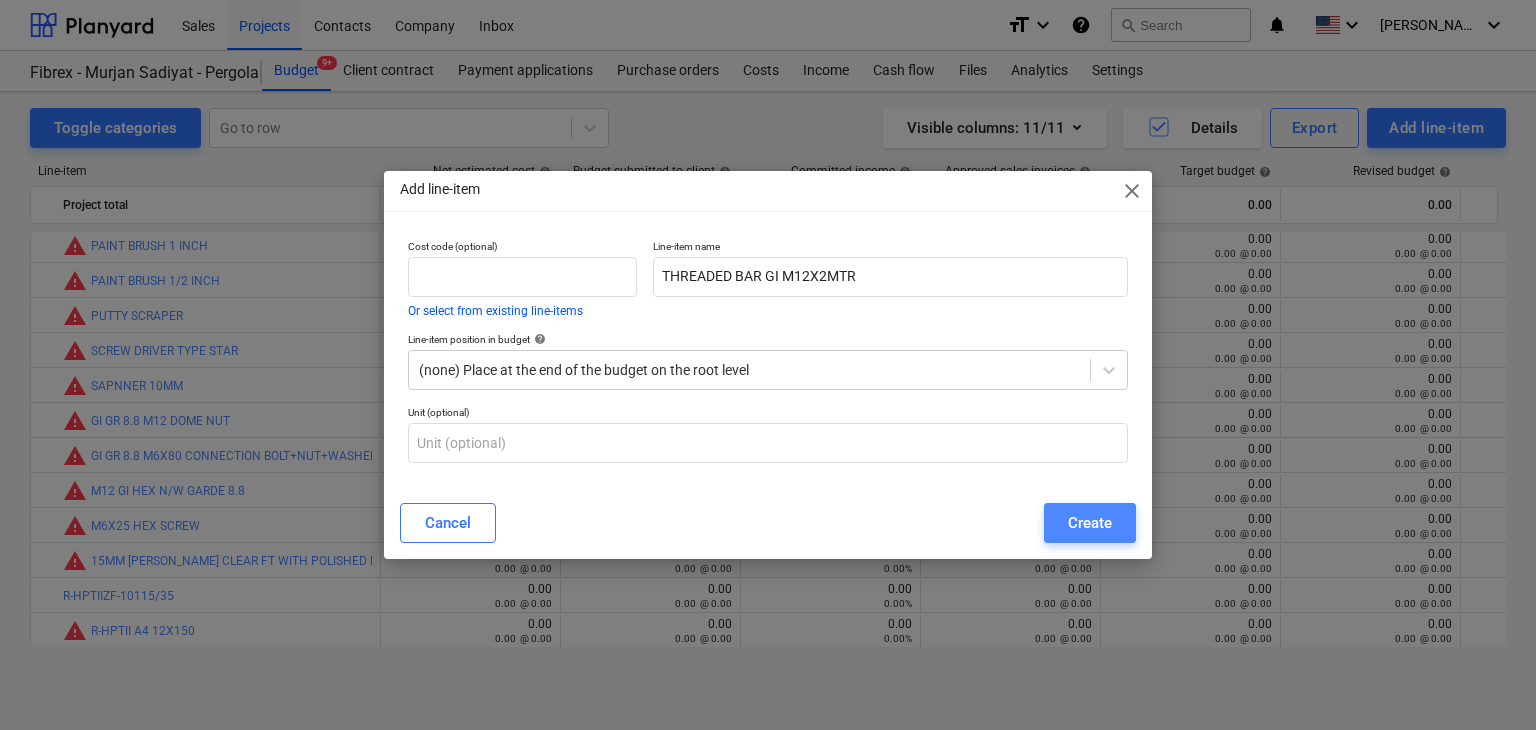 click on "Create" at bounding box center (1090, 523) 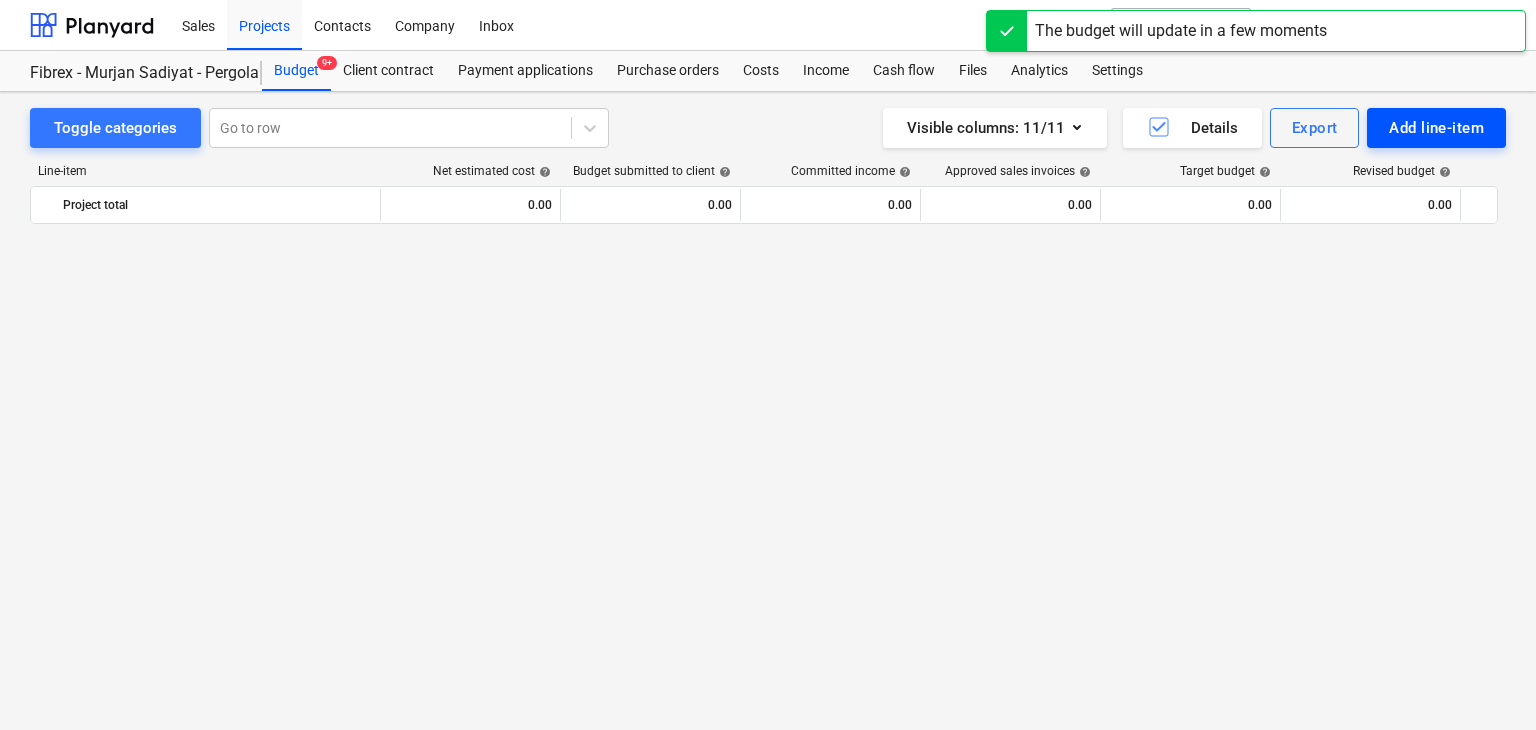 scroll, scrollTop: 8615, scrollLeft: 0, axis: vertical 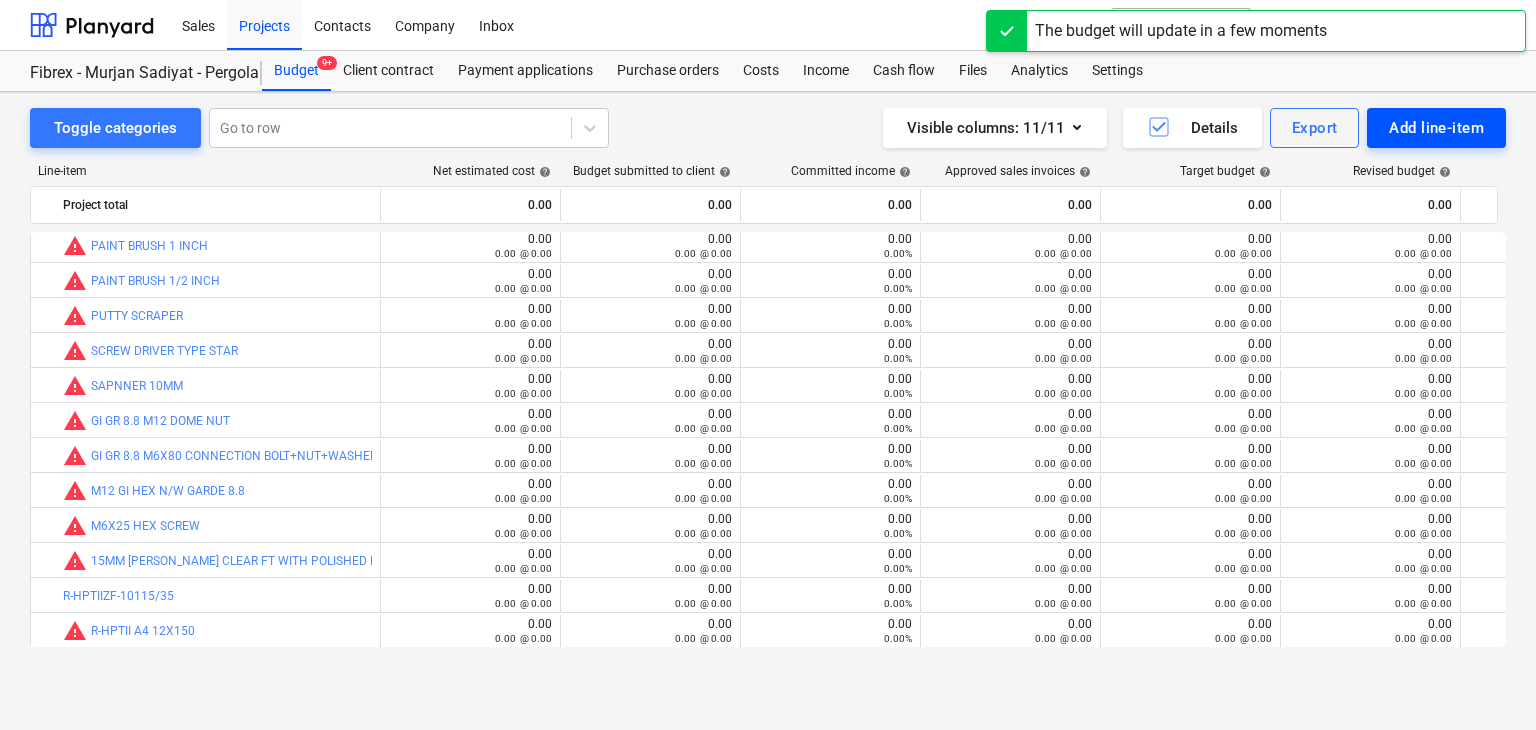 click on "Add line-item" at bounding box center (1436, 128) 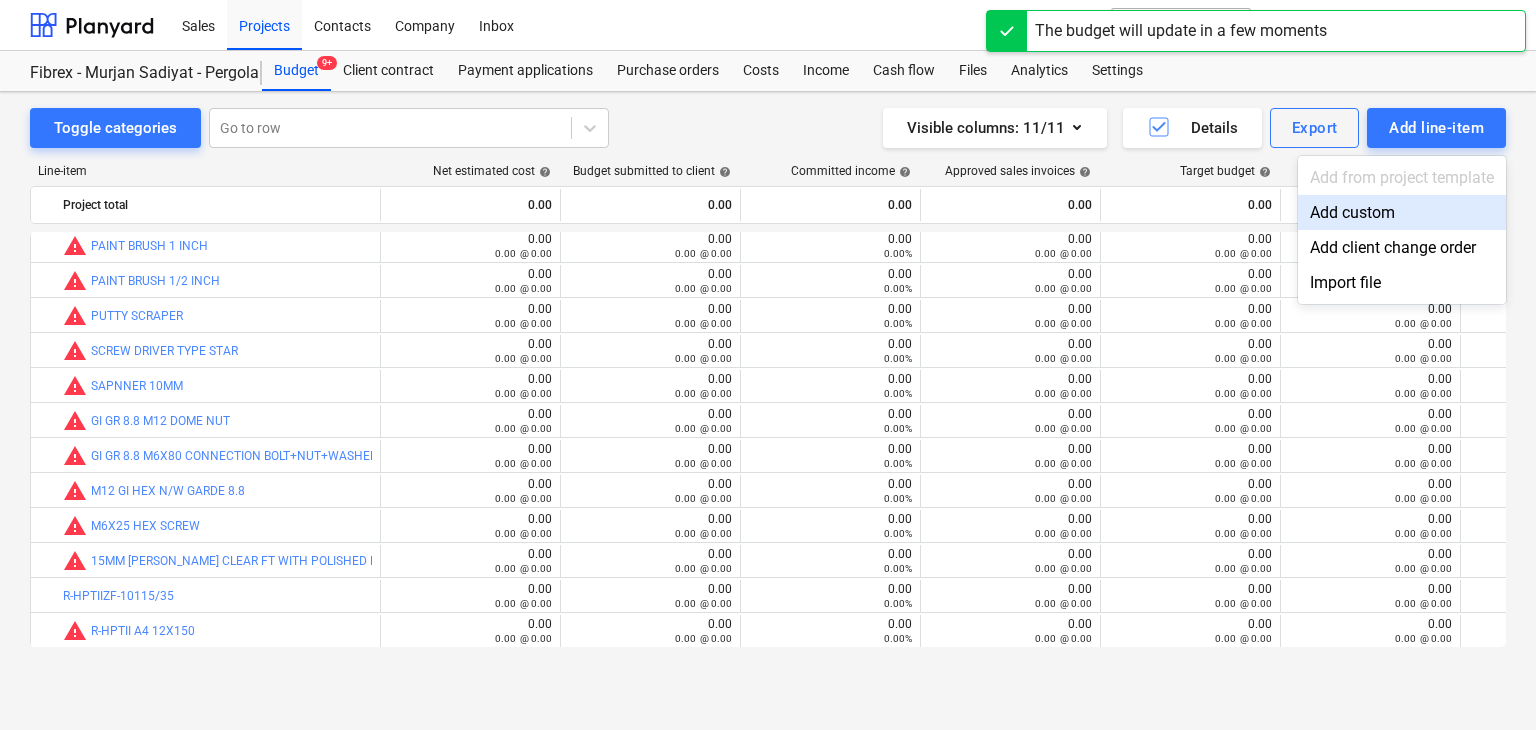 click on "Add custom" at bounding box center (1402, 212) 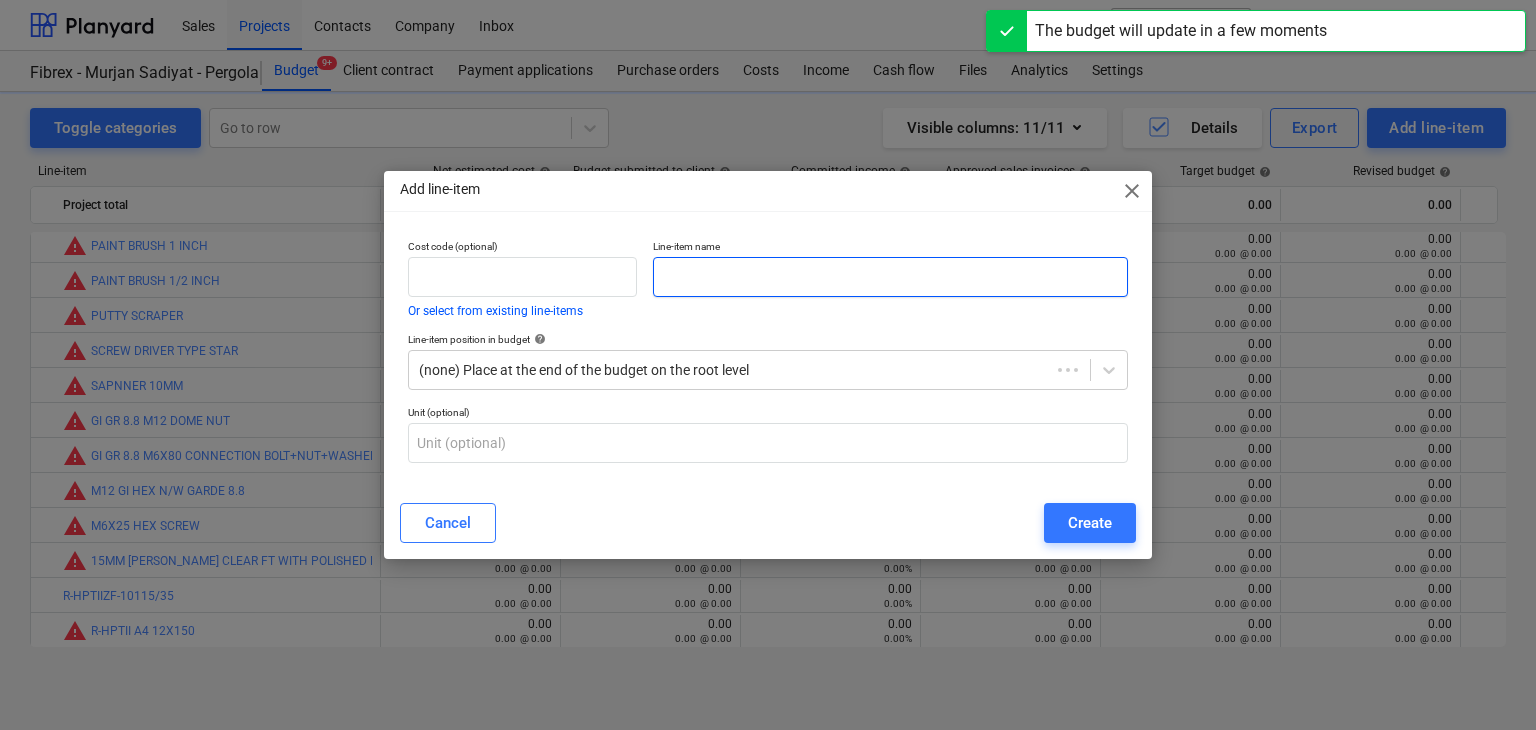 click at bounding box center [890, 277] 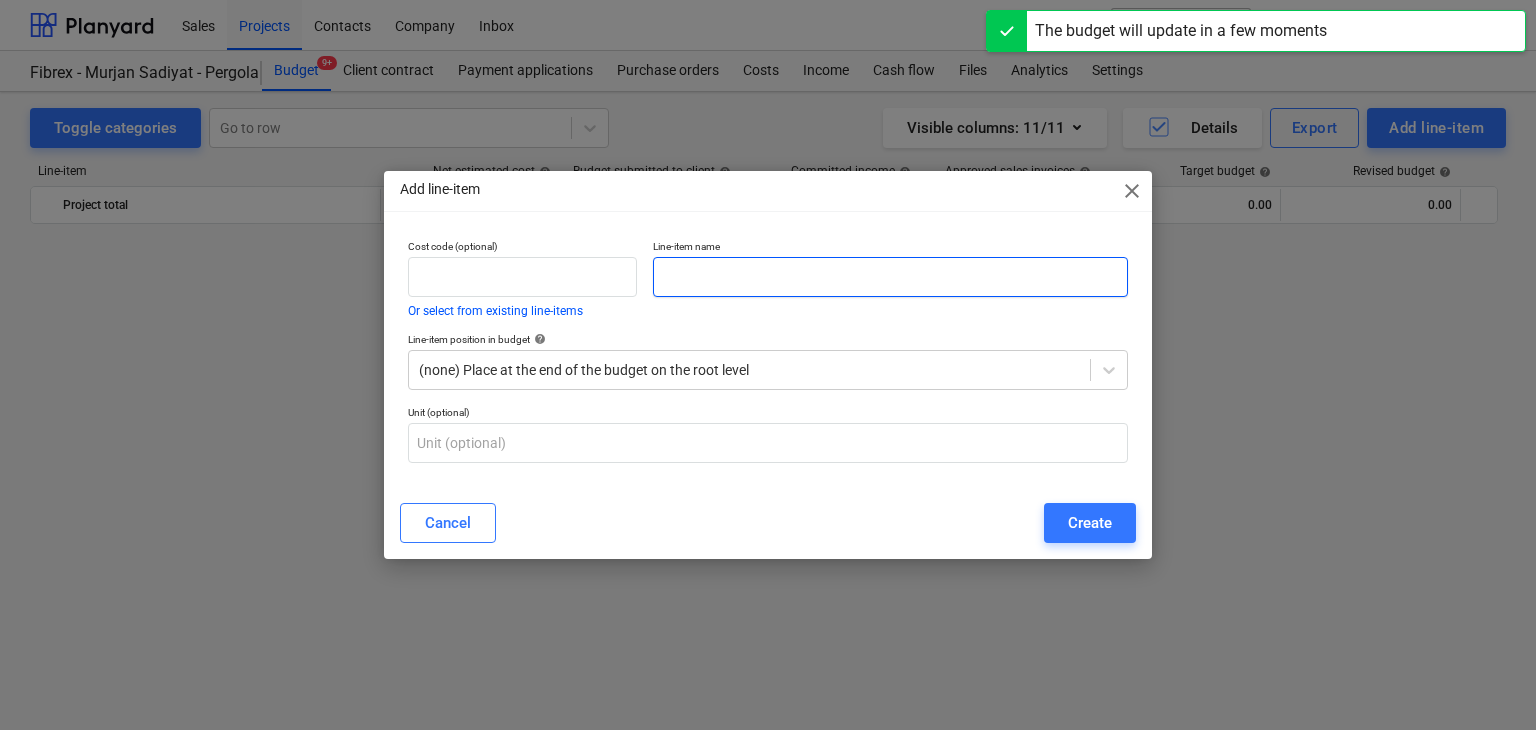 scroll, scrollTop: 8615, scrollLeft: 0, axis: vertical 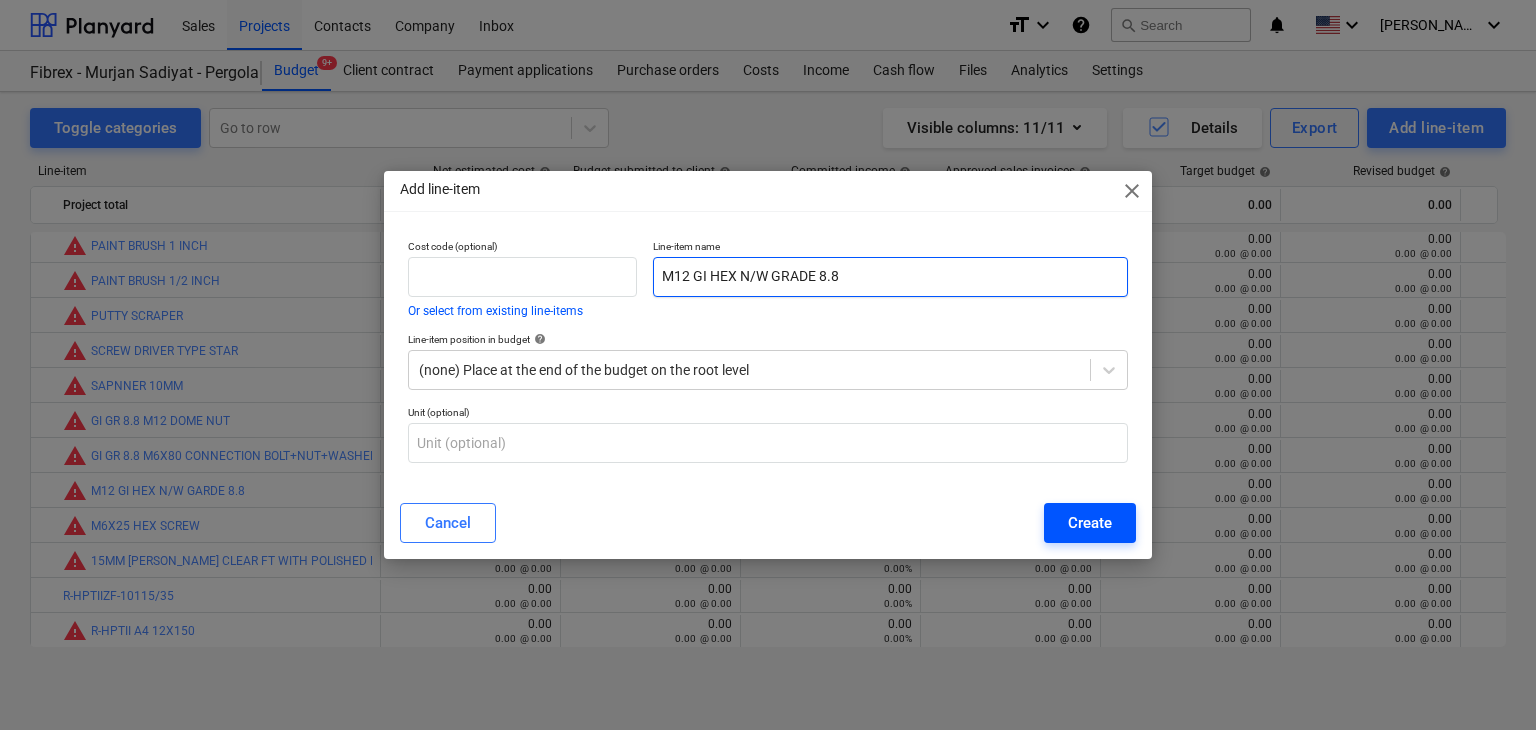 type on "M12 GI HEX N/W GRADE 8.8" 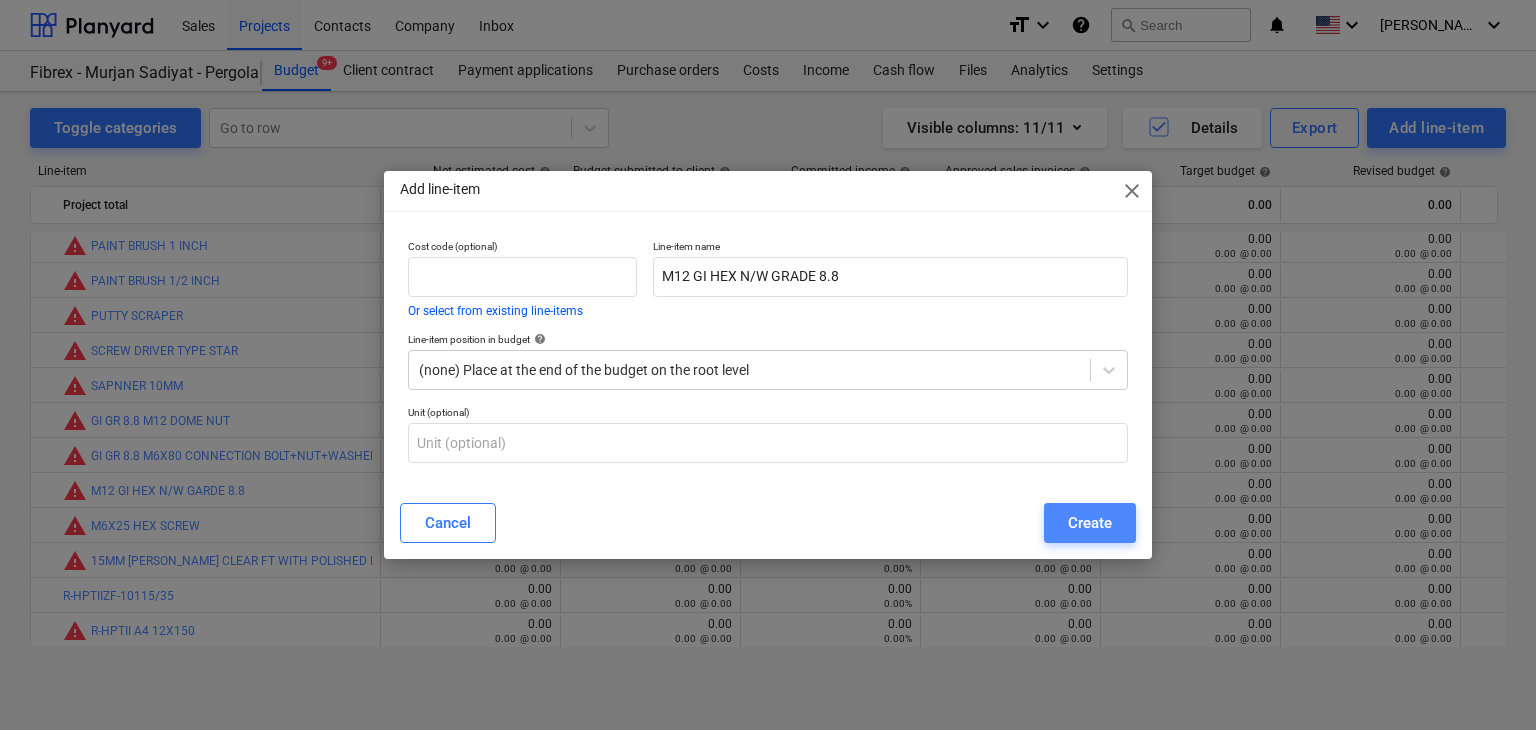 click on "Create" at bounding box center (1090, 523) 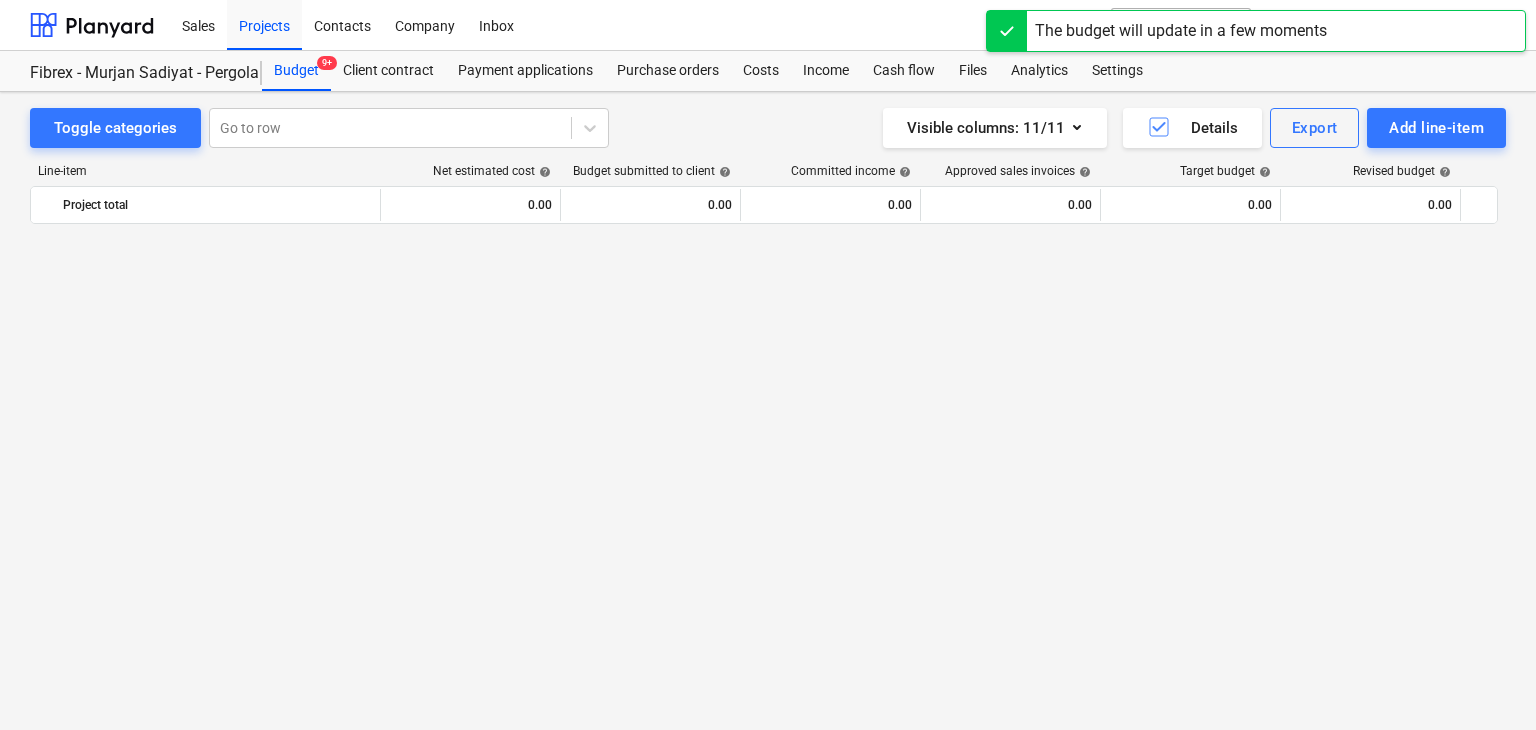 scroll, scrollTop: 8615, scrollLeft: 0, axis: vertical 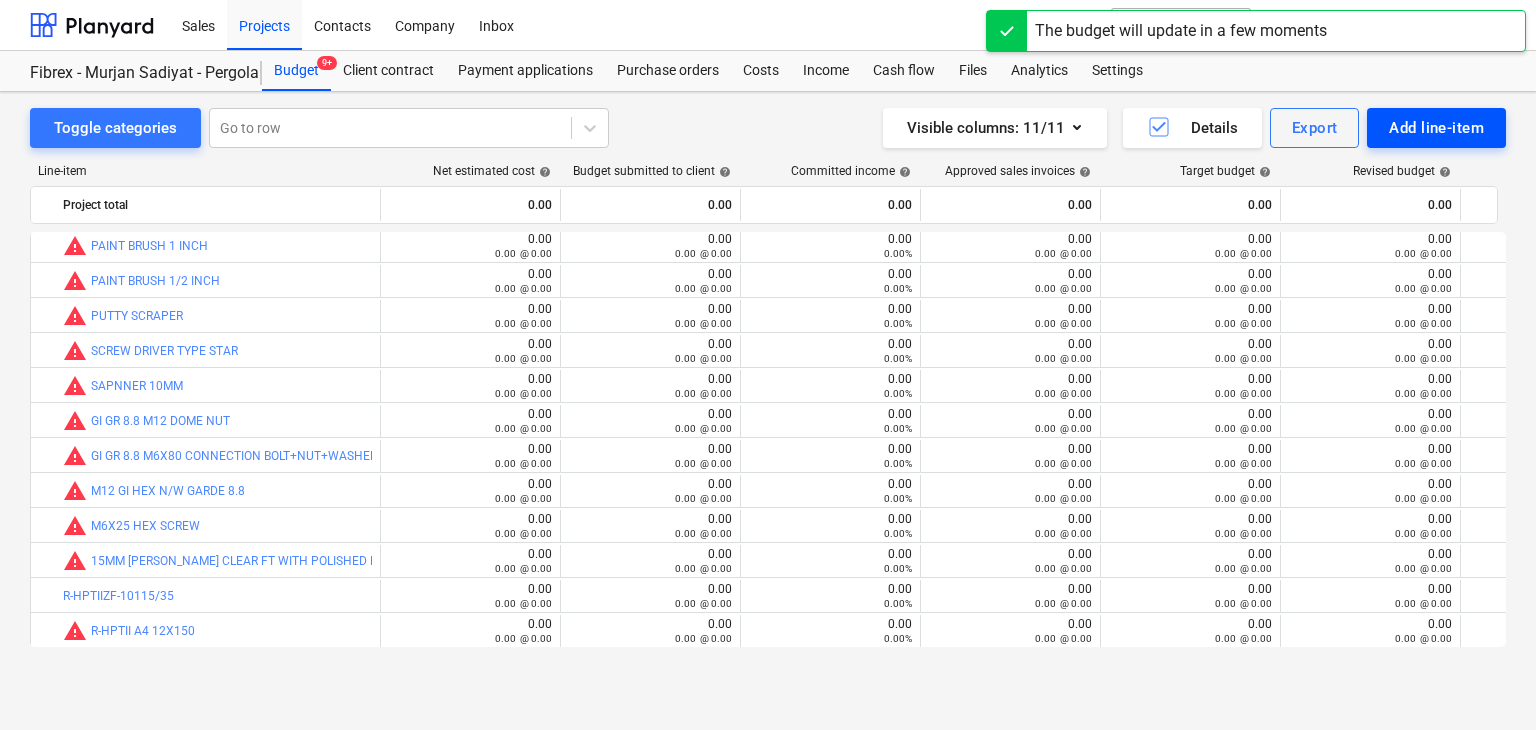 click on "Add line-item" at bounding box center (1436, 128) 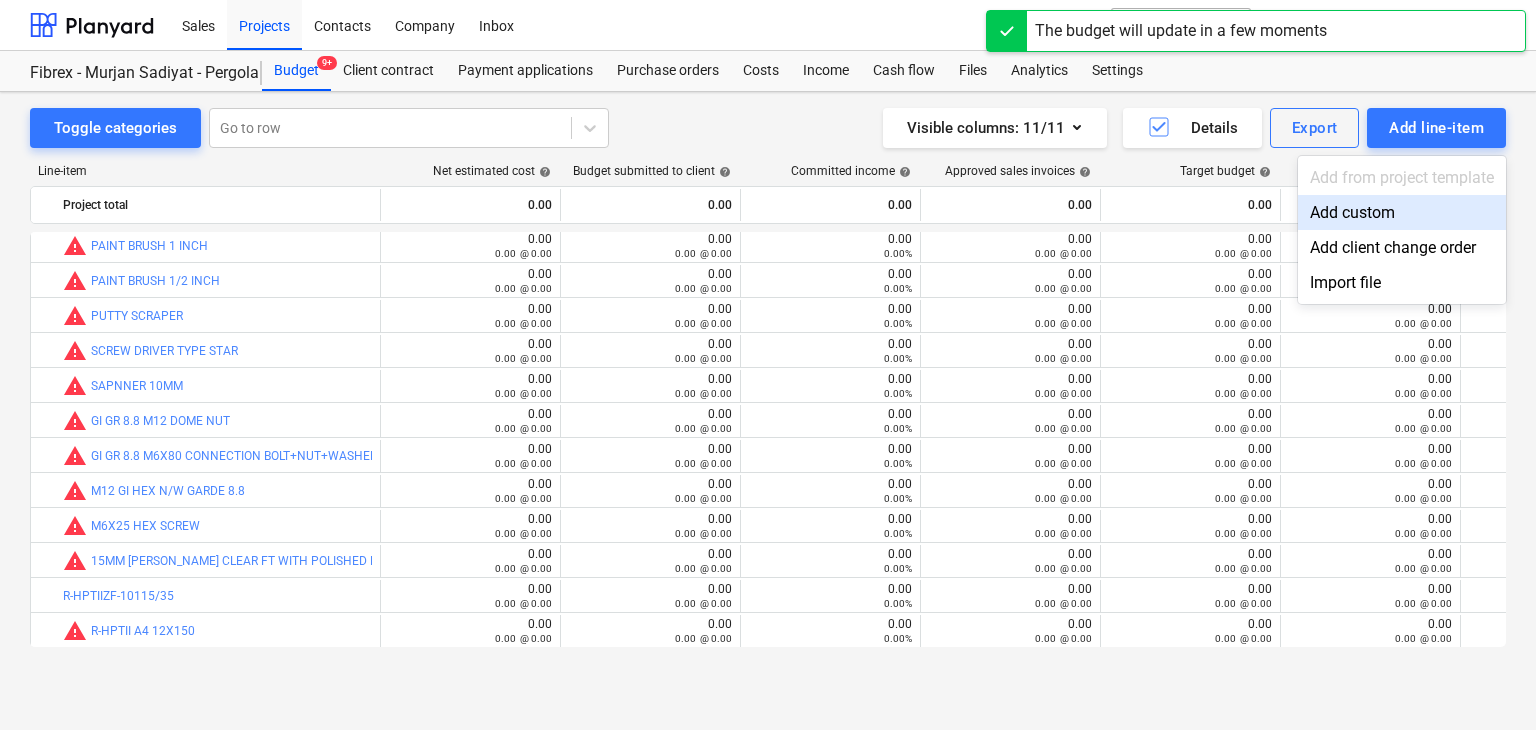 click on "Add custom" at bounding box center [1402, 212] 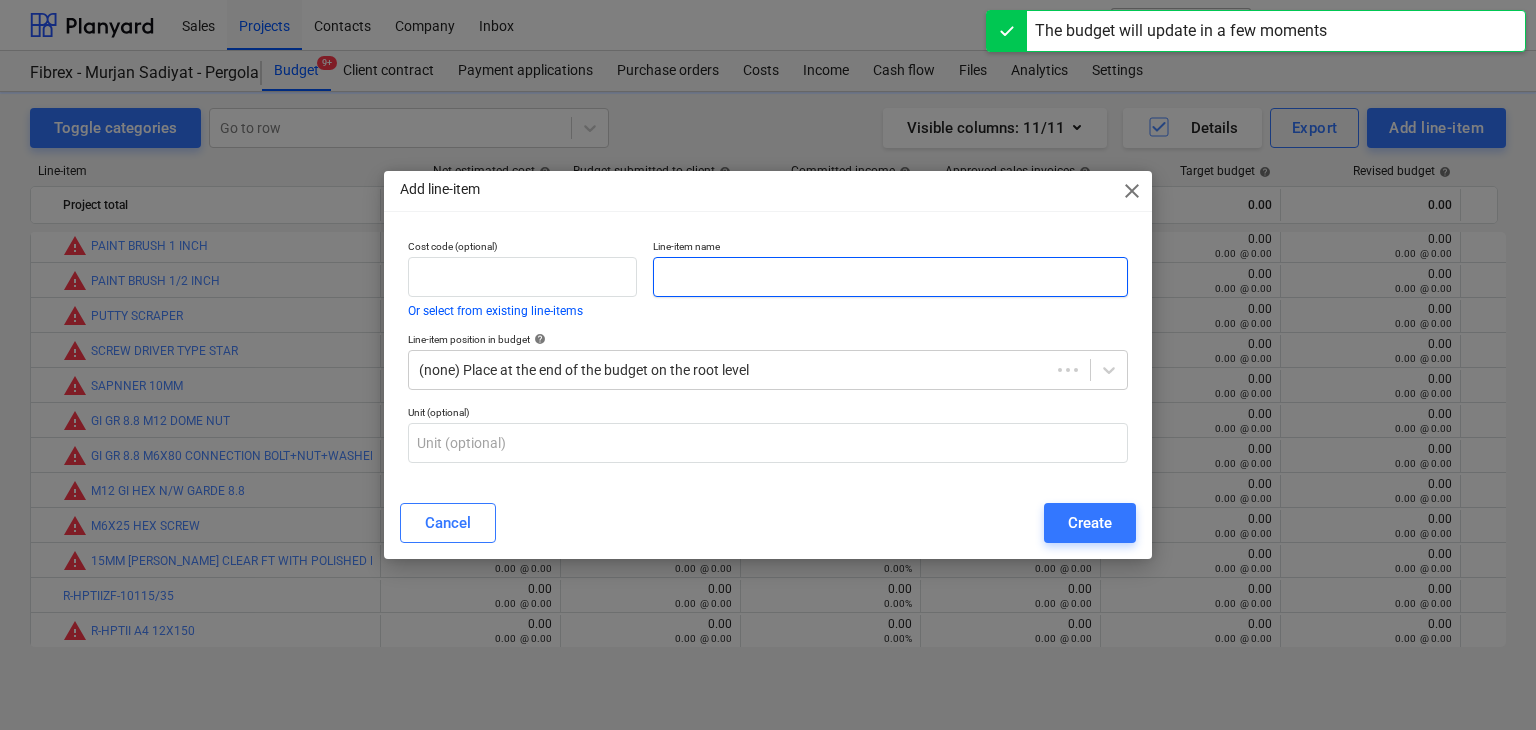 click at bounding box center [890, 277] 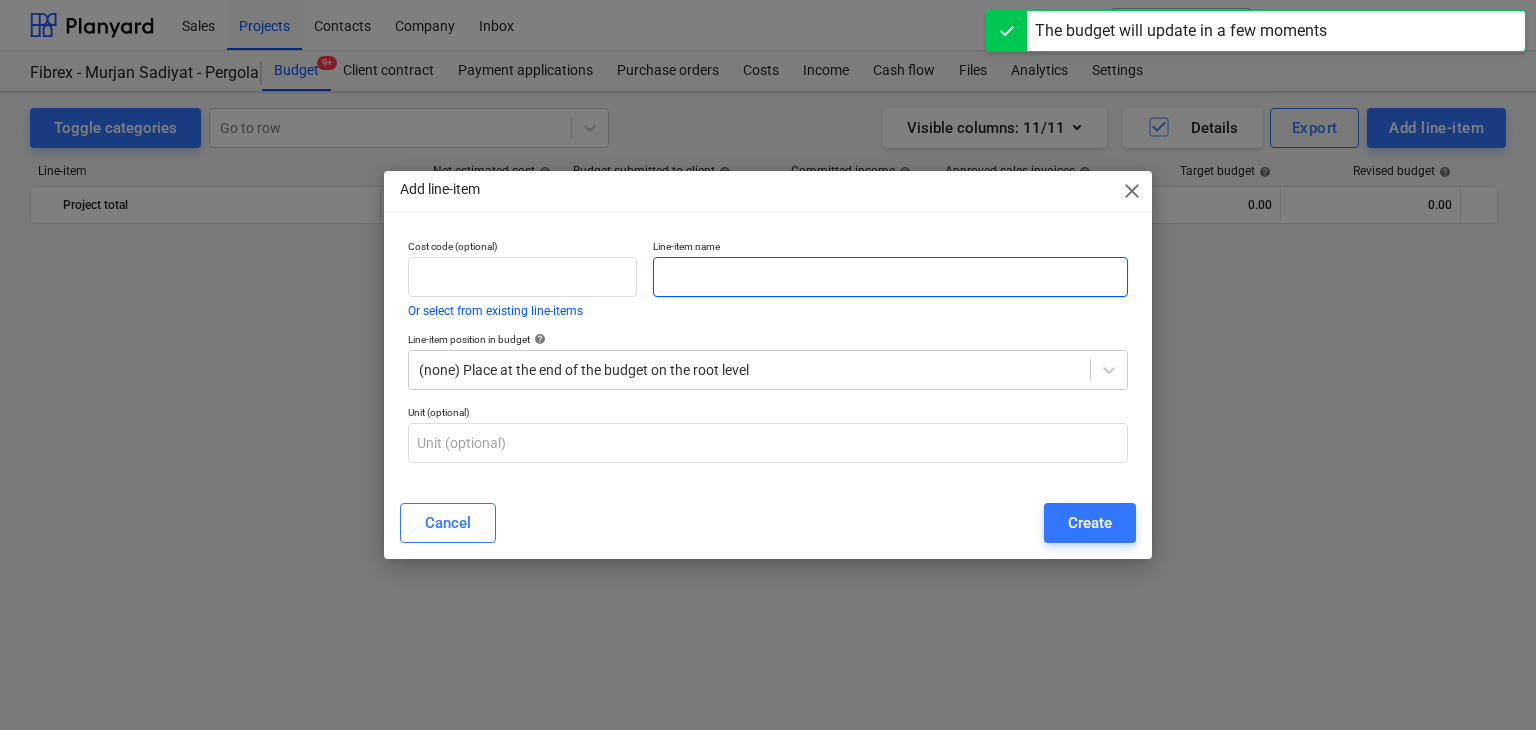 scroll, scrollTop: 8615, scrollLeft: 0, axis: vertical 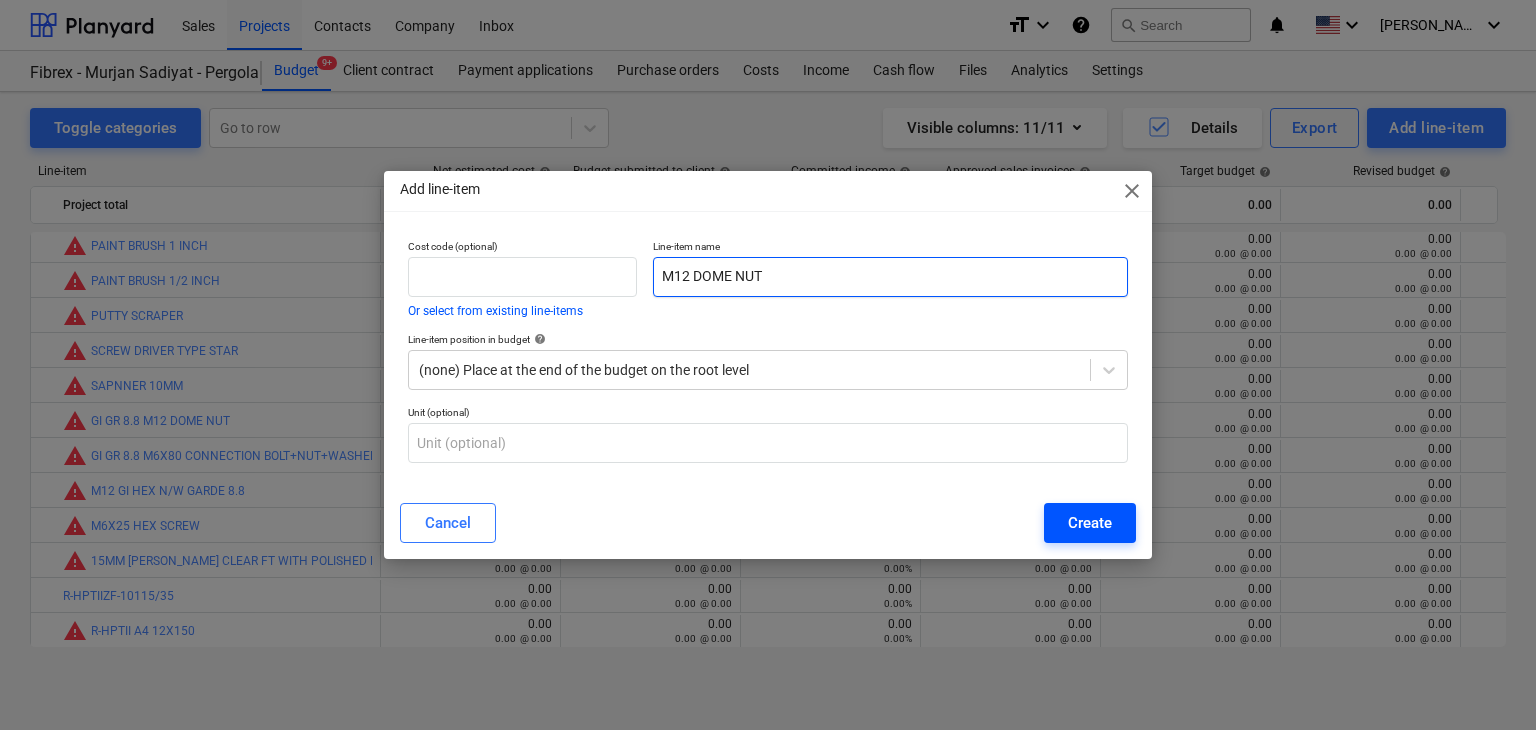 type on "M12 DOME NUT" 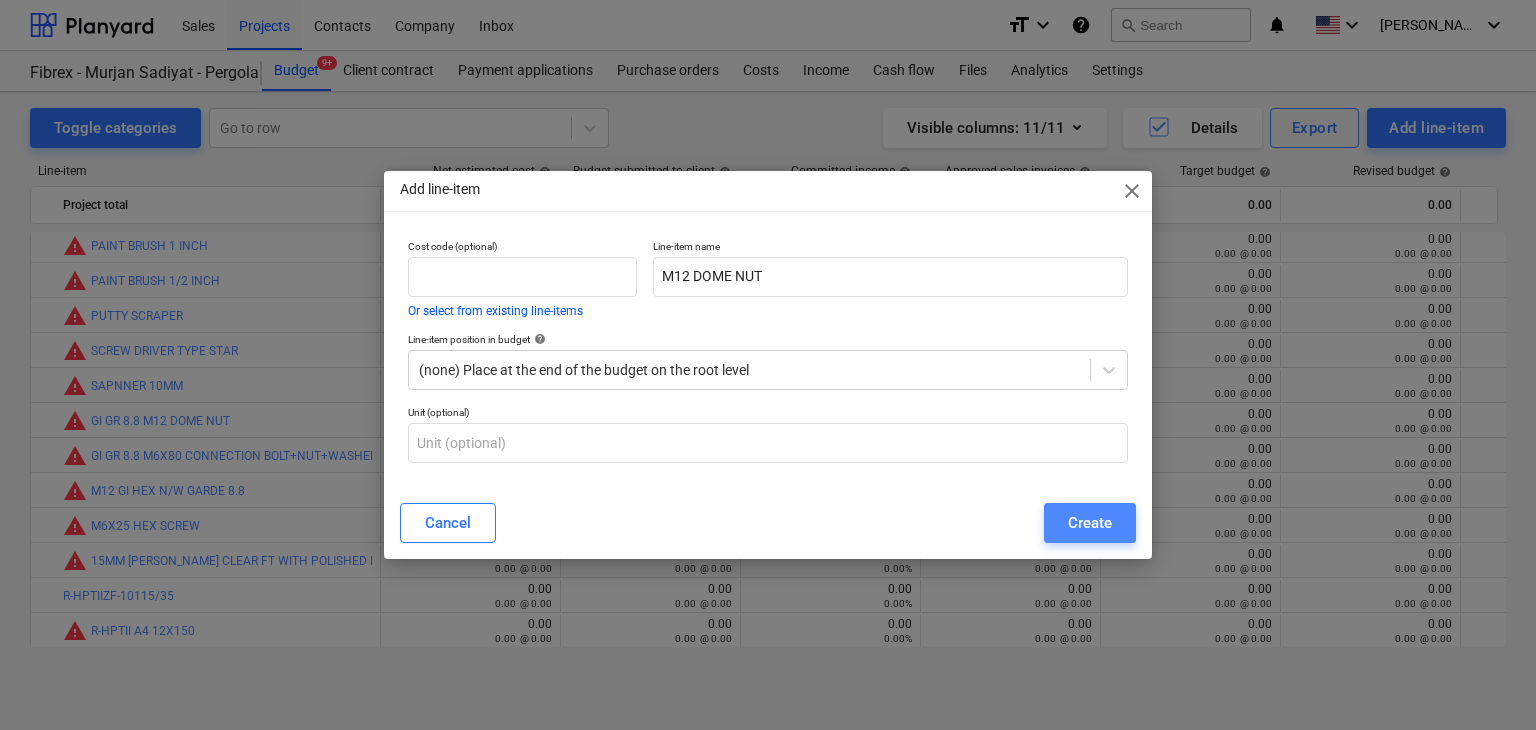 click on "Create" at bounding box center [1090, 523] 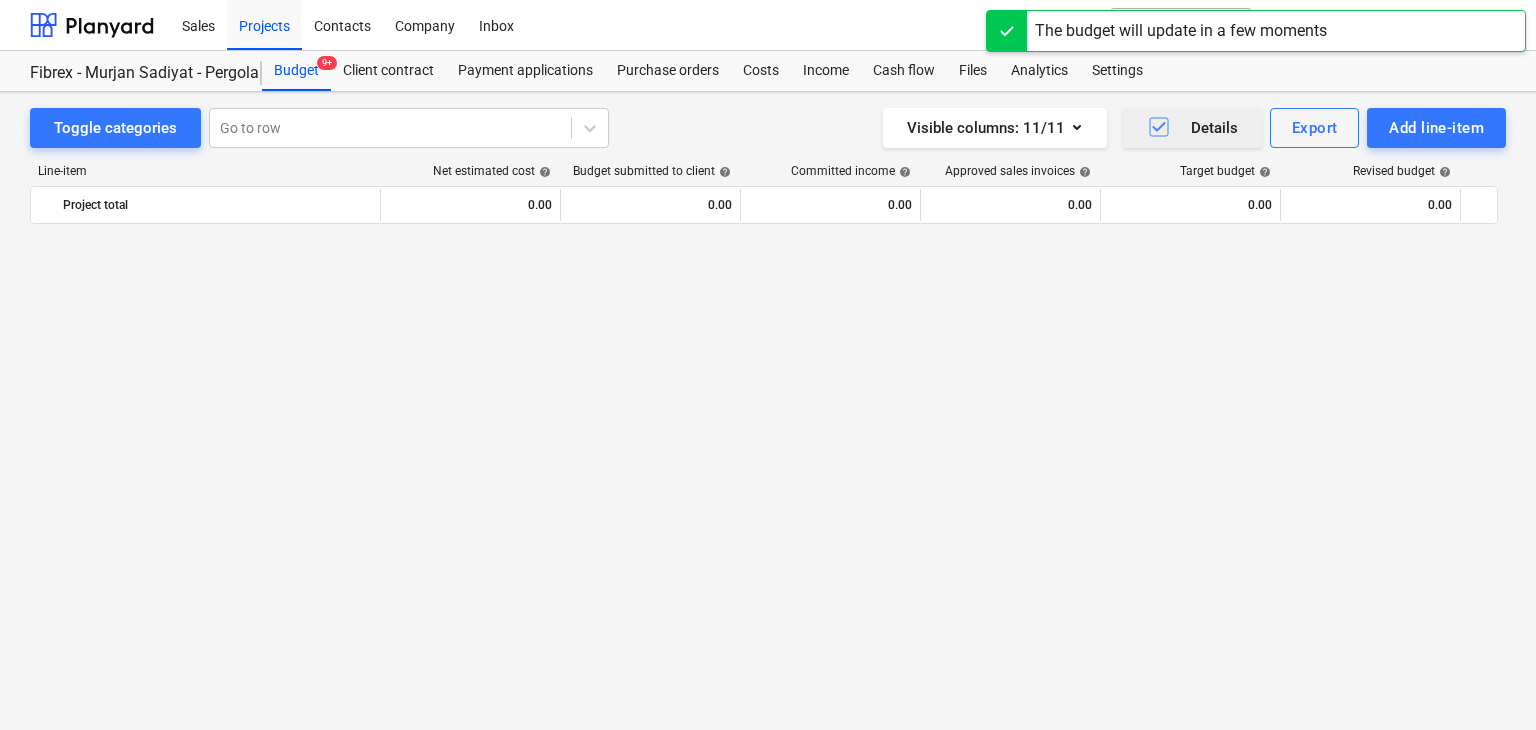 scroll, scrollTop: 8615, scrollLeft: 0, axis: vertical 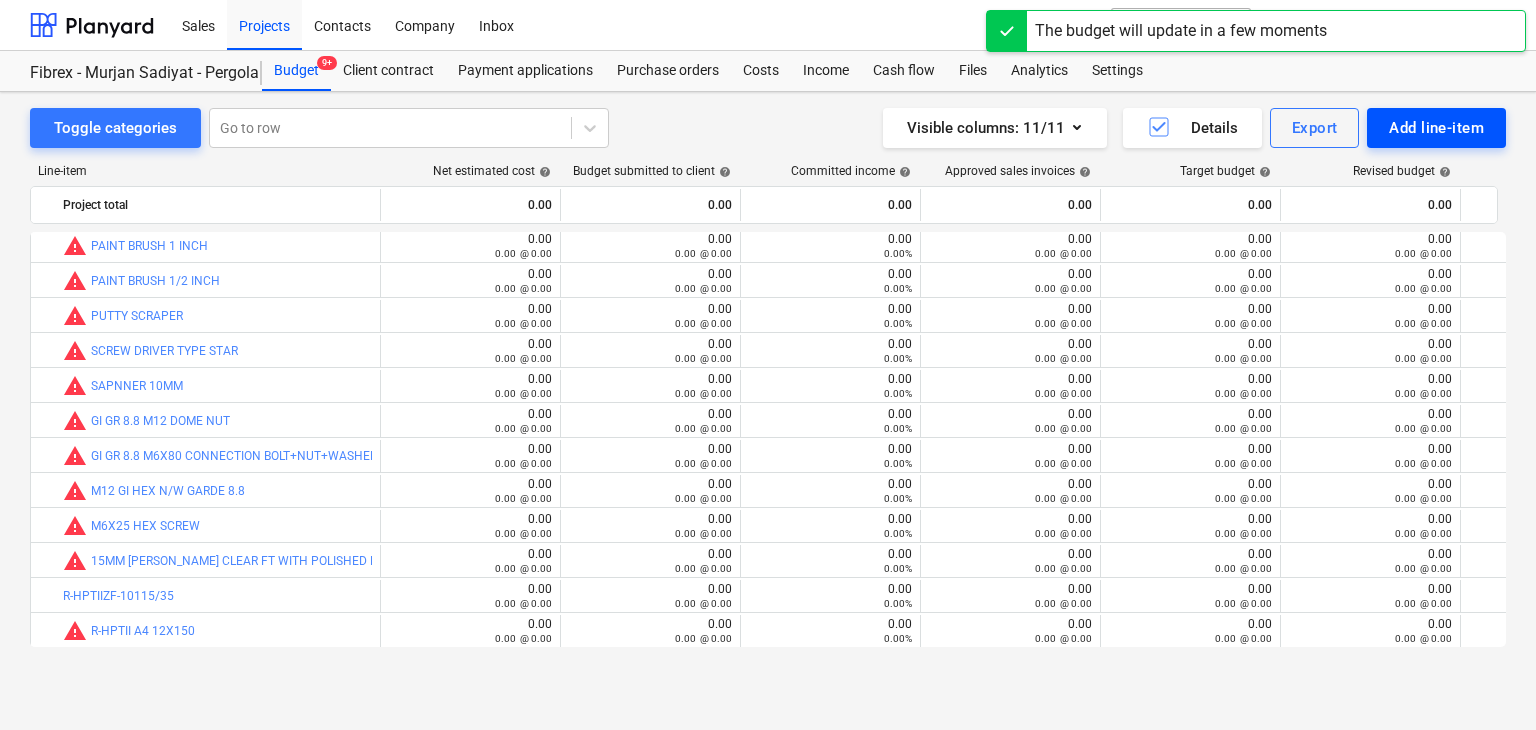 click on "Add line-item" at bounding box center (1436, 128) 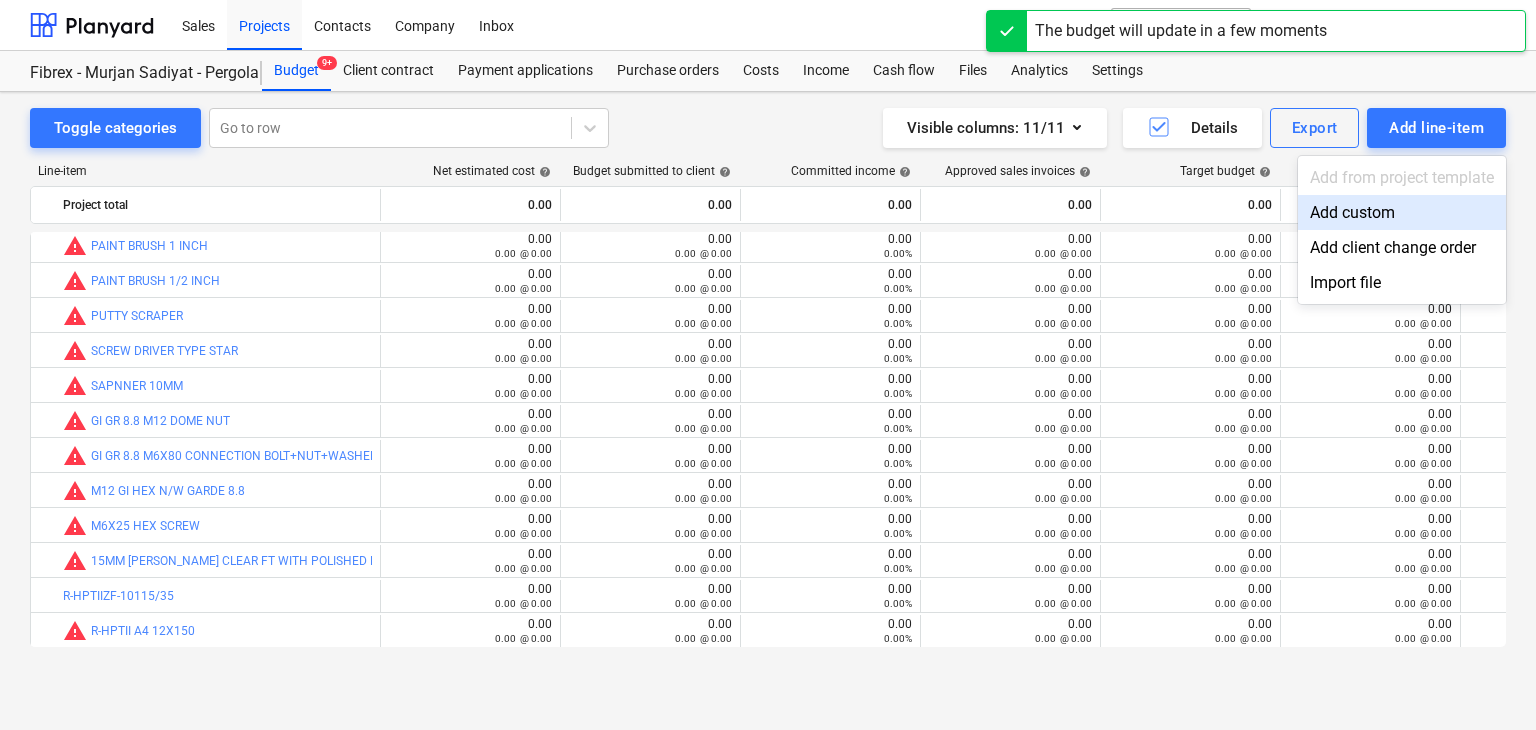 click on "Add custom" at bounding box center [1402, 212] 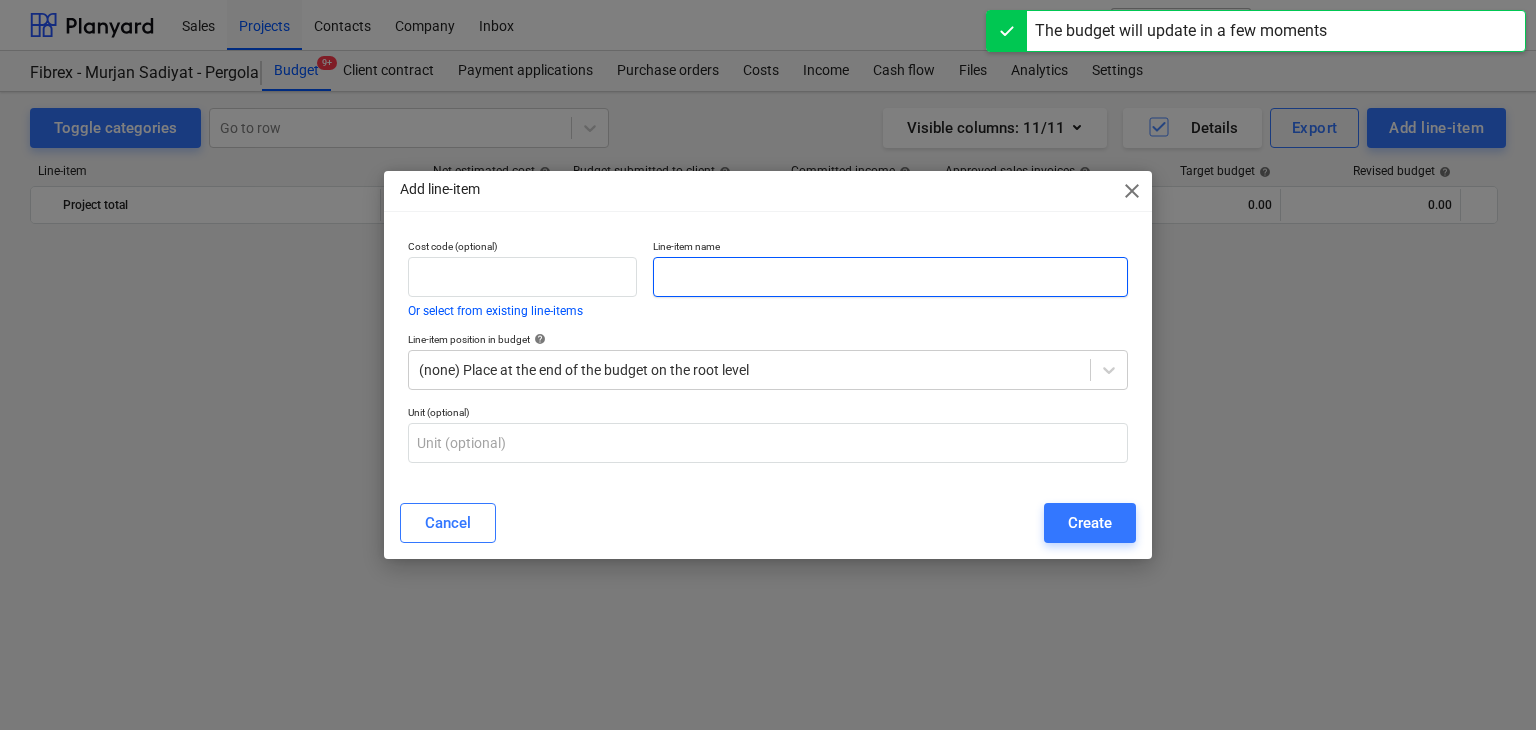 scroll, scrollTop: 8615, scrollLeft: 0, axis: vertical 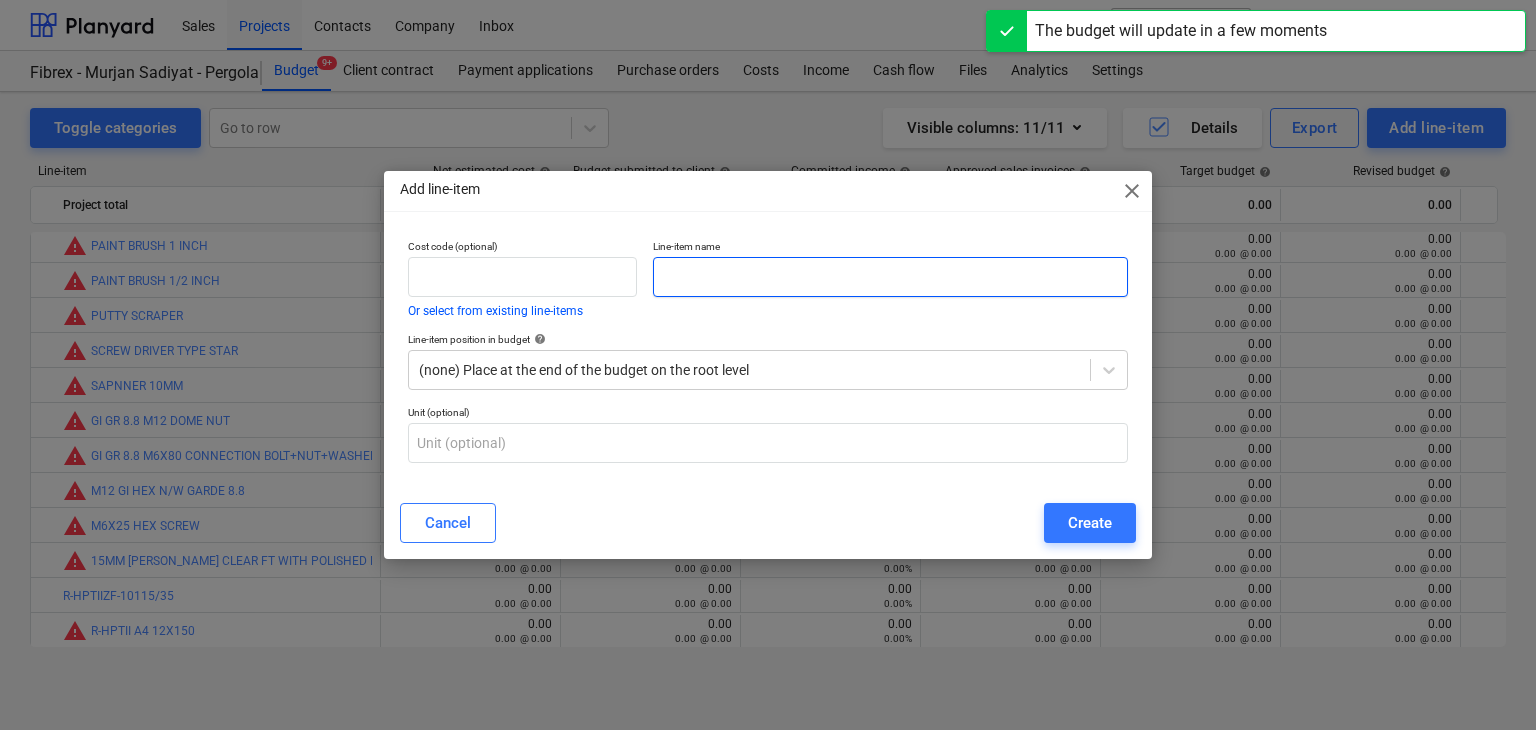 click at bounding box center (890, 277) 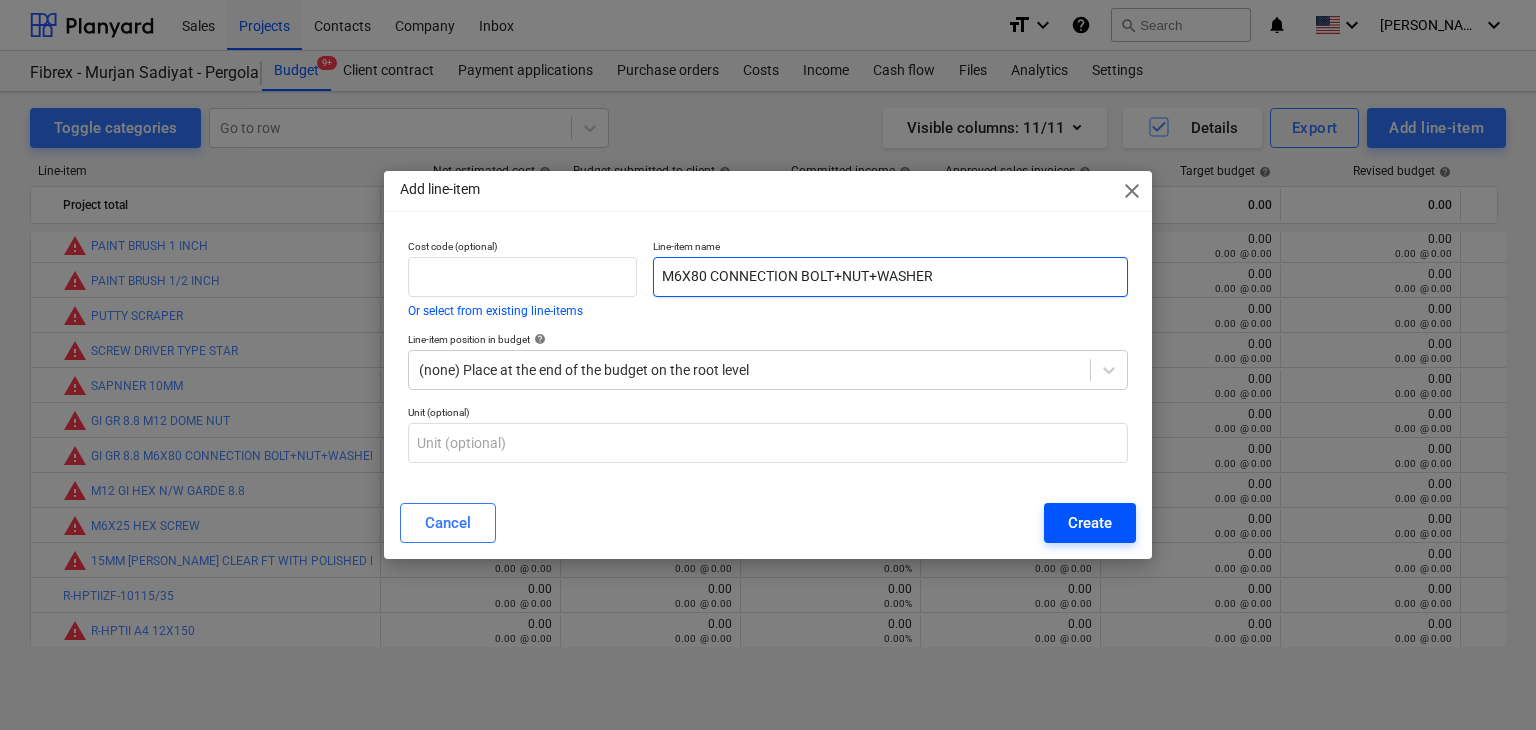 type on "M6X80 CONNECTION BOLT+NUT+WASHER" 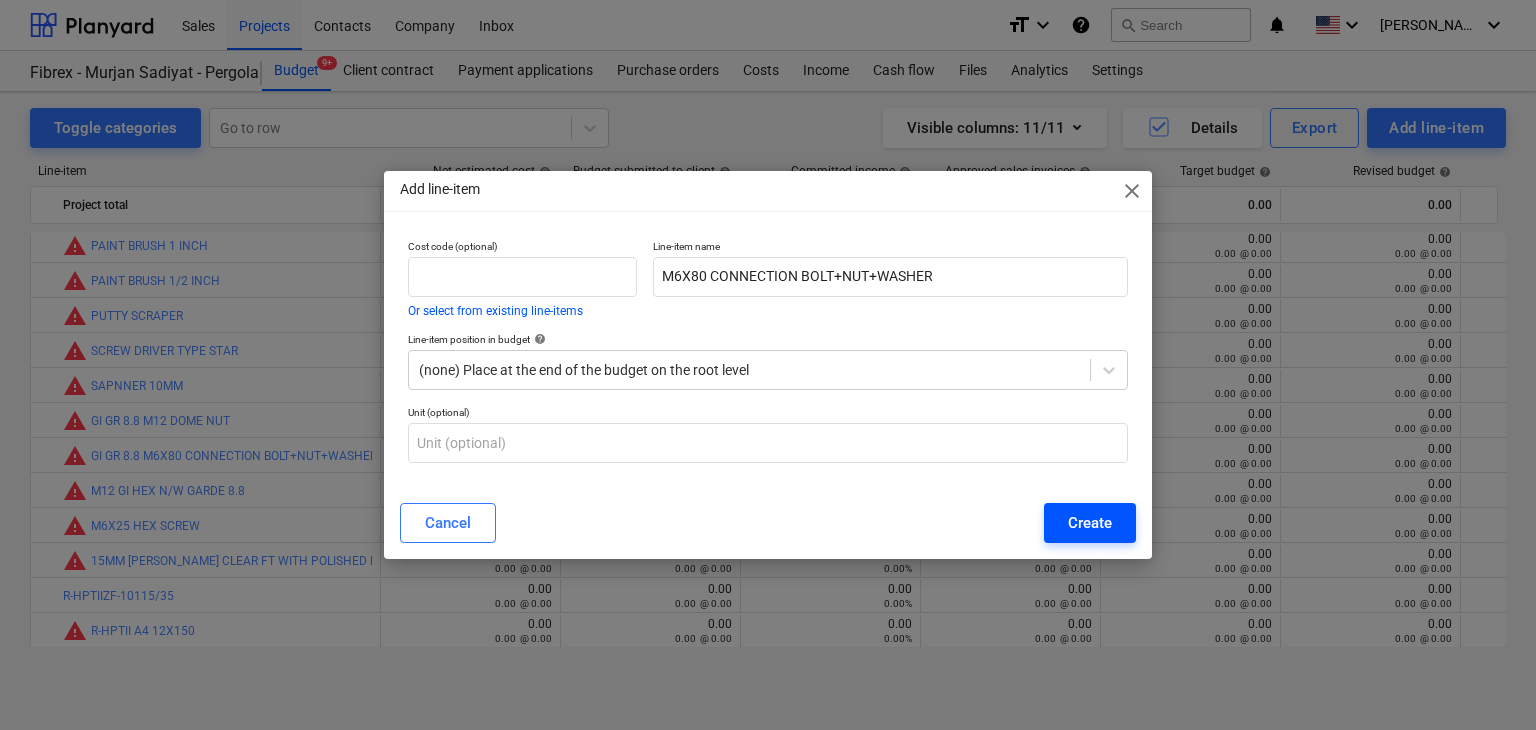 click on "Create" at bounding box center [1090, 523] 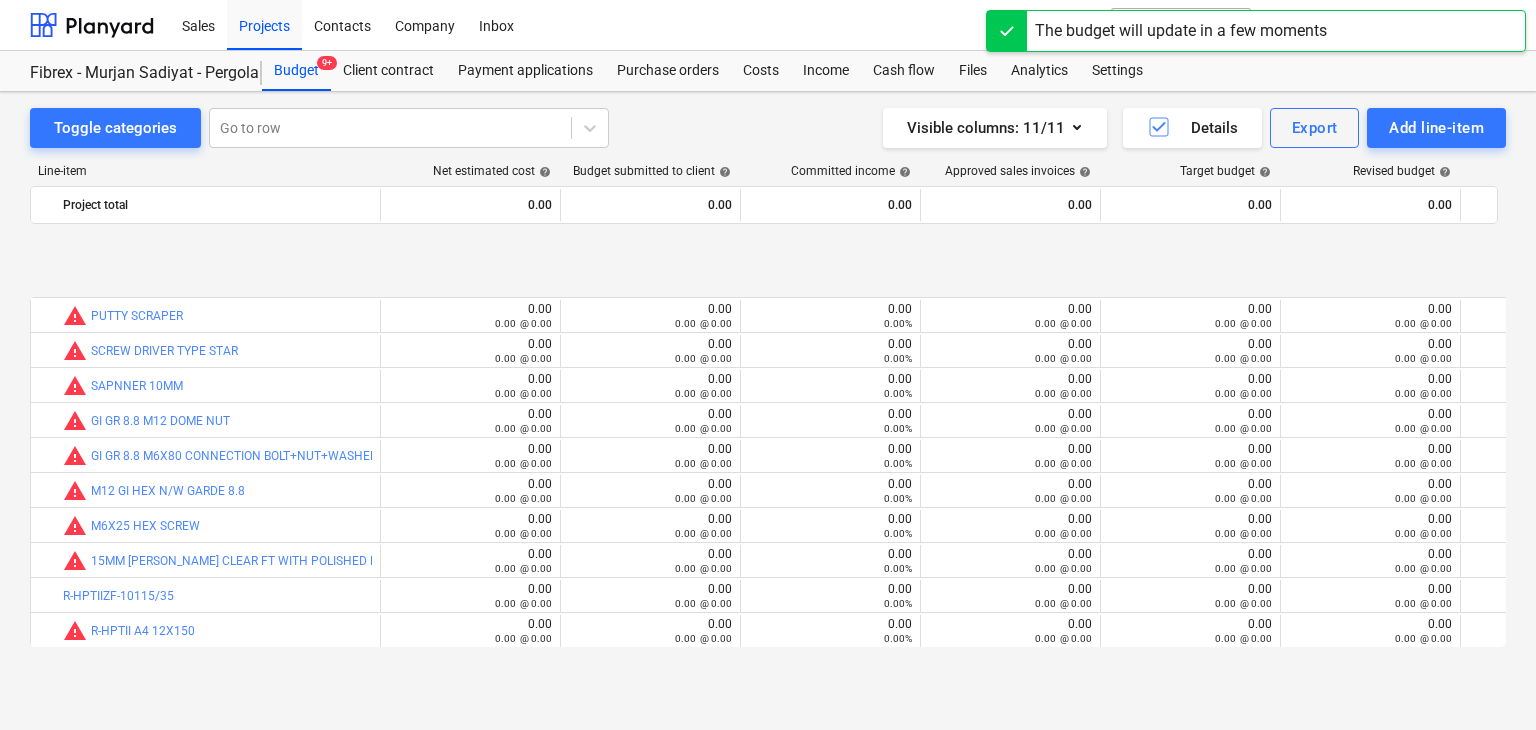 scroll, scrollTop: 0, scrollLeft: 0, axis: both 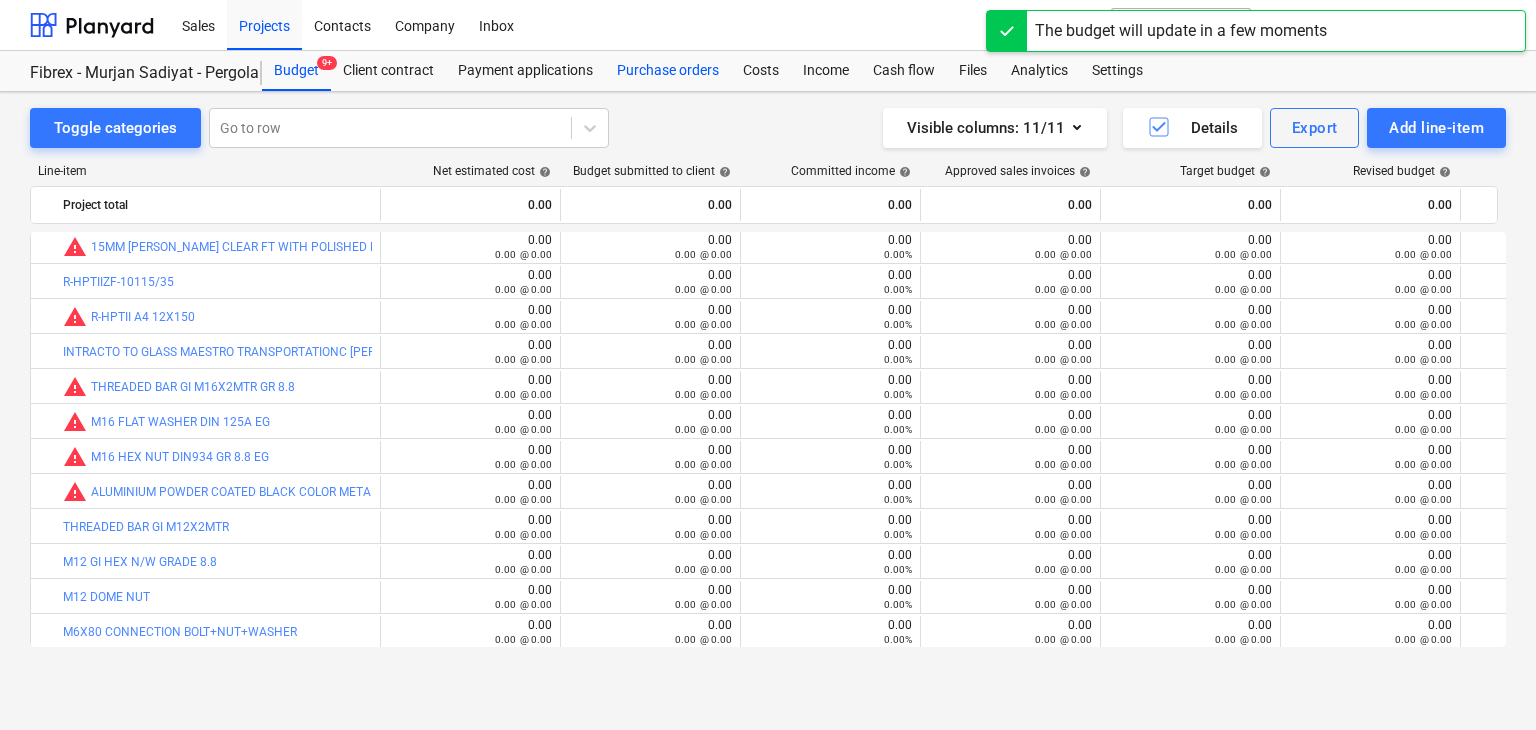 click on "Purchase orders" at bounding box center [668, 71] 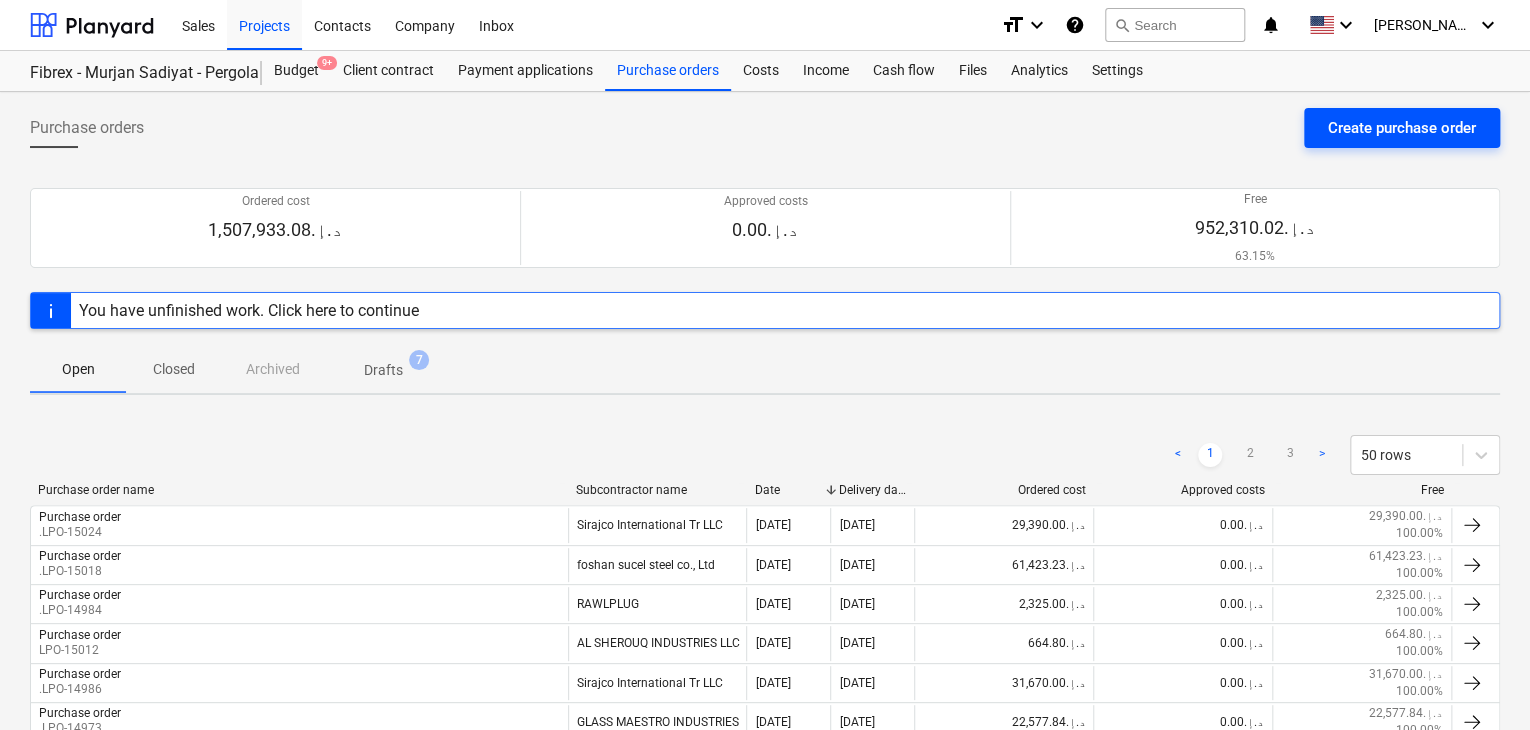 click on "Create purchase order" at bounding box center [1402, 128] 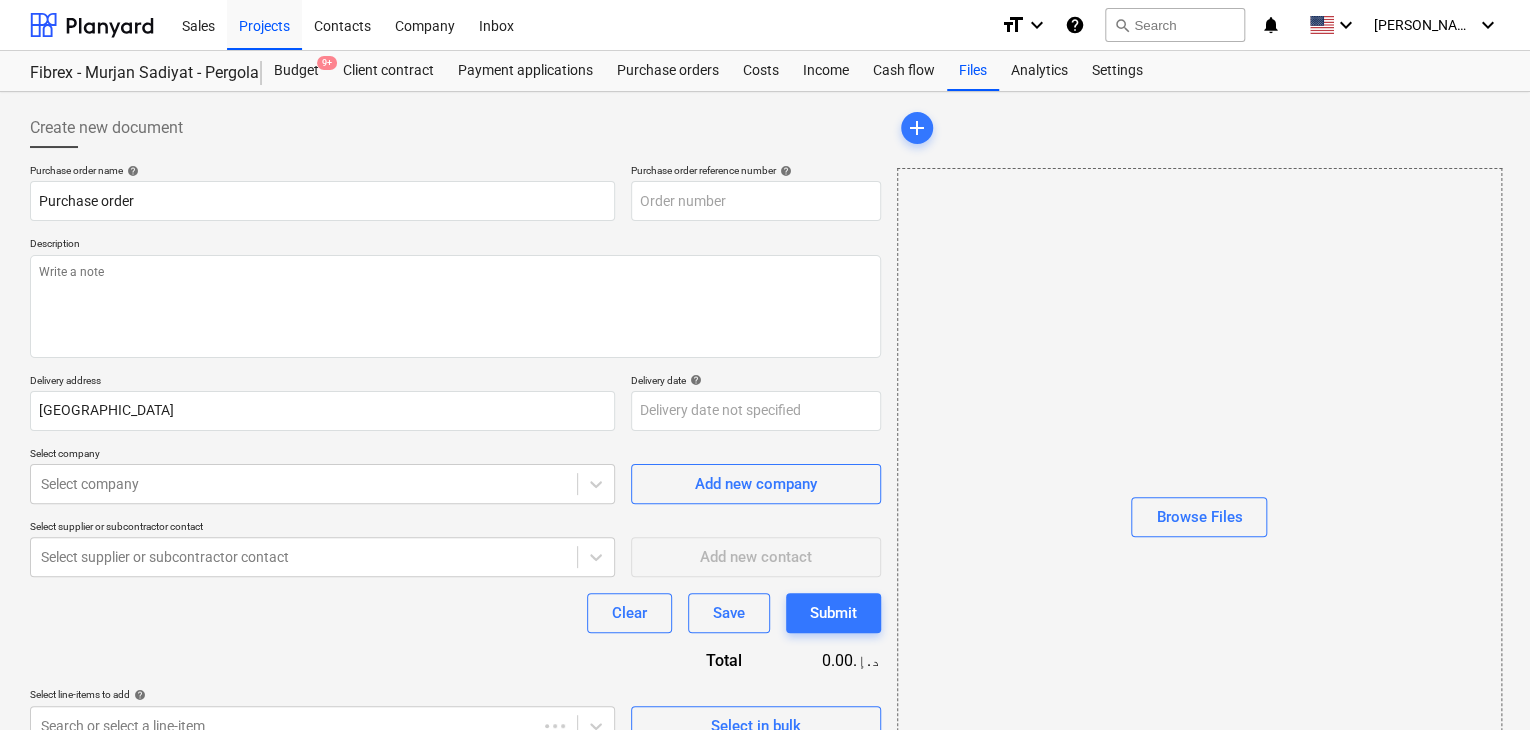type on "SUB-AMS001-2024-006-PO-160" 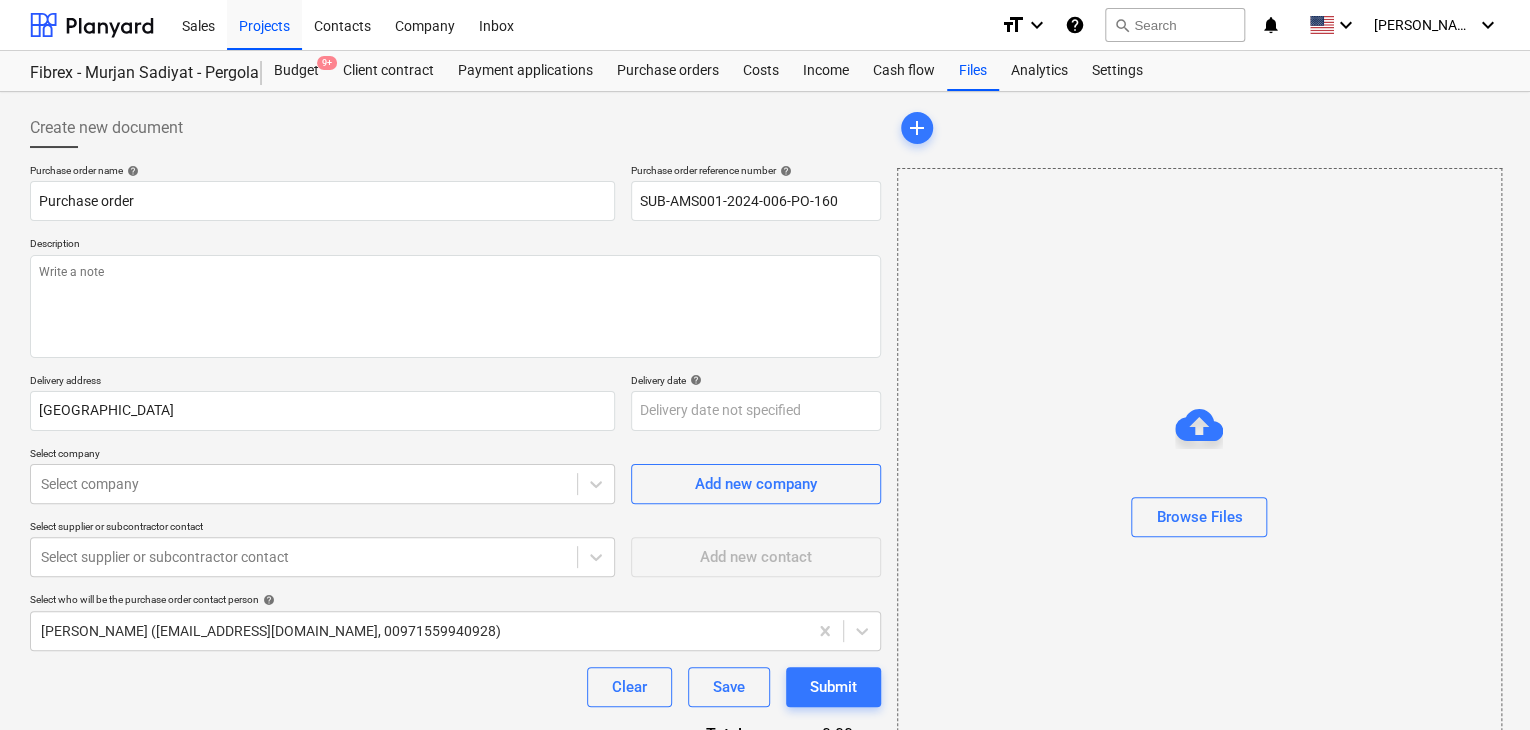 click on "Description" at bounding box center [455, 245] 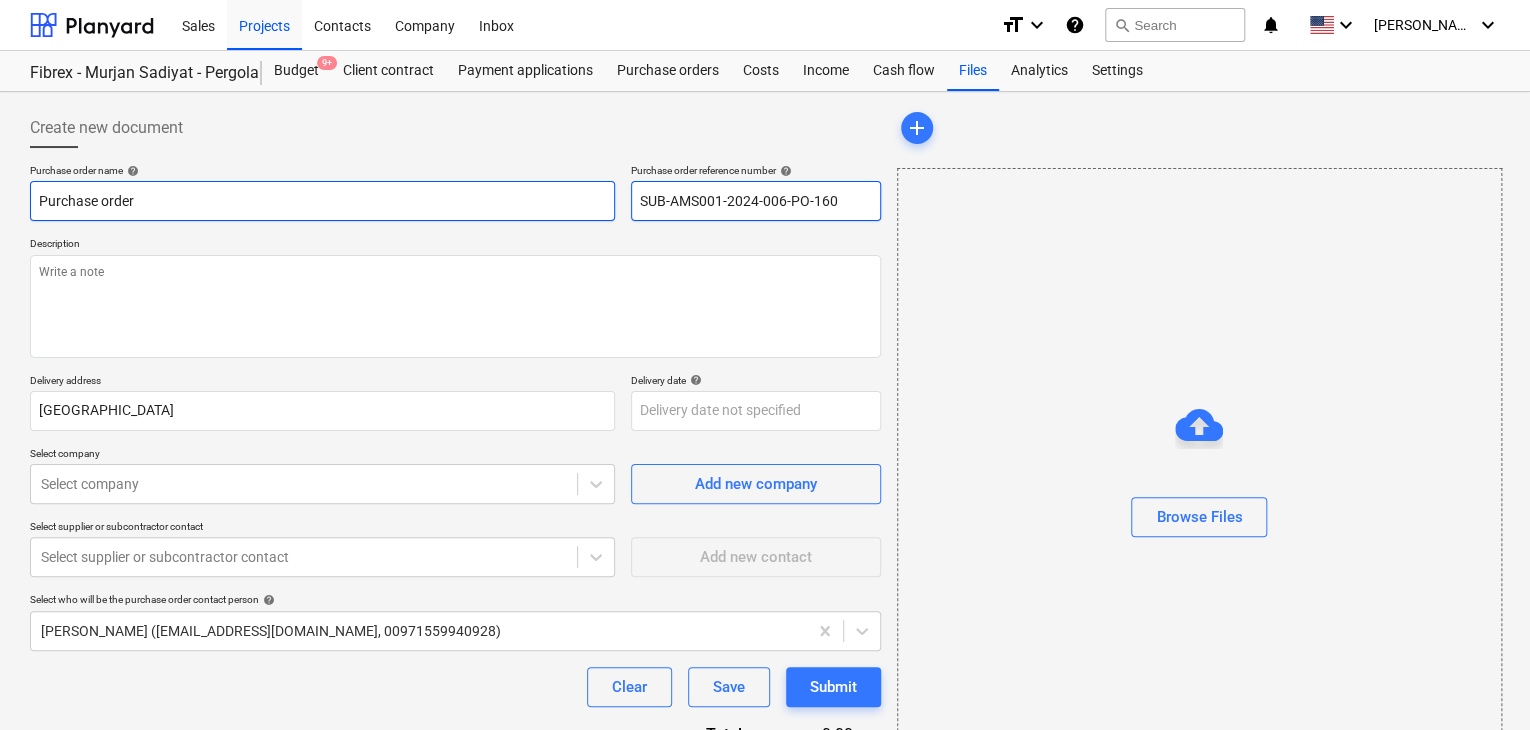 drag, startPoint x: 850, startPoint y: 208, endPoint x: 572, endPoint y: 208, distance: 278 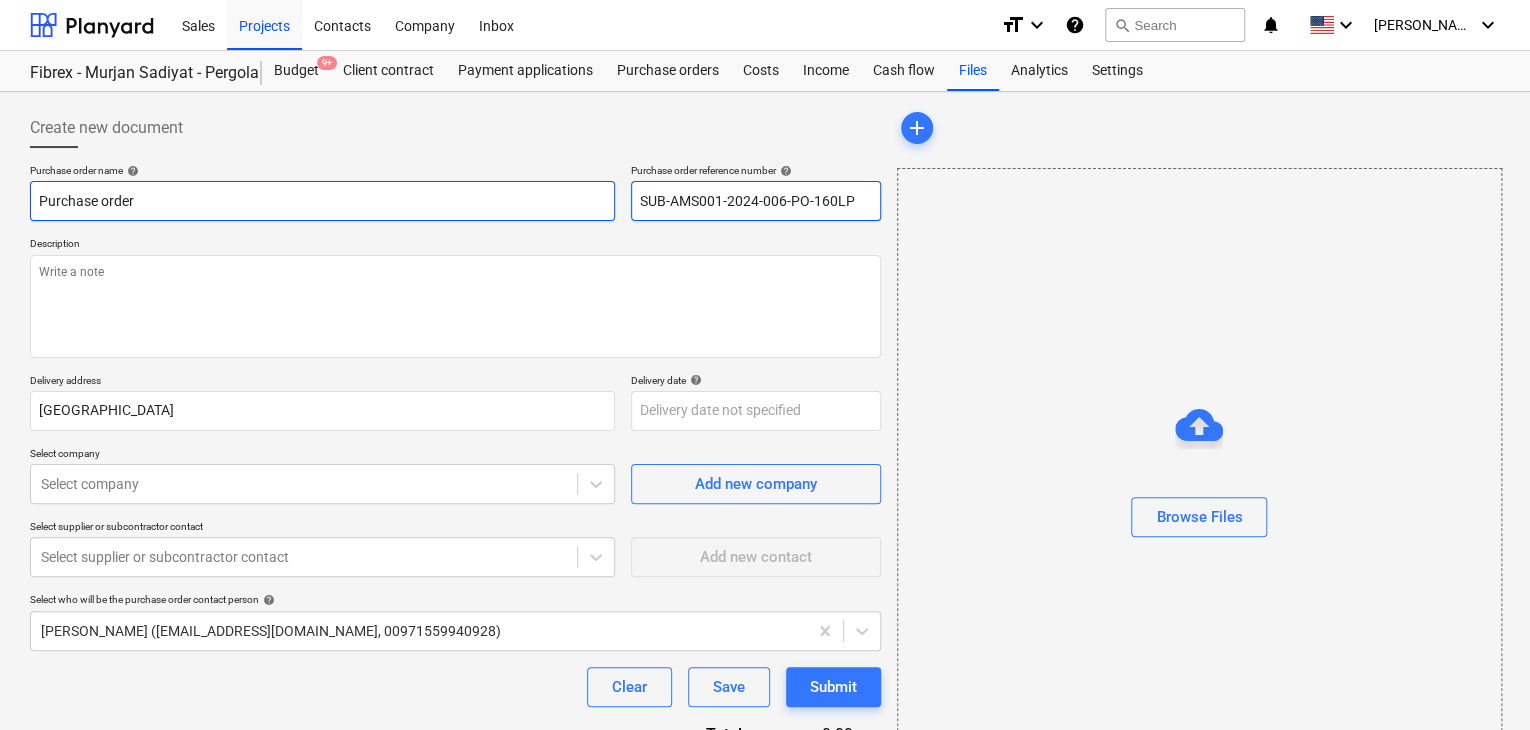 drag, startPoint x: 833, startPoint y: 197, endPoint x: 609, endPoint y: 193, distance: 224.0357 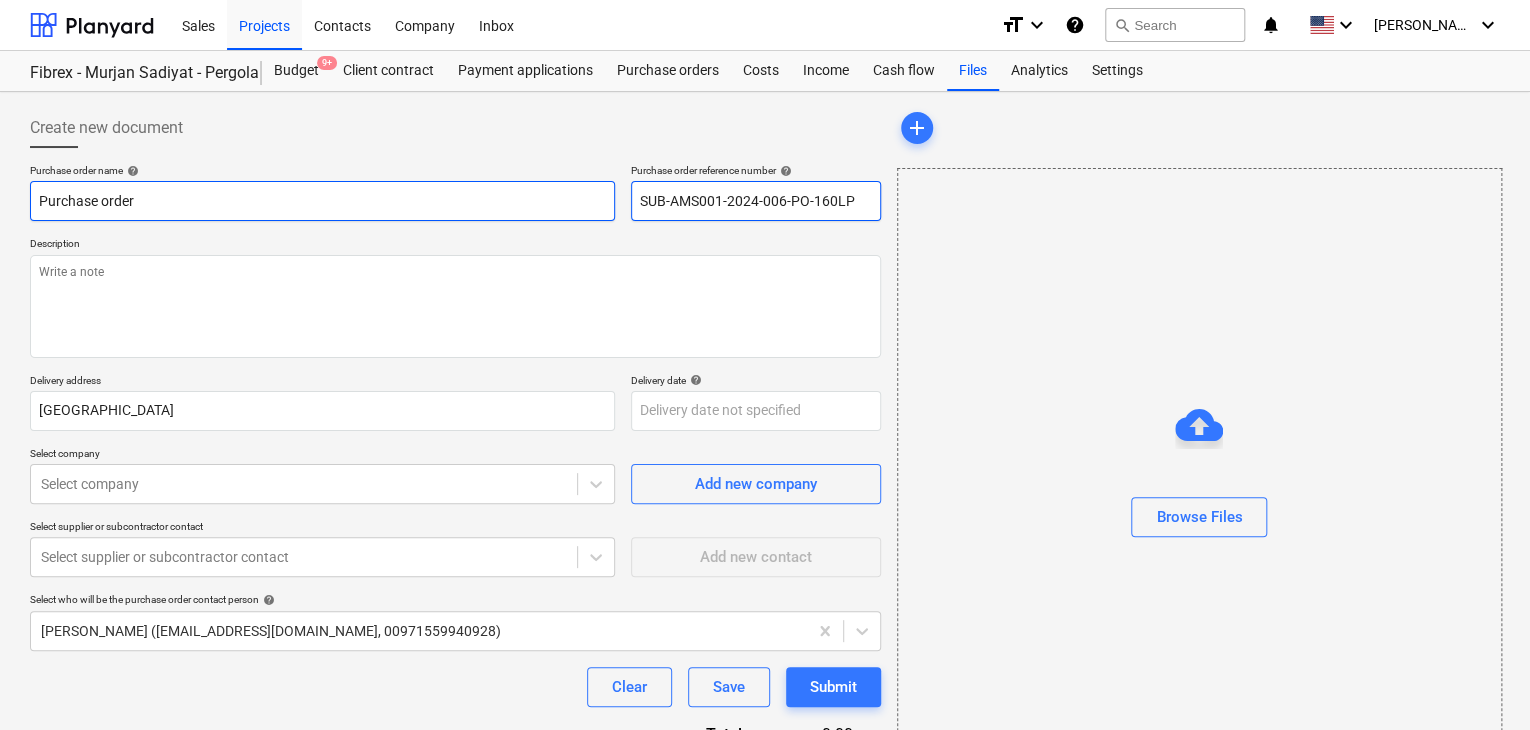 click on "Purchase order name help Purchase order Purchase order reference number help SUB-AMS001-2024-006-PO-160LP" at bounding box center [455, 192] 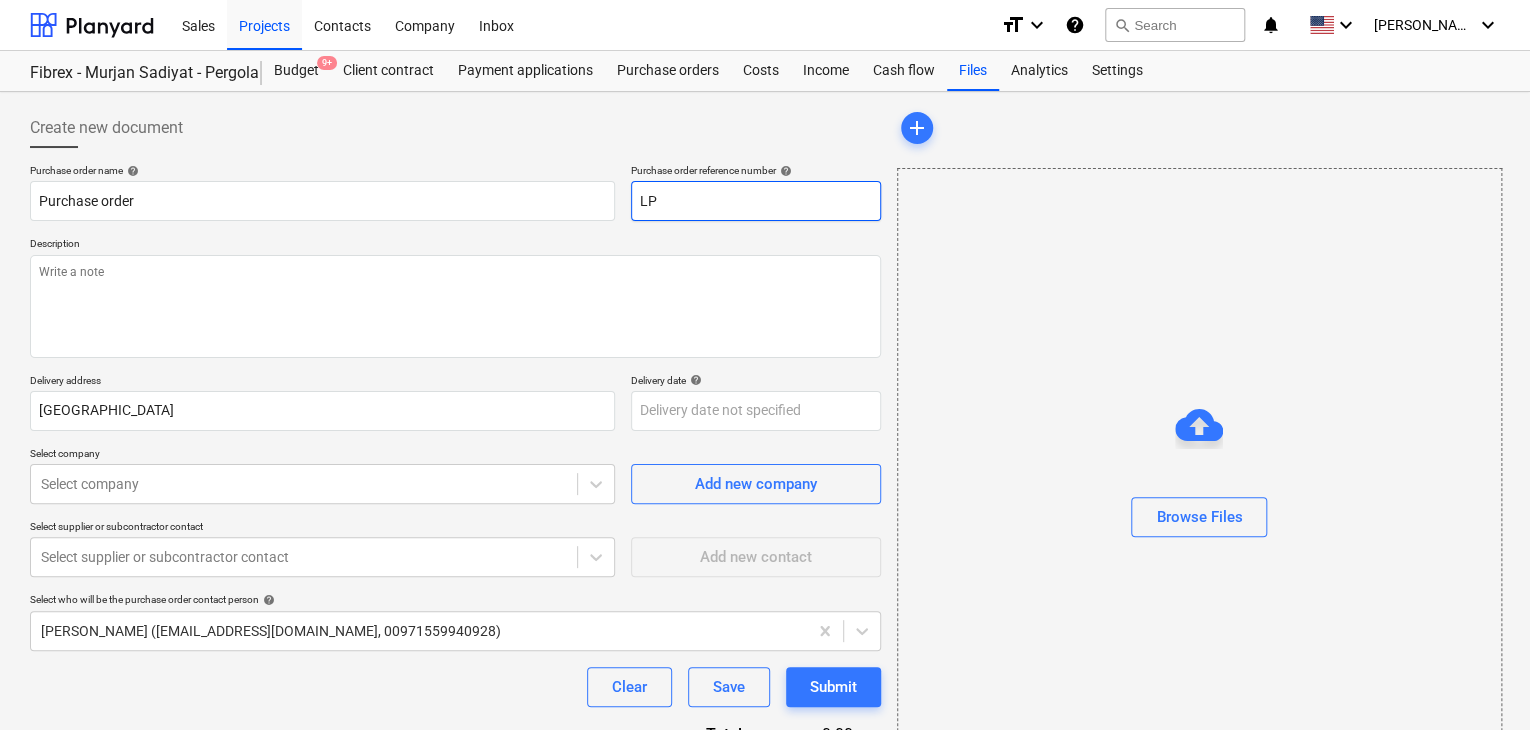 click on "LP" at bounding box center [756, 201] 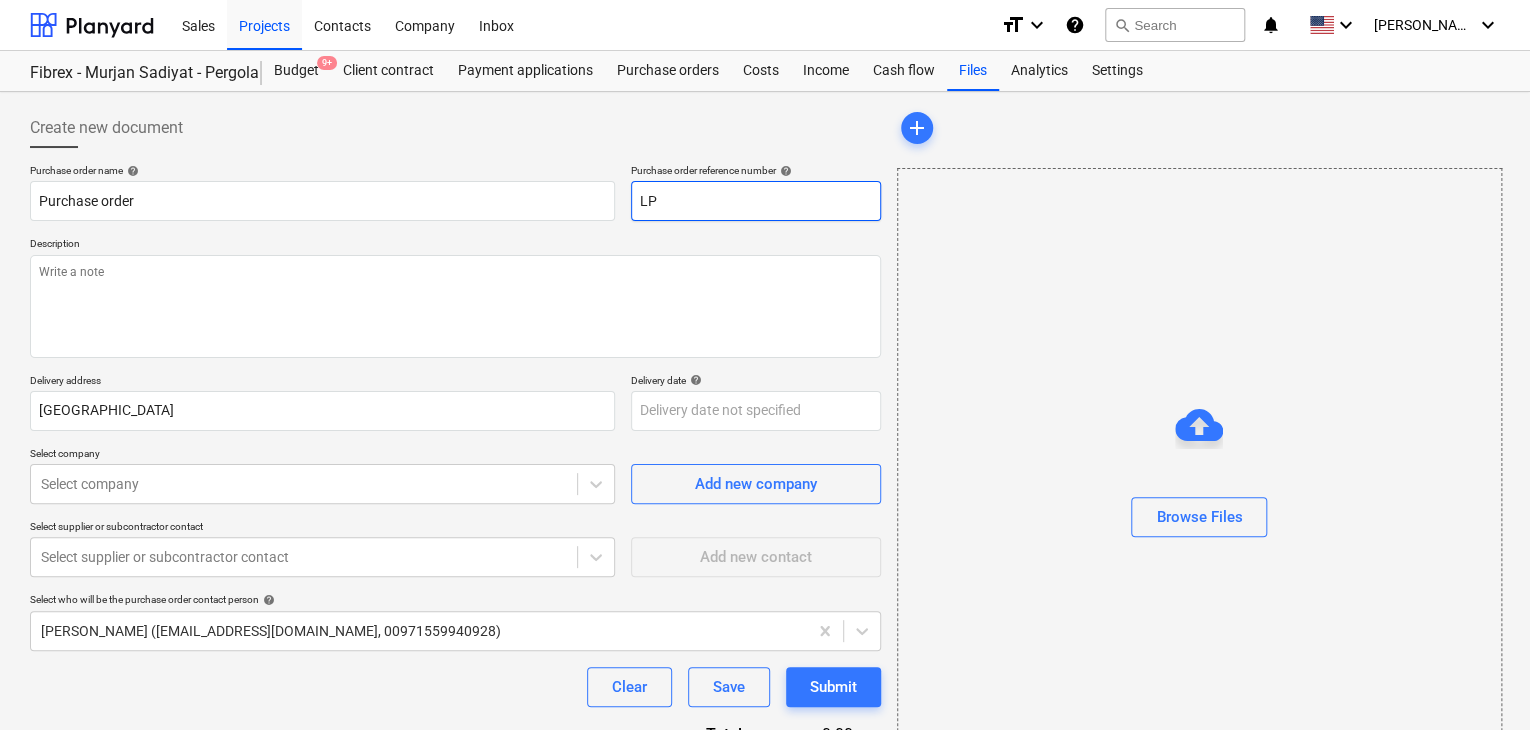 click on "LP" at bounding box center (756, 201) 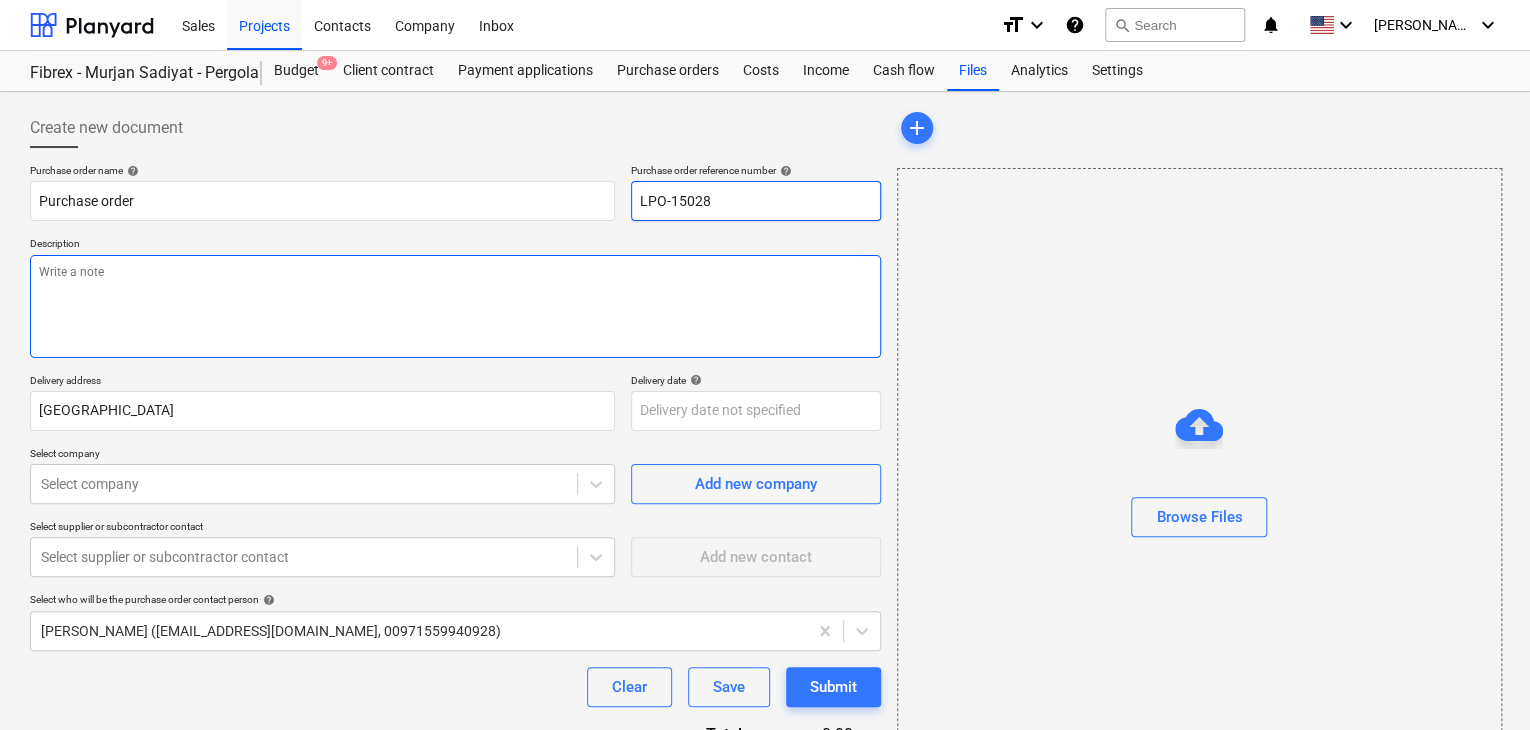 type on "LPO-15028" 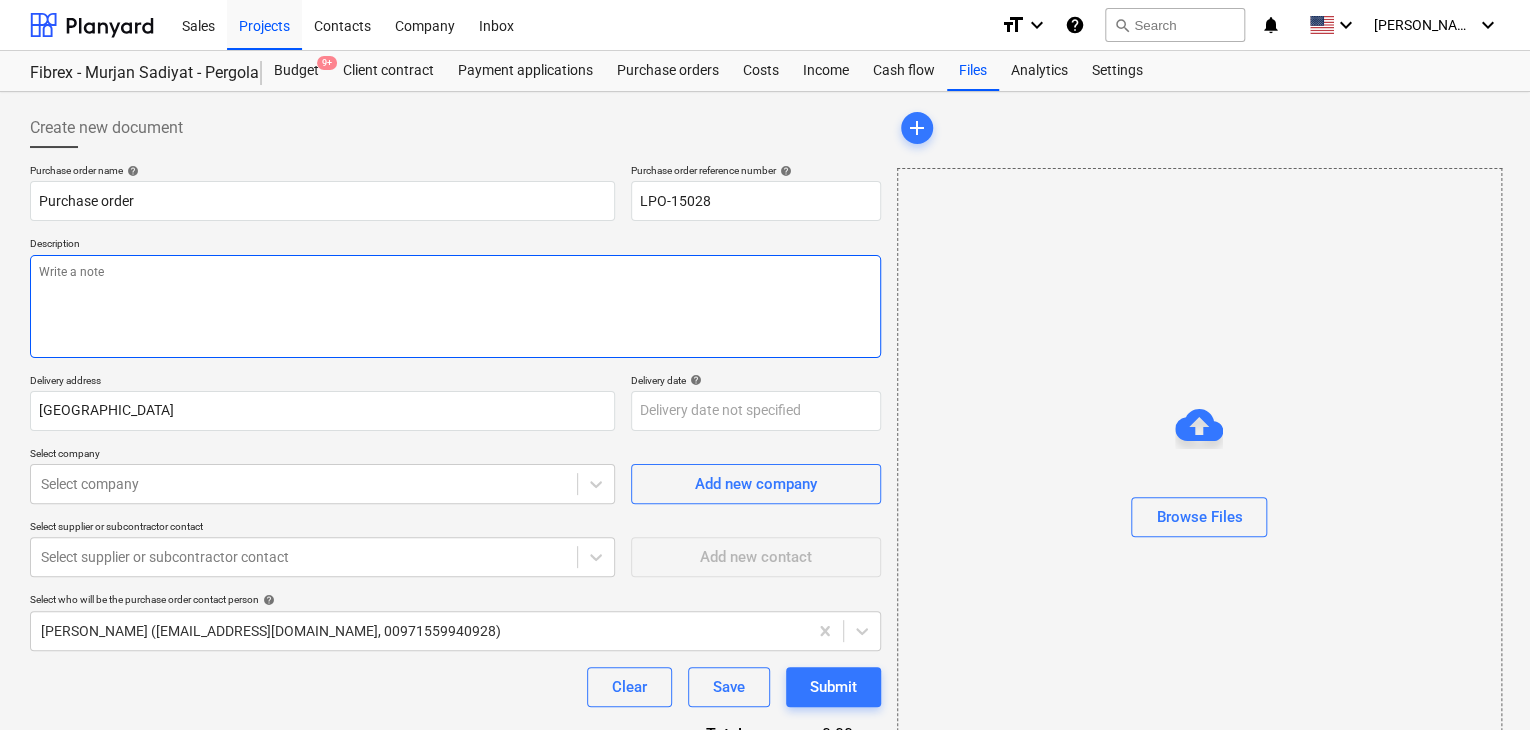 click at bounding box center [455, 306] 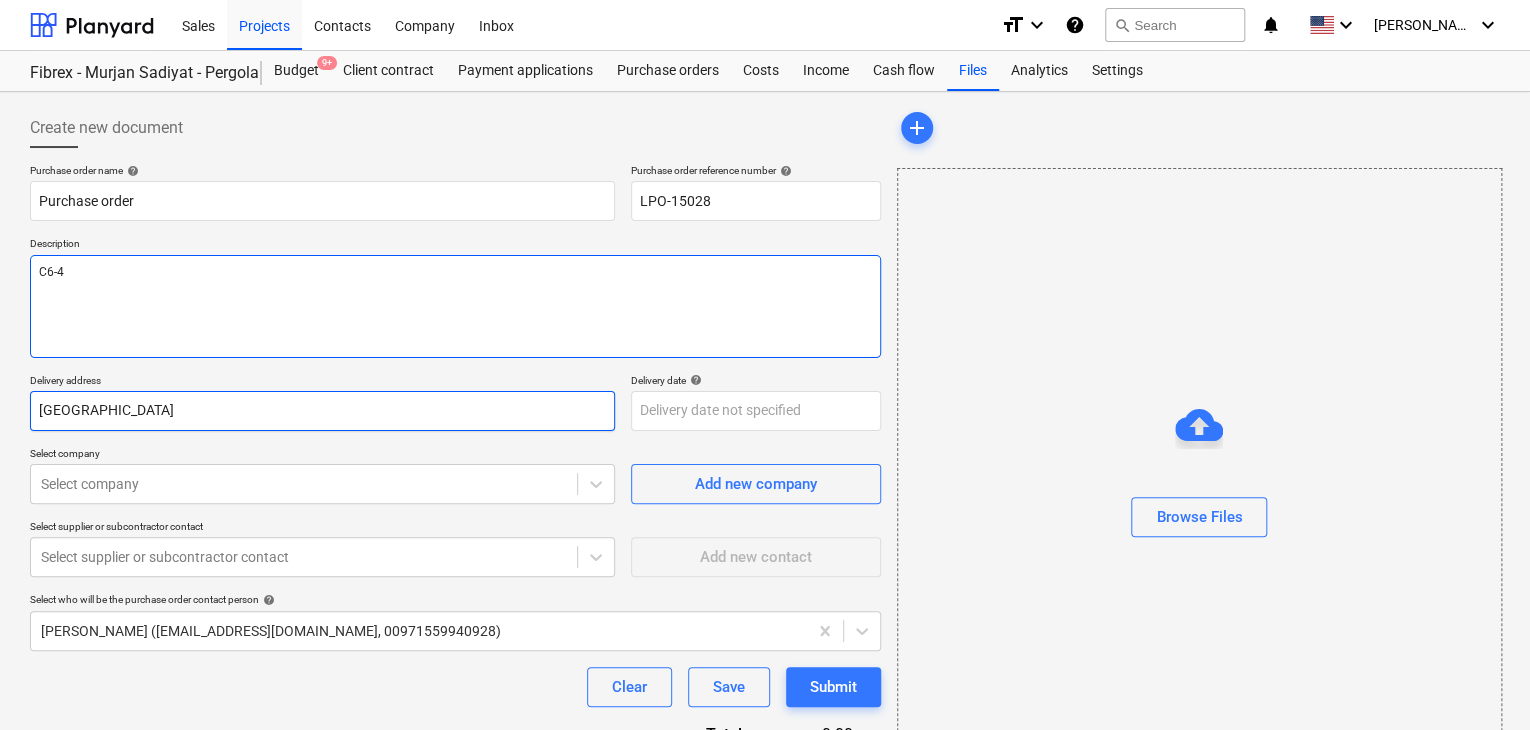 type on "C6-4" 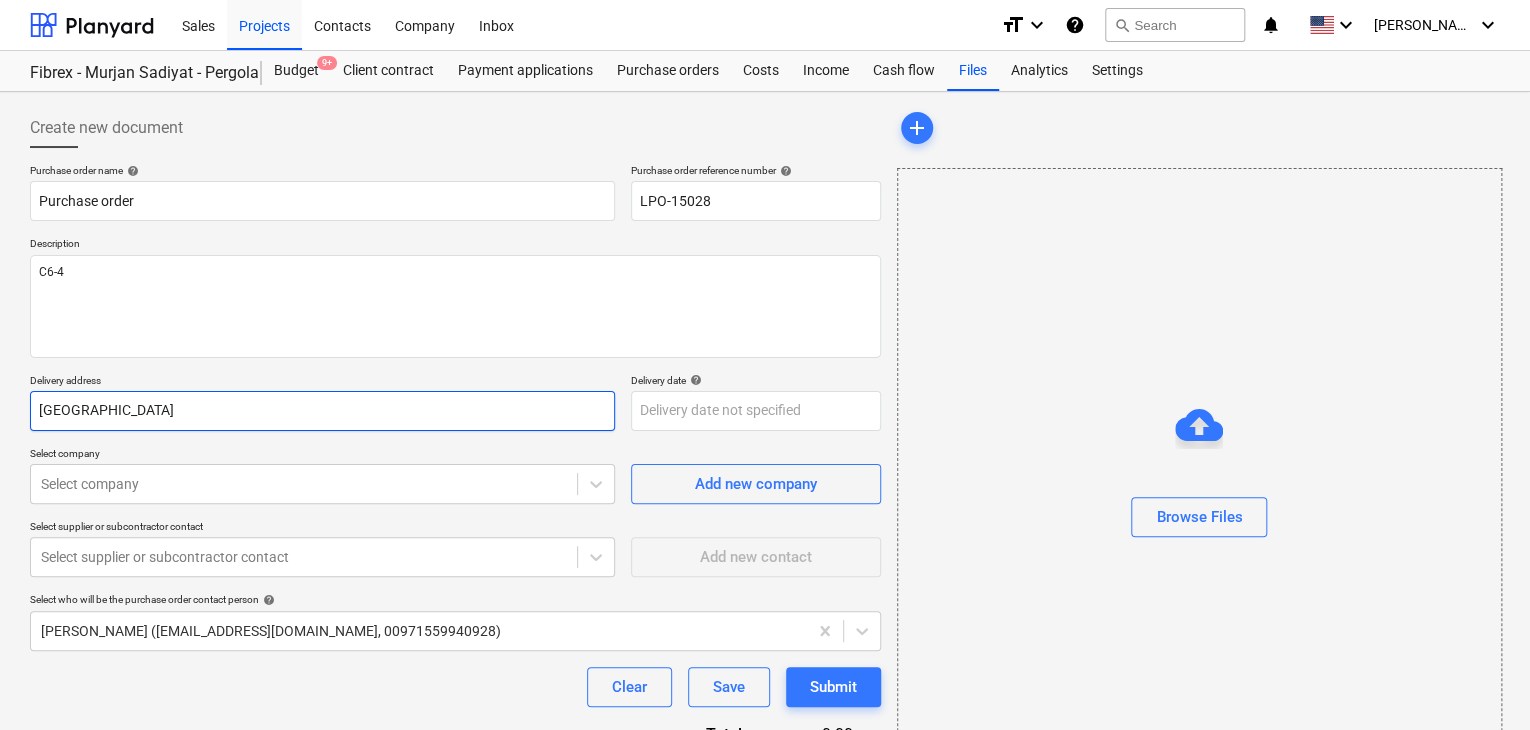 click on "[GEOGRAPHIC_DATA]" at bounding box center [322, 411] 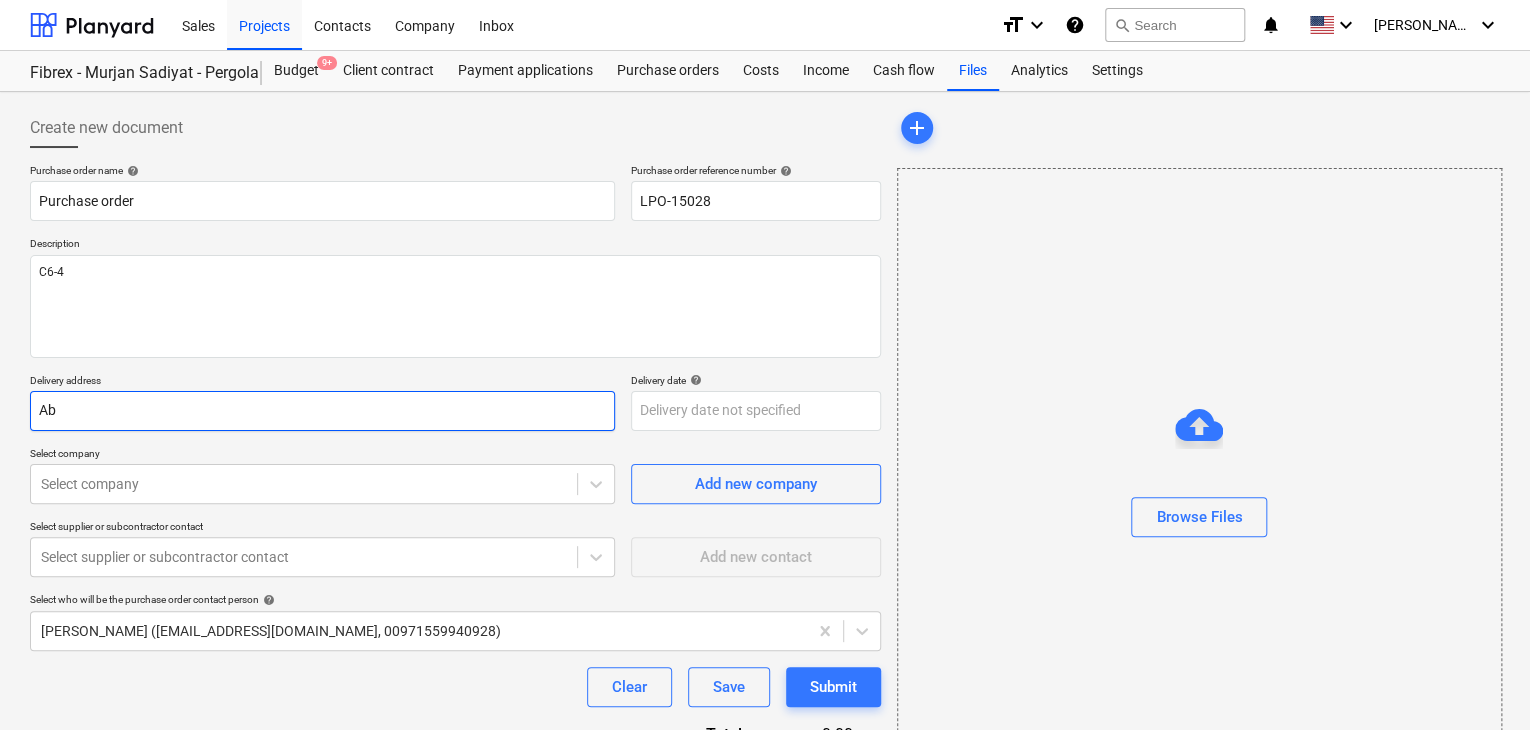 type on "A" 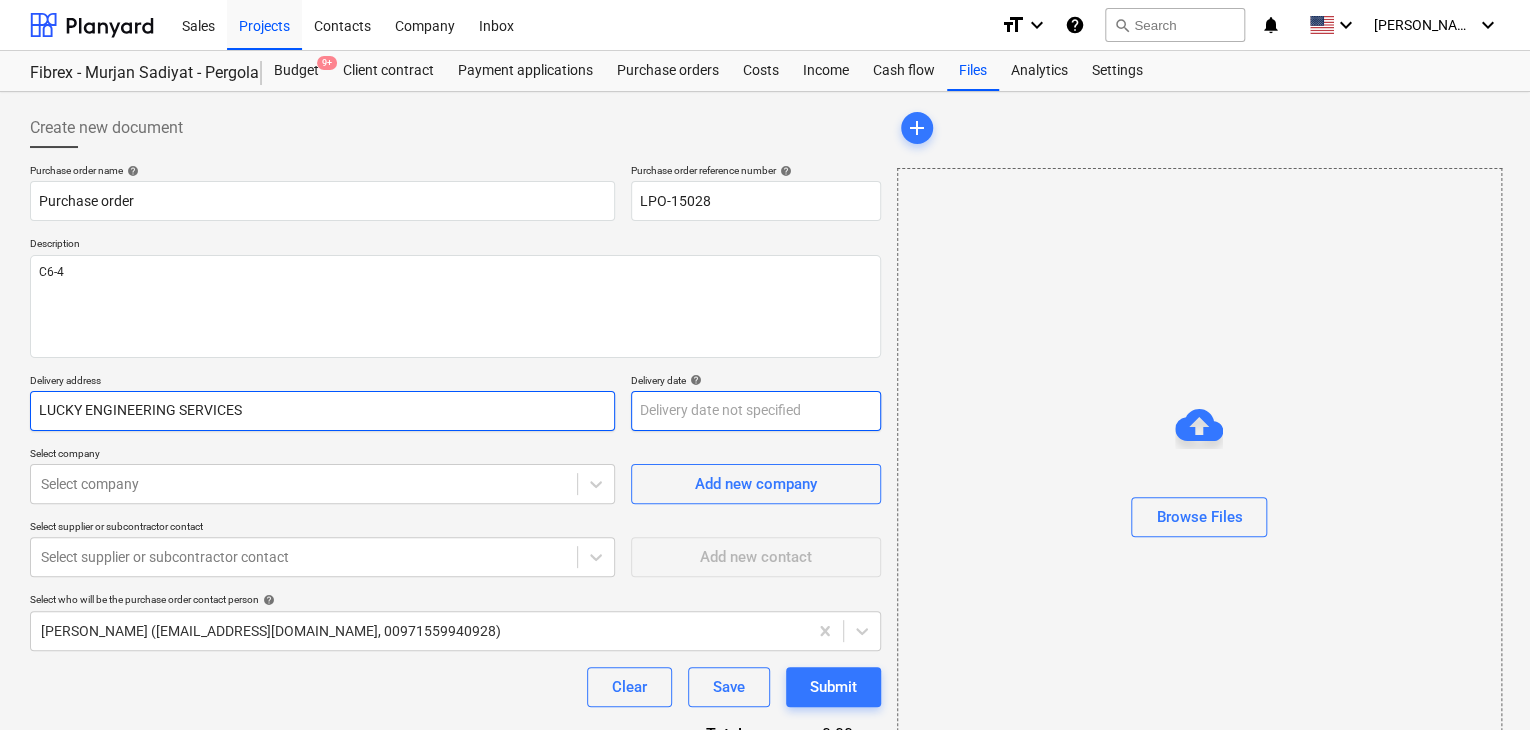 type on "LUCKY ENGINEERING SERVICES" 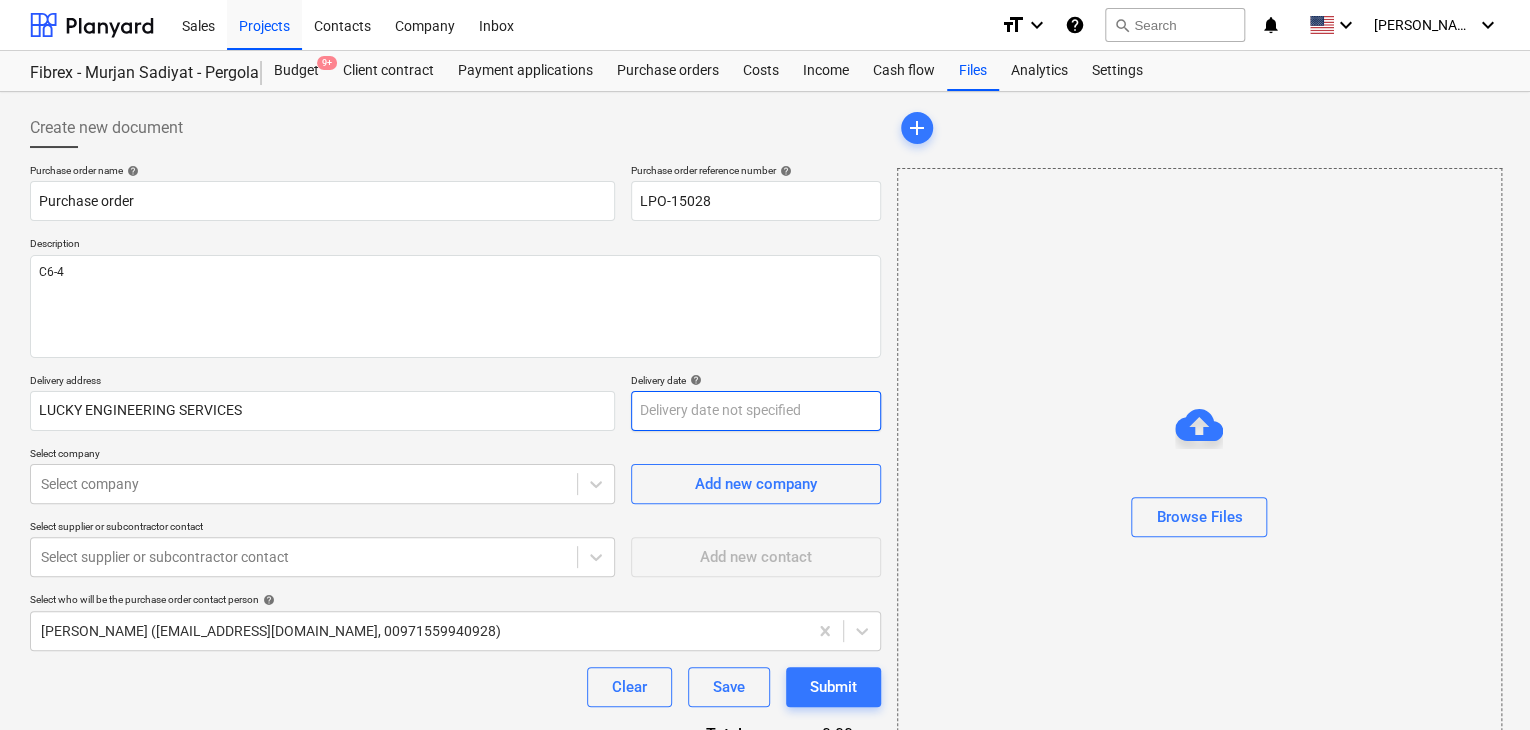 click on "Sales Projects Contacts Company Inbox format_size keyboard_arrow_down help search Search notifications 0 keyboard_arrow_down [PERSON_NAME] keyboard_arrow_down Fibrex - Murjan Sadiyat - Pergola & Canopies Budget 9+ Client contract Payment applications Purchase orders Costs Income Cash flow Files Analytics Settings Create new document Purchase order name help Purchase order Purchase order reference number help LPO-15028 Description C6-4 Delivery address LUCKY ENGINEERING SERVICES Delivery date help Press the down arrow key to interact with the calendar and
select a date. Press the question mark key to get the keyboard shortcuts for changing dates. Select company Select company Add new company Select supplier or subcontractor contact Select supplier or subcontractor contact Add new contact Select who will be the purchase order contact person help [PERSON_NAME] ([EMAIL_ADDRESS][DOMAIN_NAME], 00971559940928) Clear Save Submit Total 0.00د.إ.‏ Select line-items to add help Search or select a line-item Select in bulk" at bounding box center [765, 365] 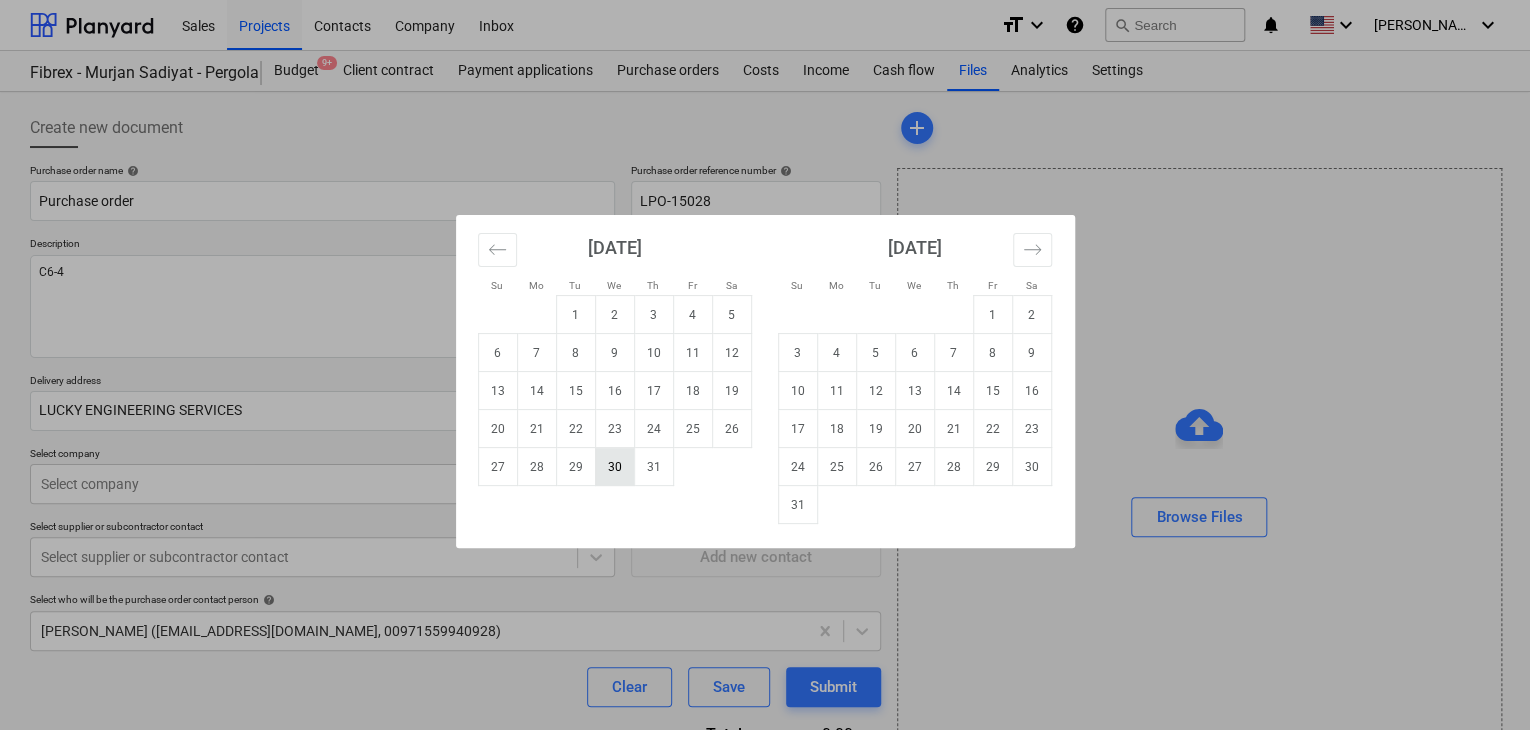 click on "30" at bounding box center [614, 467] 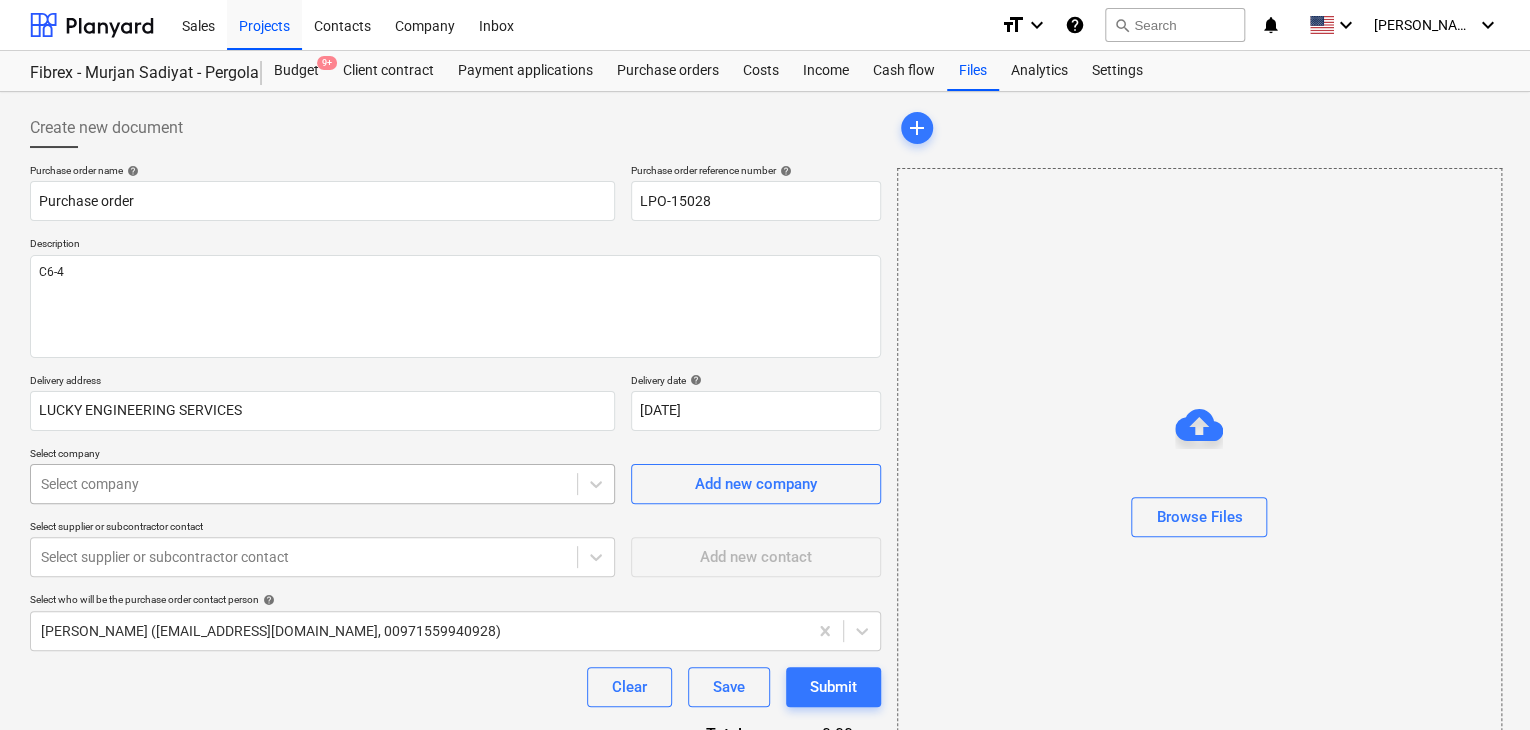 click on "Sales Projects Contacts Company Inbox format_size keyboard_arrow_down help search Search notifications 0 keyboard_arrow_down [PERSON_NAME] keyboard_arrow_down Fibrex - Murjan Sadiyat - Pergola & Canopies Budget 9+ Client contract Payment applications Purchase orders Costs Income Cash flow Files Analytics Settings Create new document Purchase order name help Purchase order Purchase order reference number help LPO-15028 Description C6-4 Delivery address LUCKY ENGINEERING SERVICES Delivery date help [DATE] [DATE] Press the down arrow key to interact with the calendar and
select a date. Press the question mark key to get the keyboard shortcuts for changing dates. Select company Select company Add new company Select supplier or subcontractor contact Select supplier or subcontractor contact Add new contact Select who will be the purchase order contact person help [PERSON_NAME] ([EMAIL_ADDRESS][DOMAIN_NAME], 00971559940928) Clear Save Submit Total 0.00د.إ.‏ Select line-items to add help Select in bulk add" at bounding box center [765, 365] 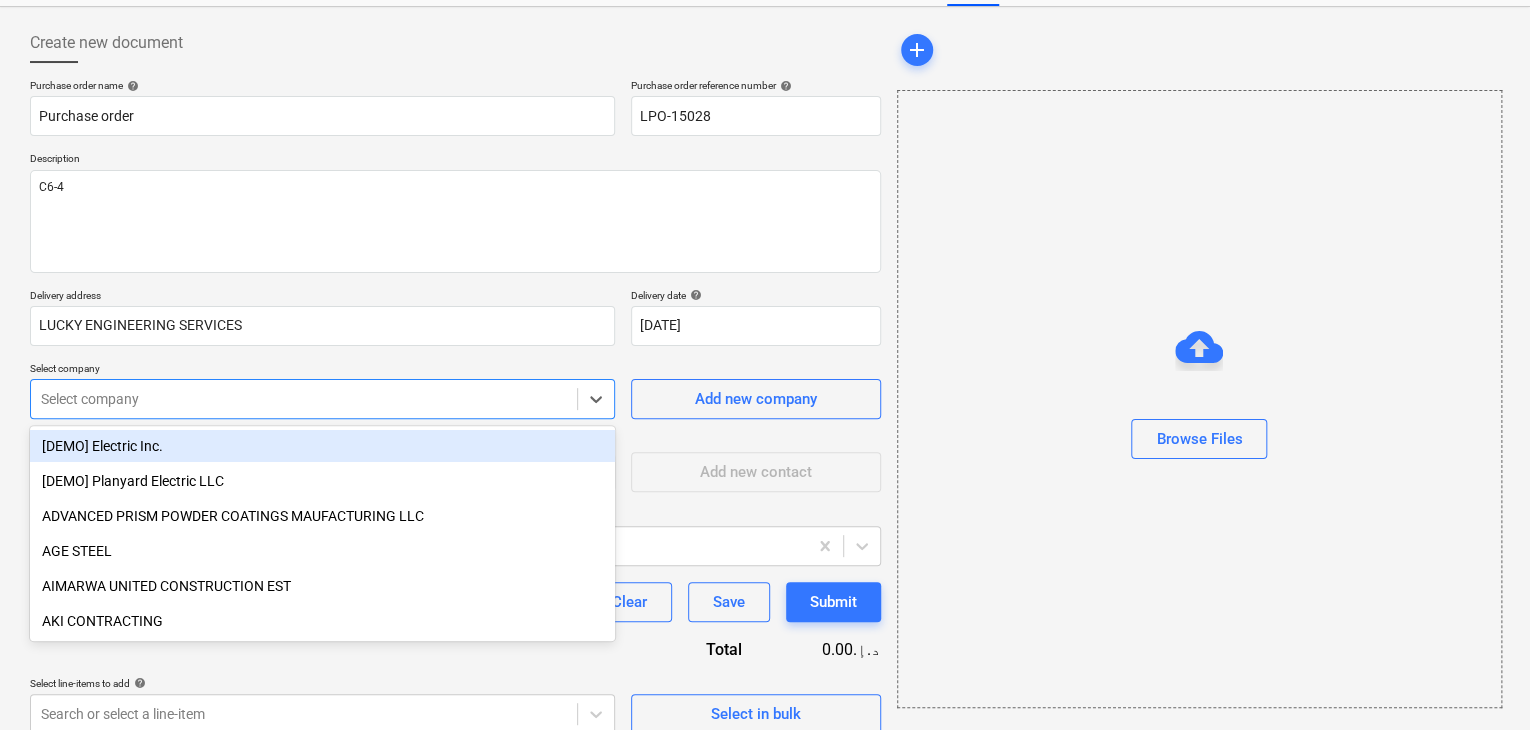 scroll, scrollTop: 93, scrollLeft: 0, axis: vertical 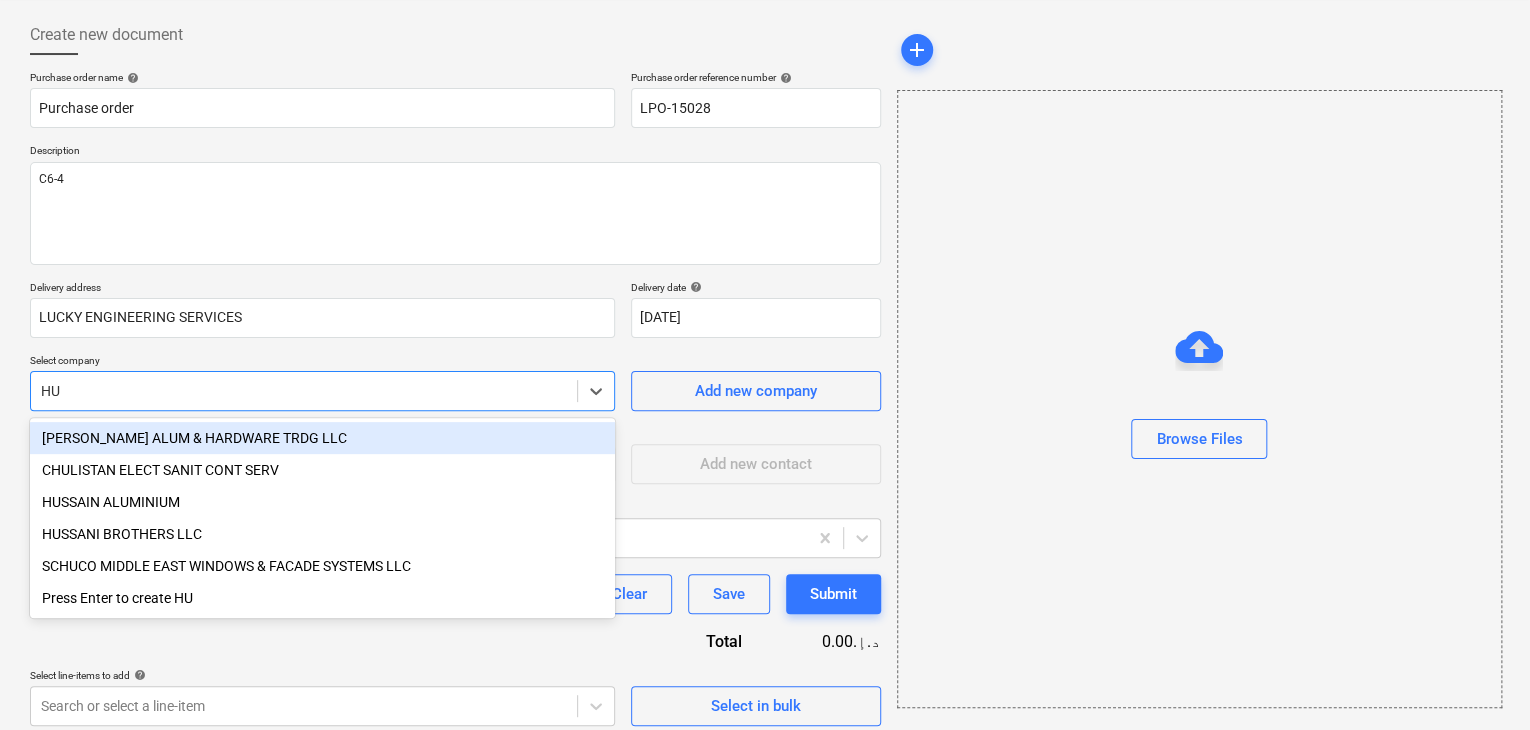 type on "HUS" 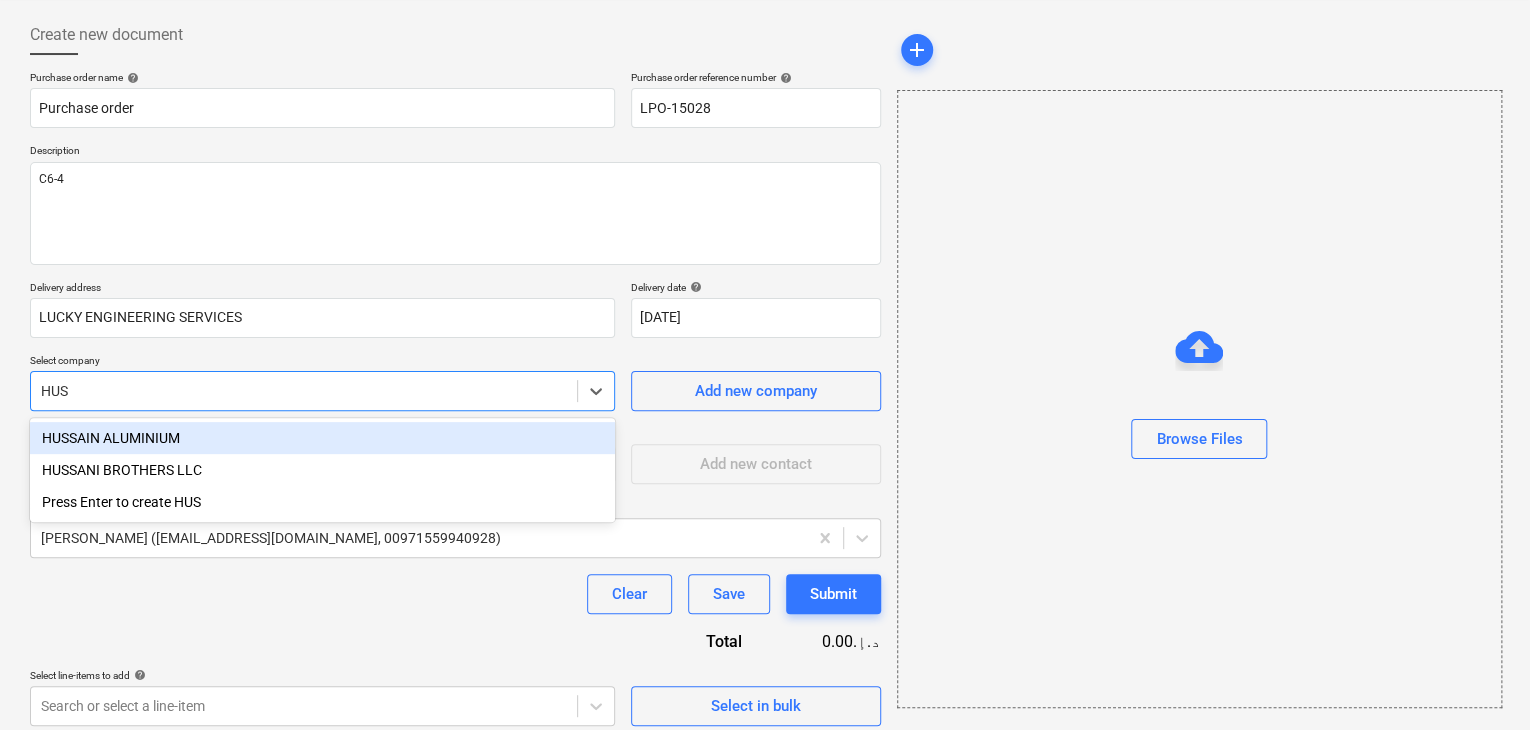 click on "HUSSANI BROTHERS LLC" at bounding box center (322, 470) 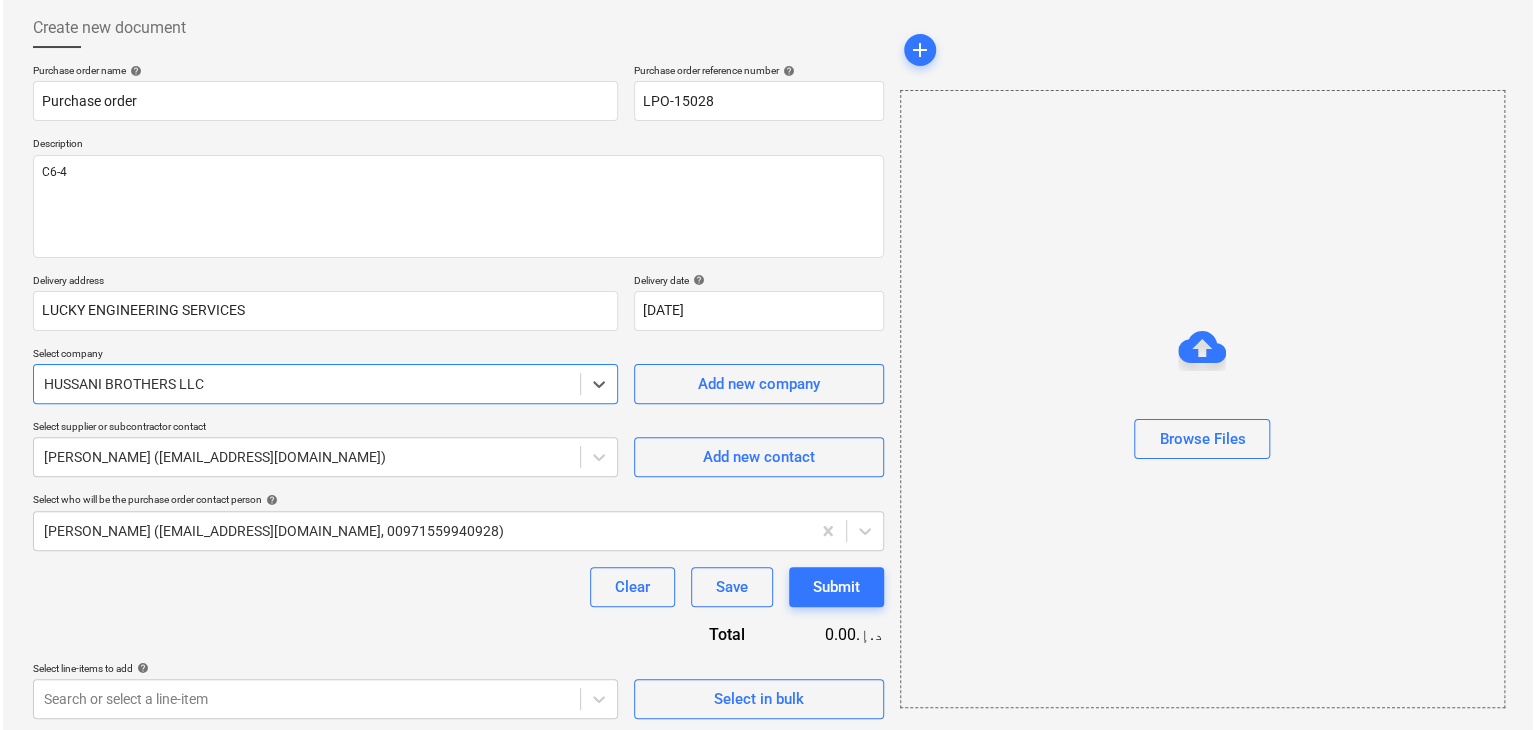scroll, scrollTop: 104, scrollLeft: 0, axis: vertical 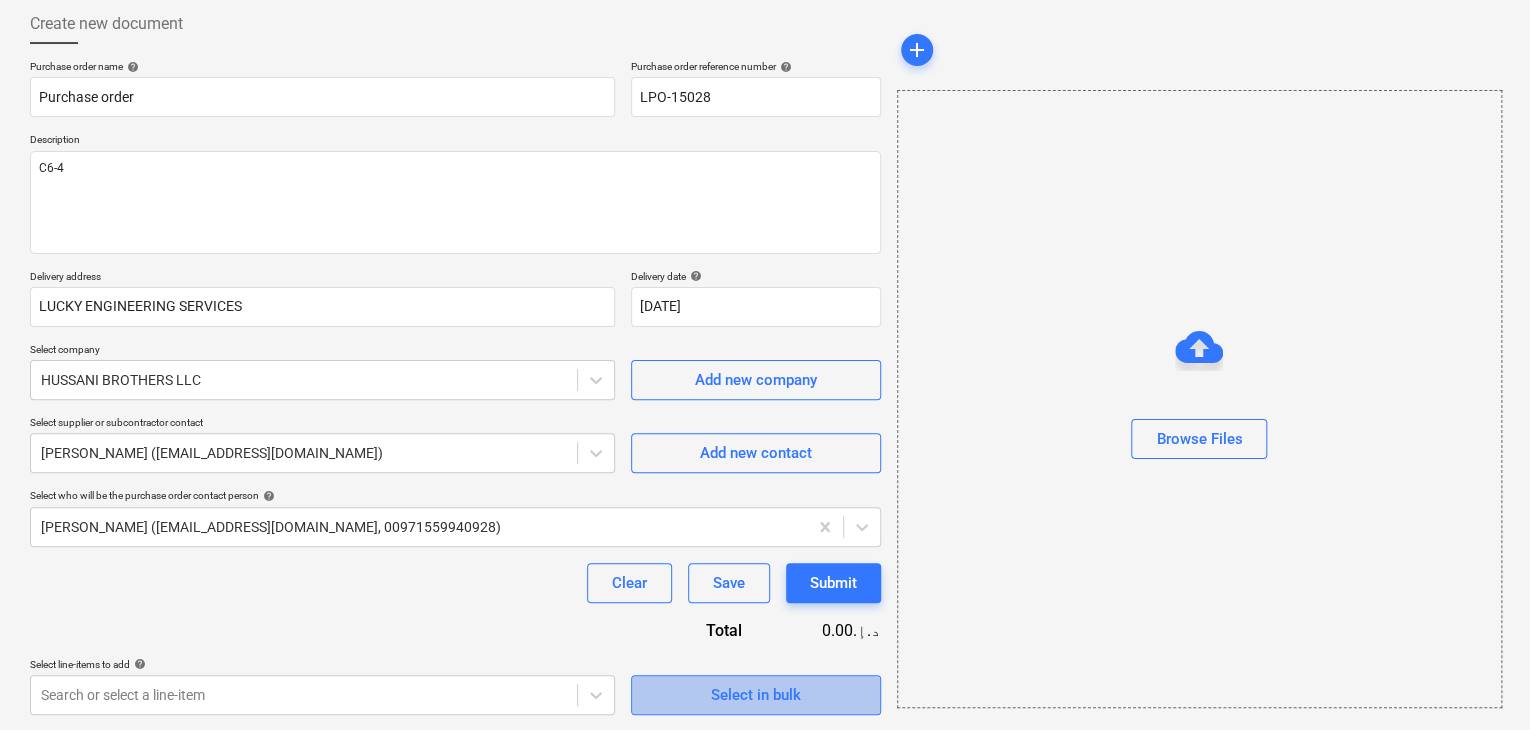 click on "Select in bulk" at bounding box center [756, 695] 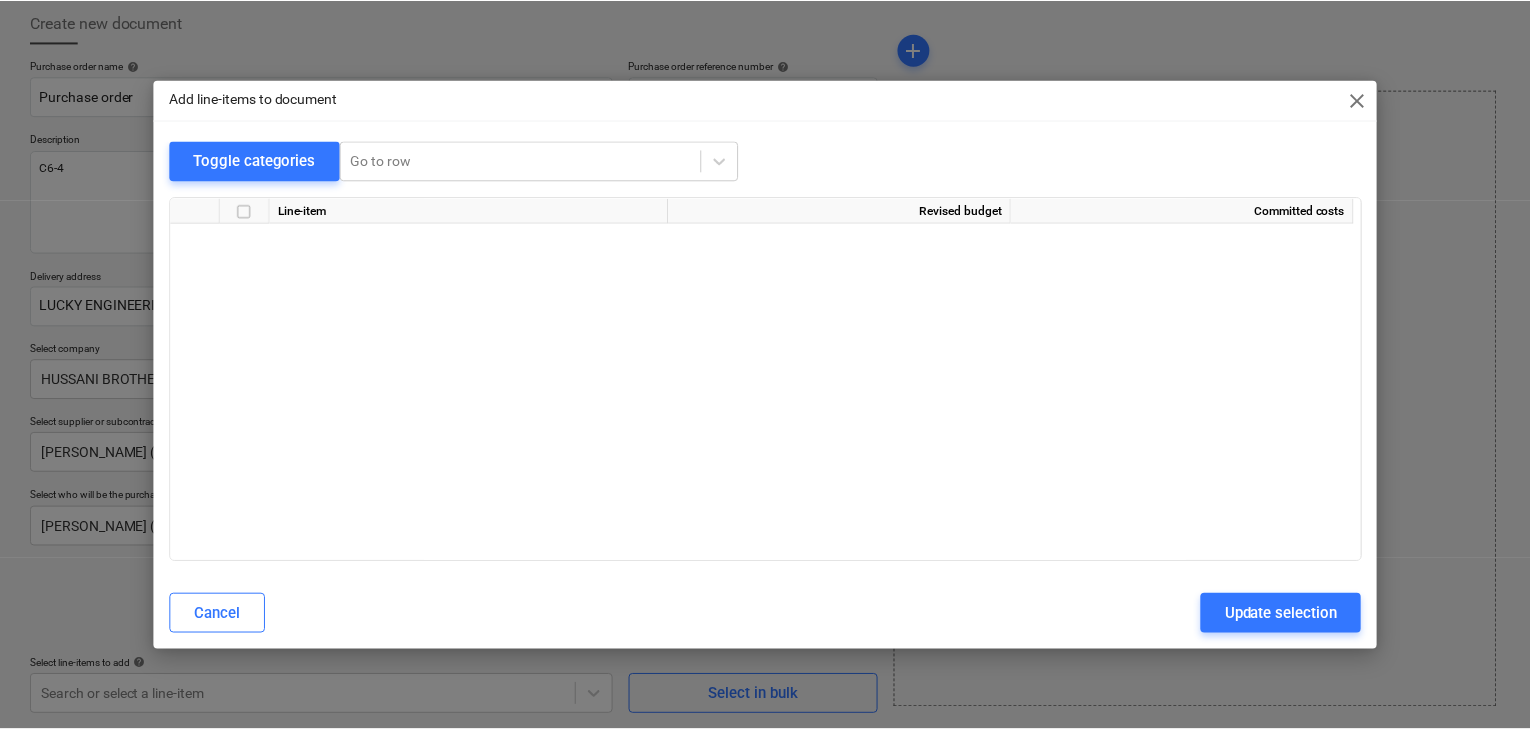 scroll, scrollTop: 6336, scrollLeft: 0, axis: vertical 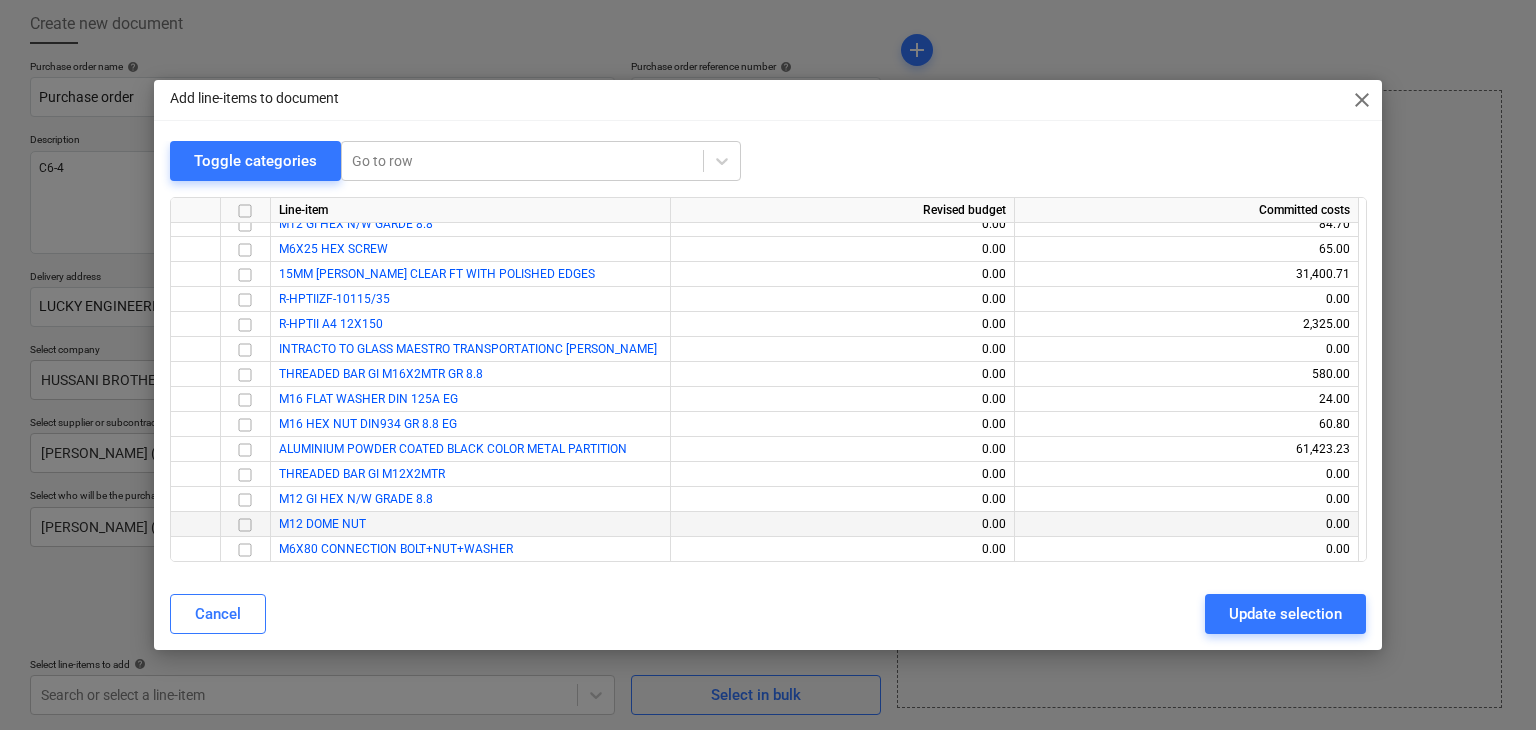 click at bounding box center [246, 524] 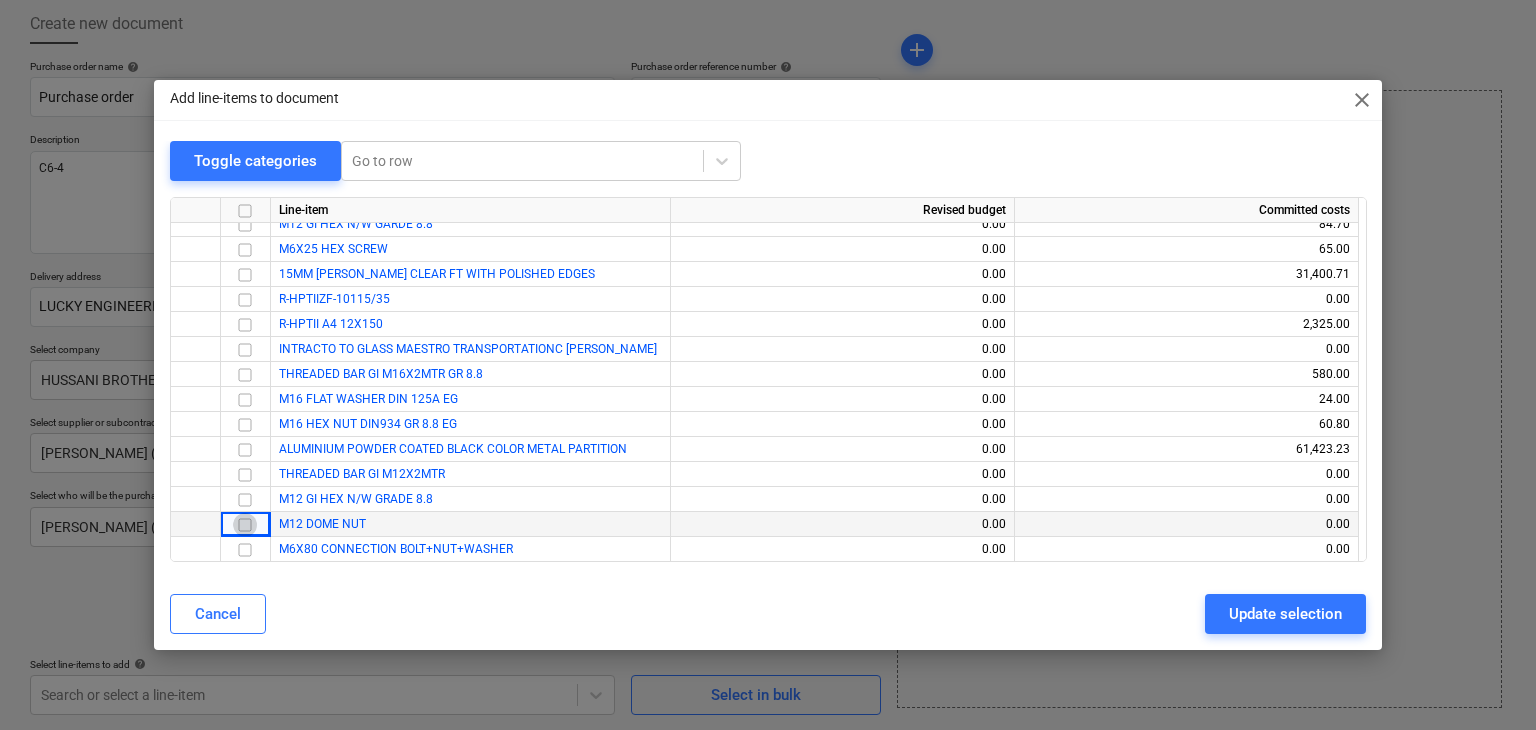 click at bounding box center [245, 525] 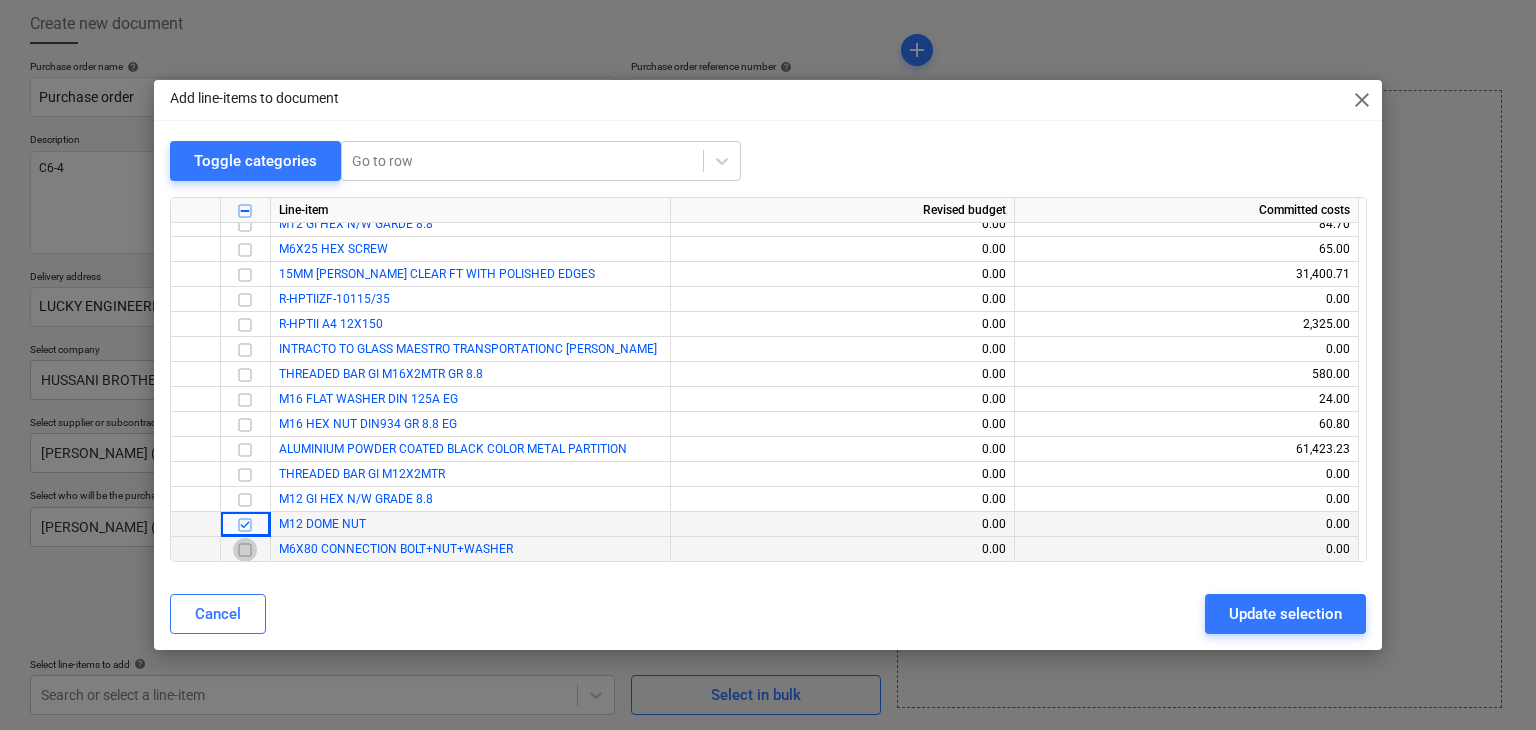 click at bounding box center (245, 550) 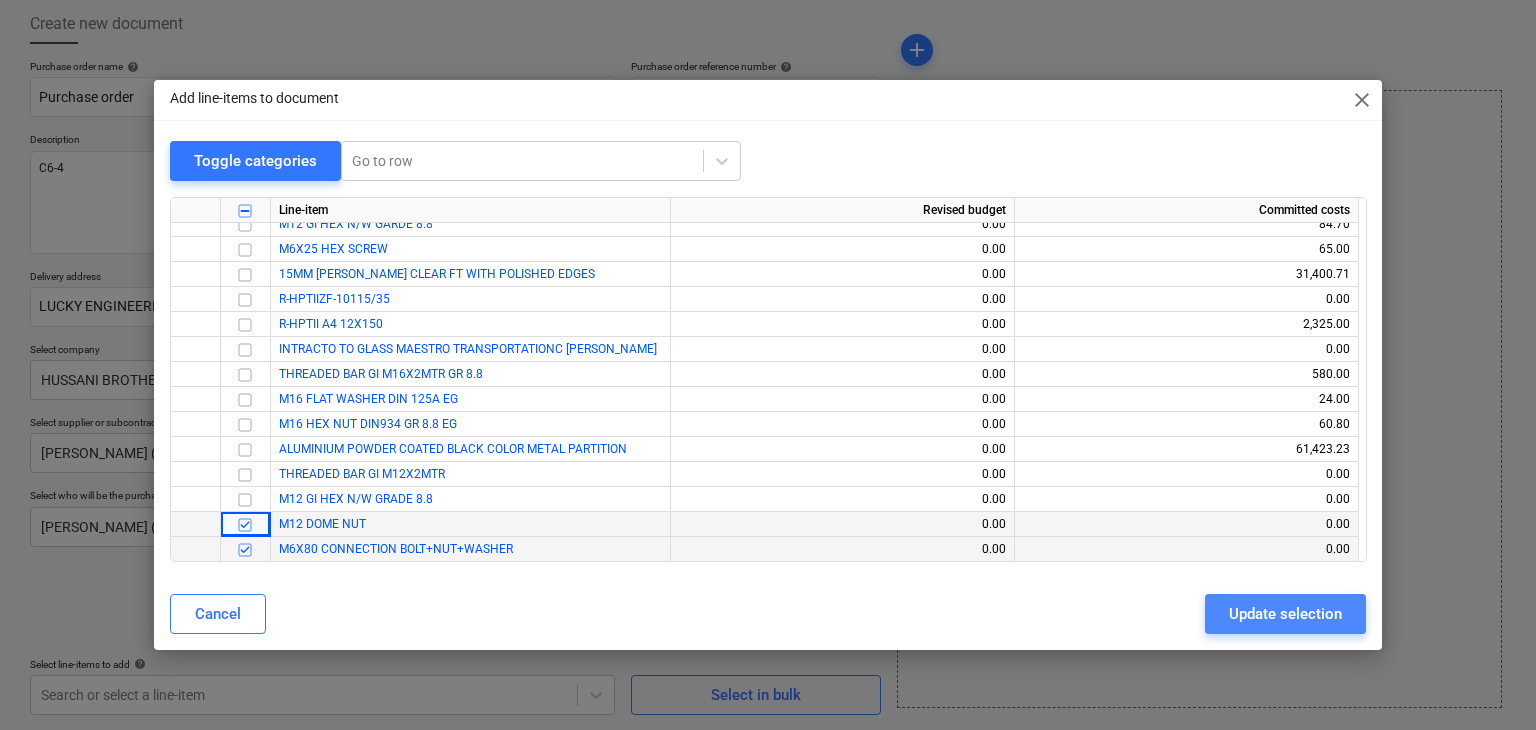 click on "Update selection" at bounding box center (1285, 614) 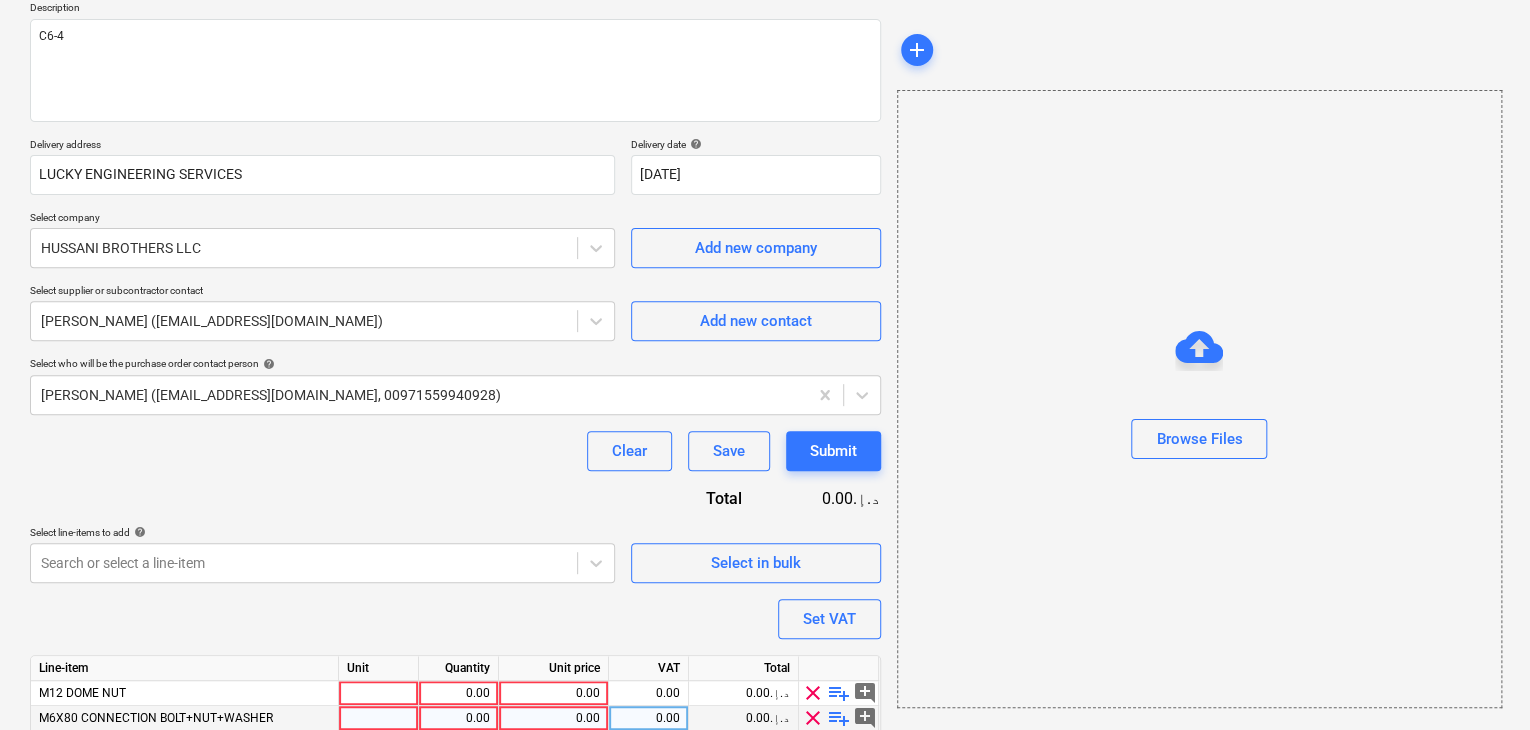 scroll, scrollTop: 317, scrollLeft: 0, axis: vertical 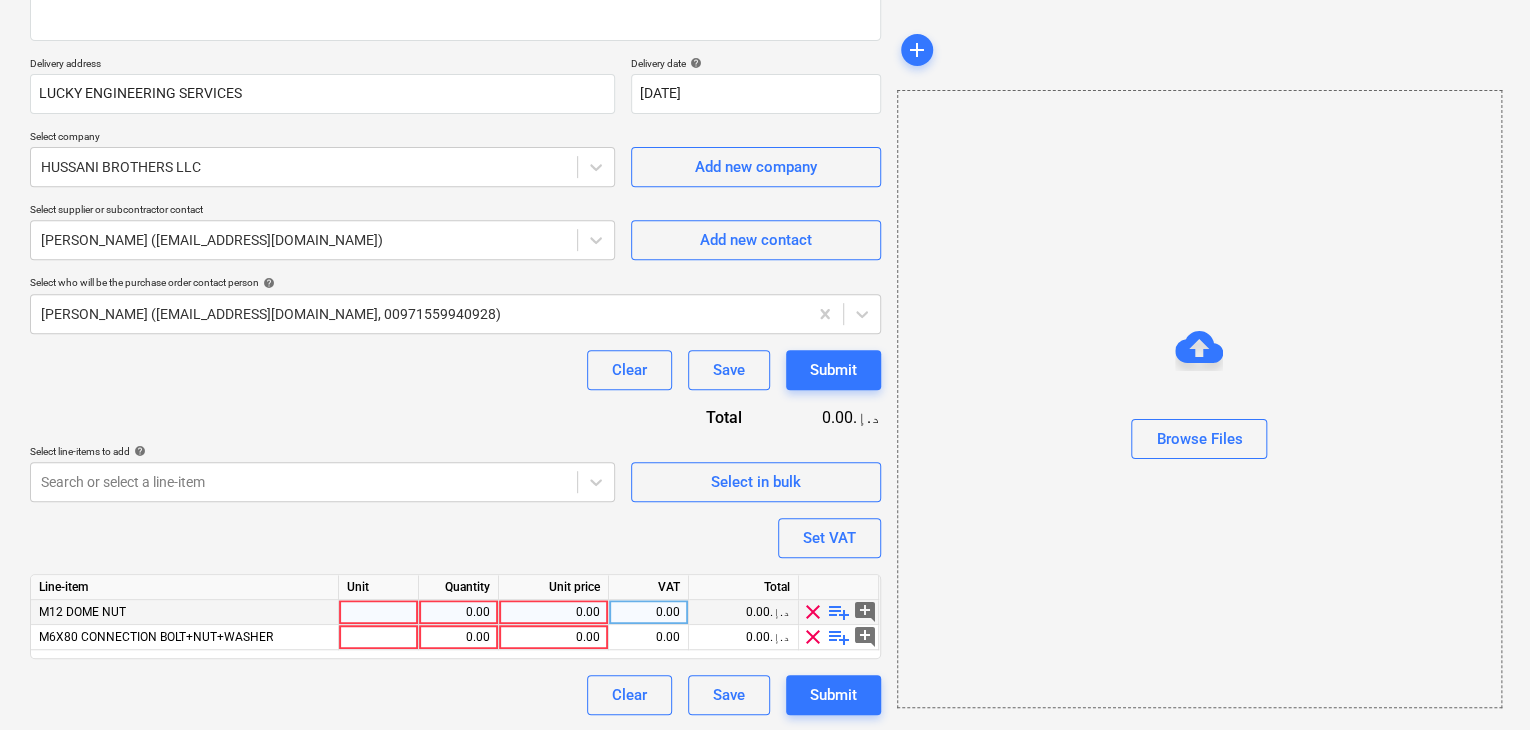 click at bounding box center [379, 612] 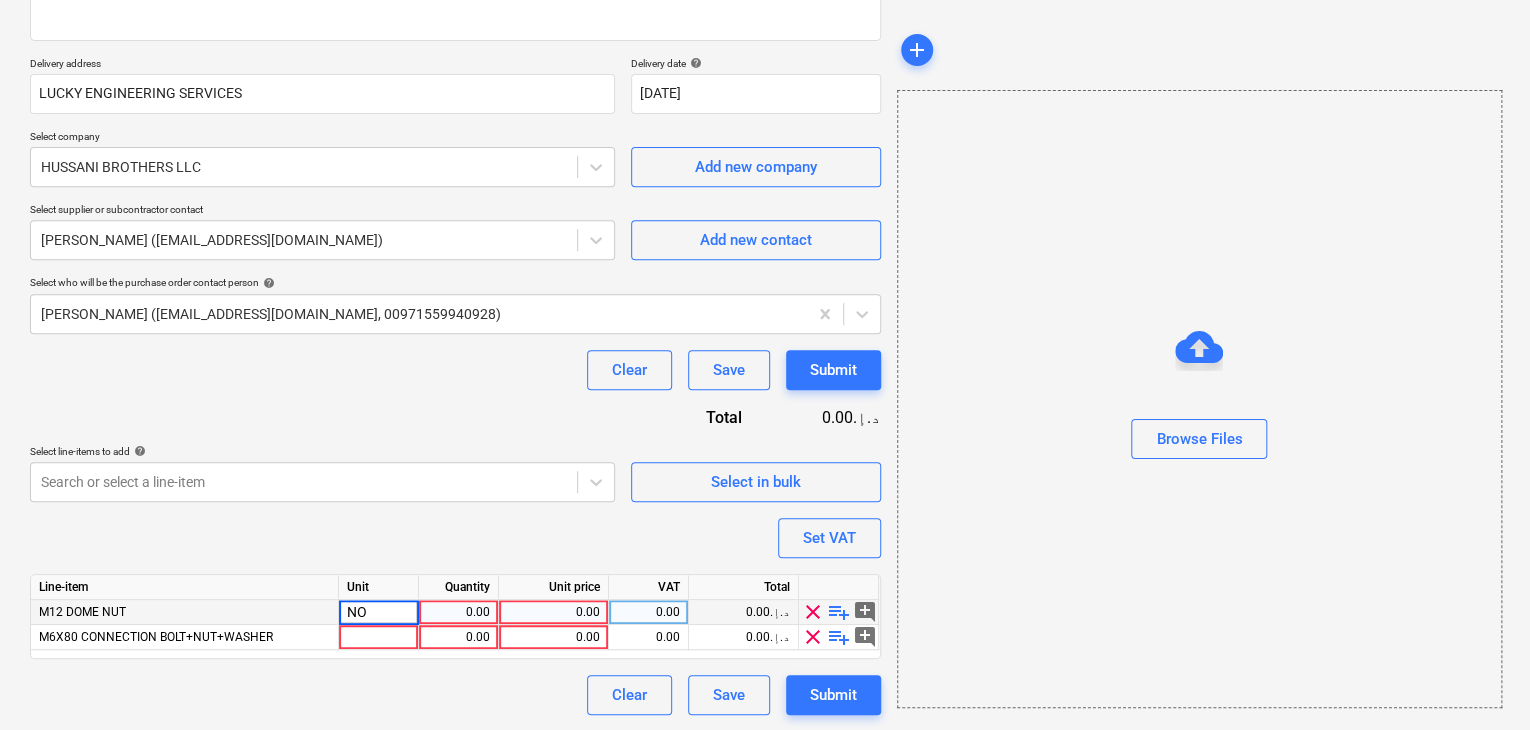 type on "NOS" 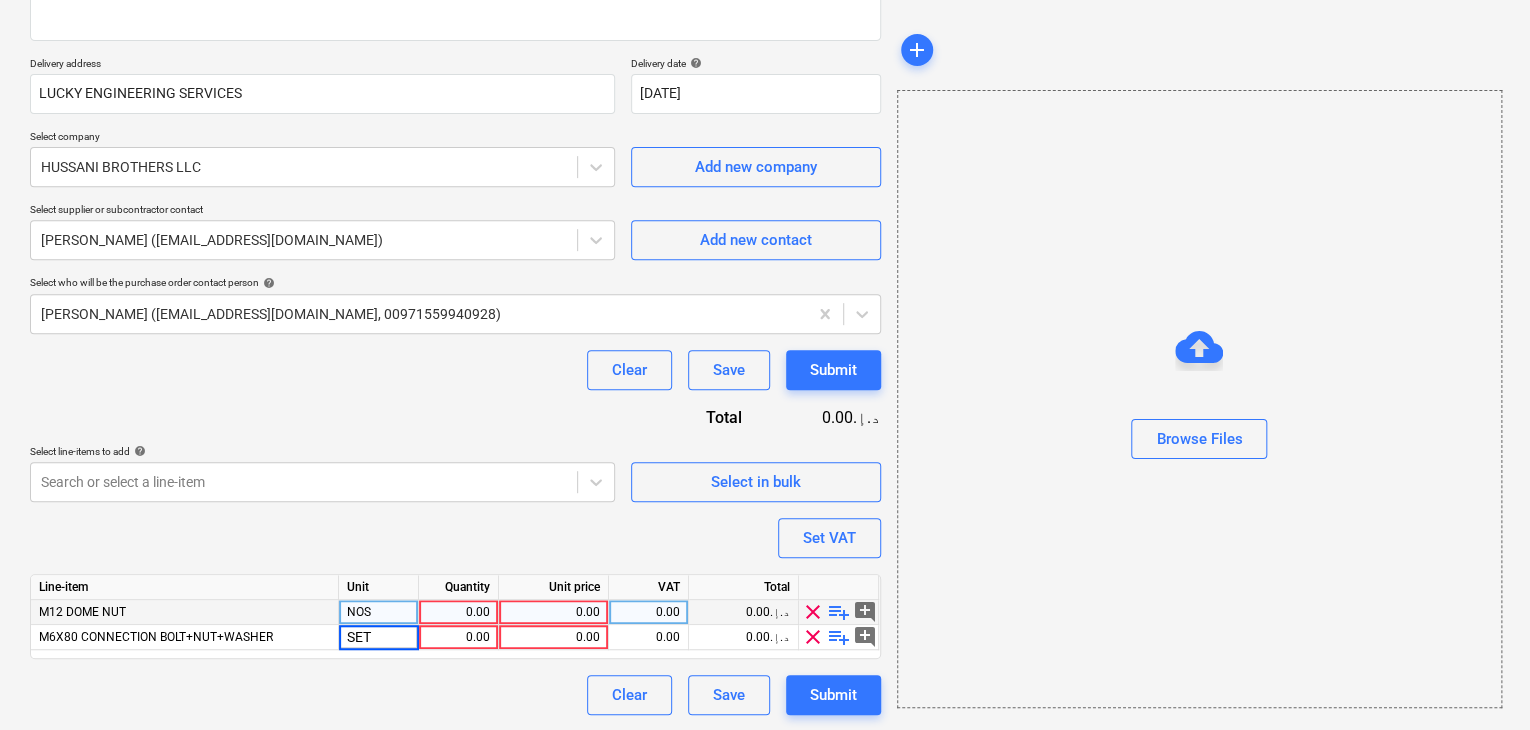 type on "SETS" 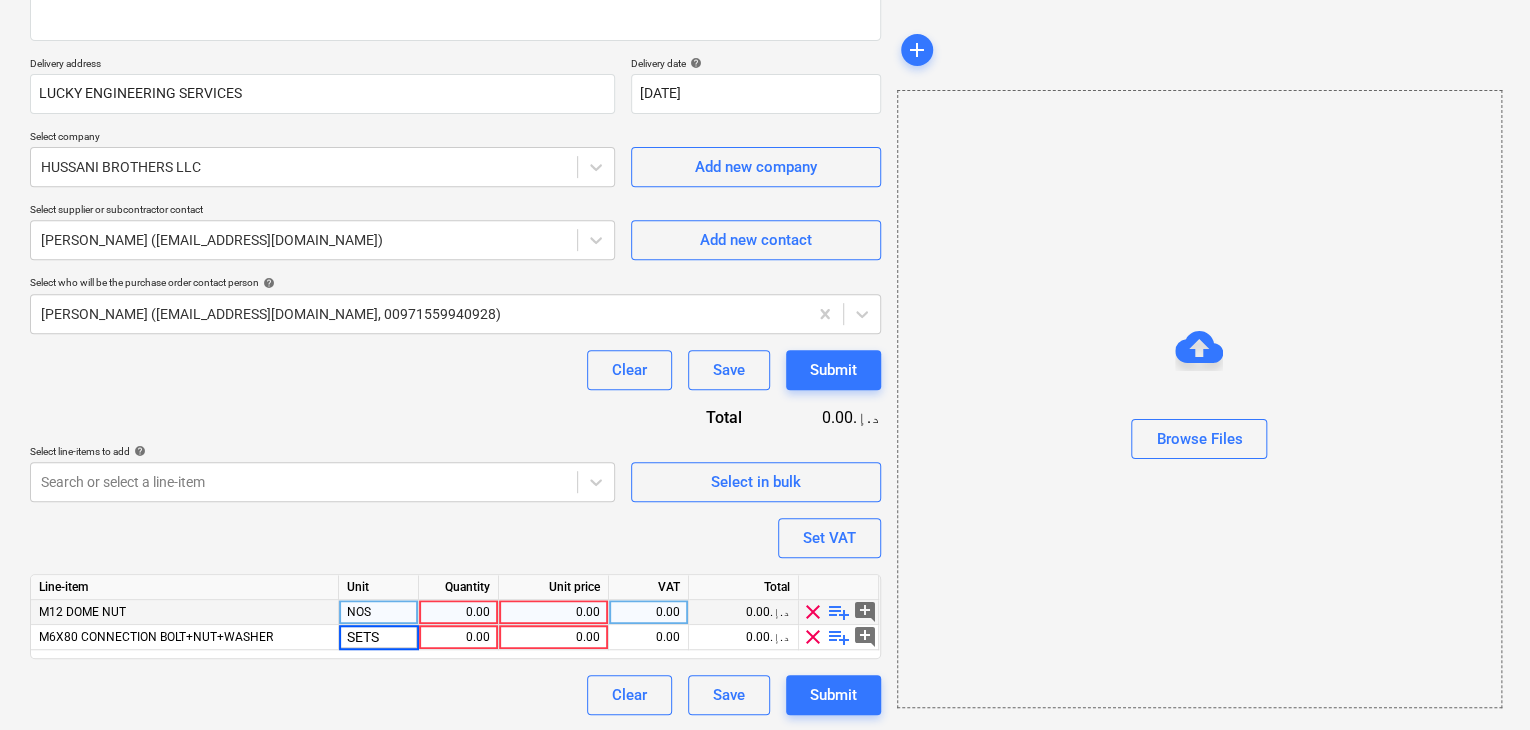 click on "0.00" at bounding box center [458, 612] 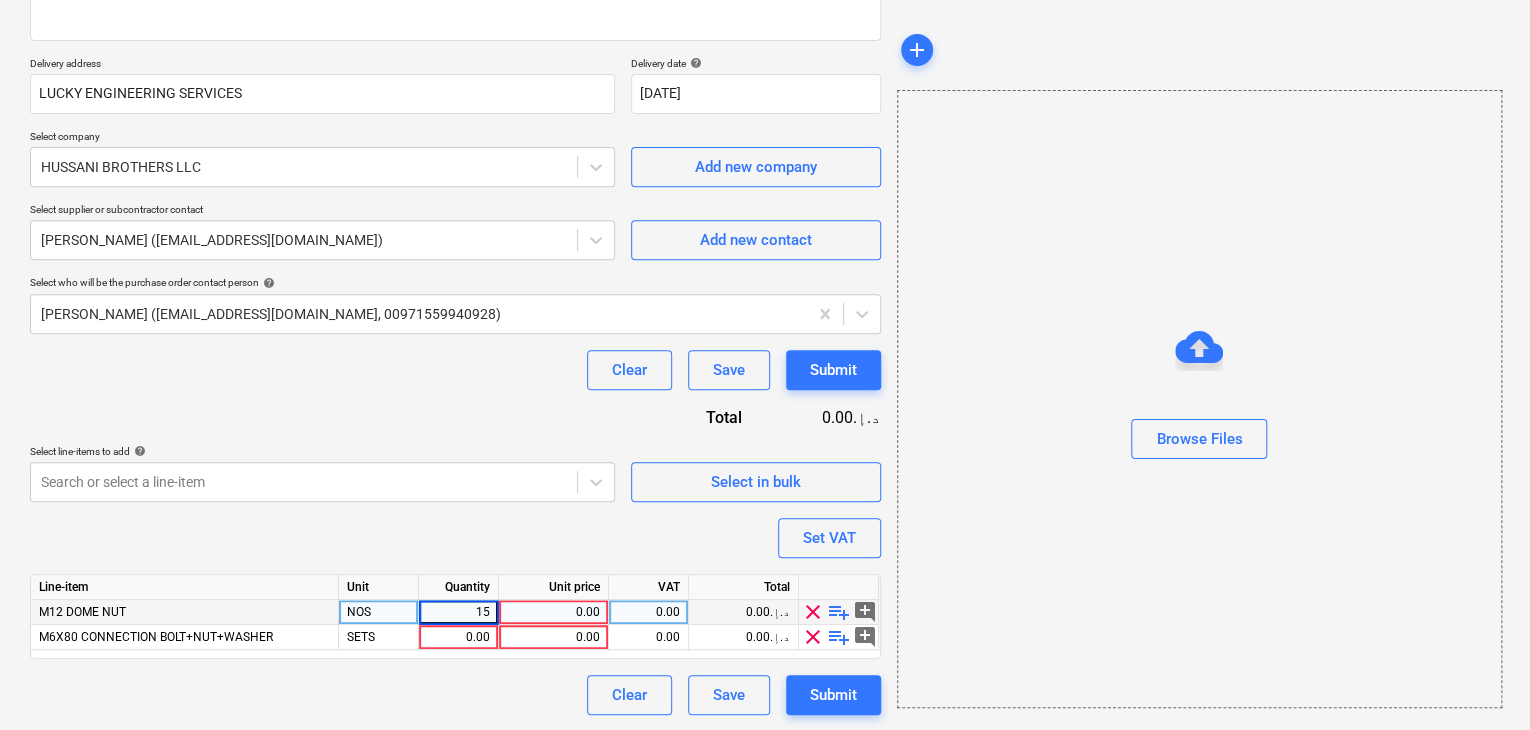 type on "150" 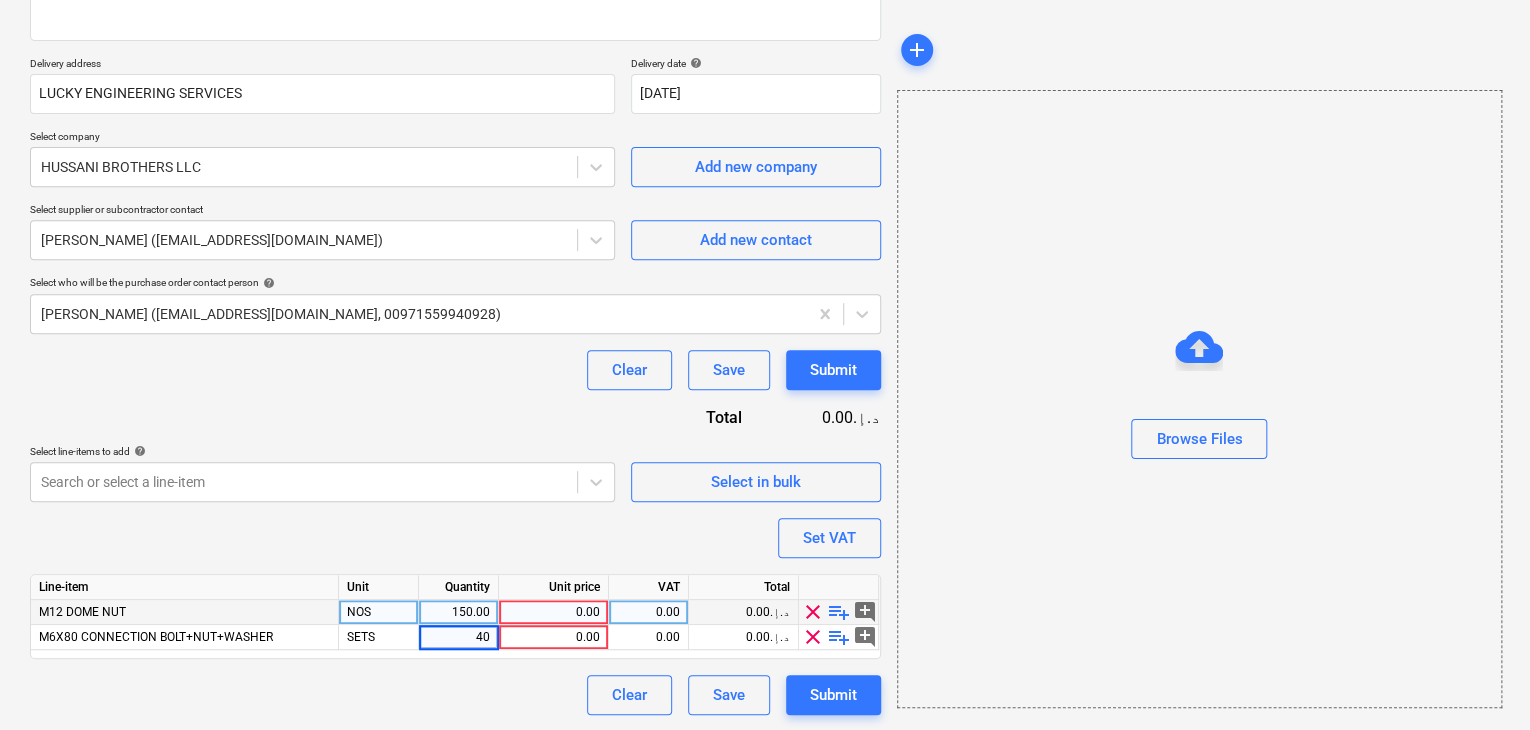 type on "400" 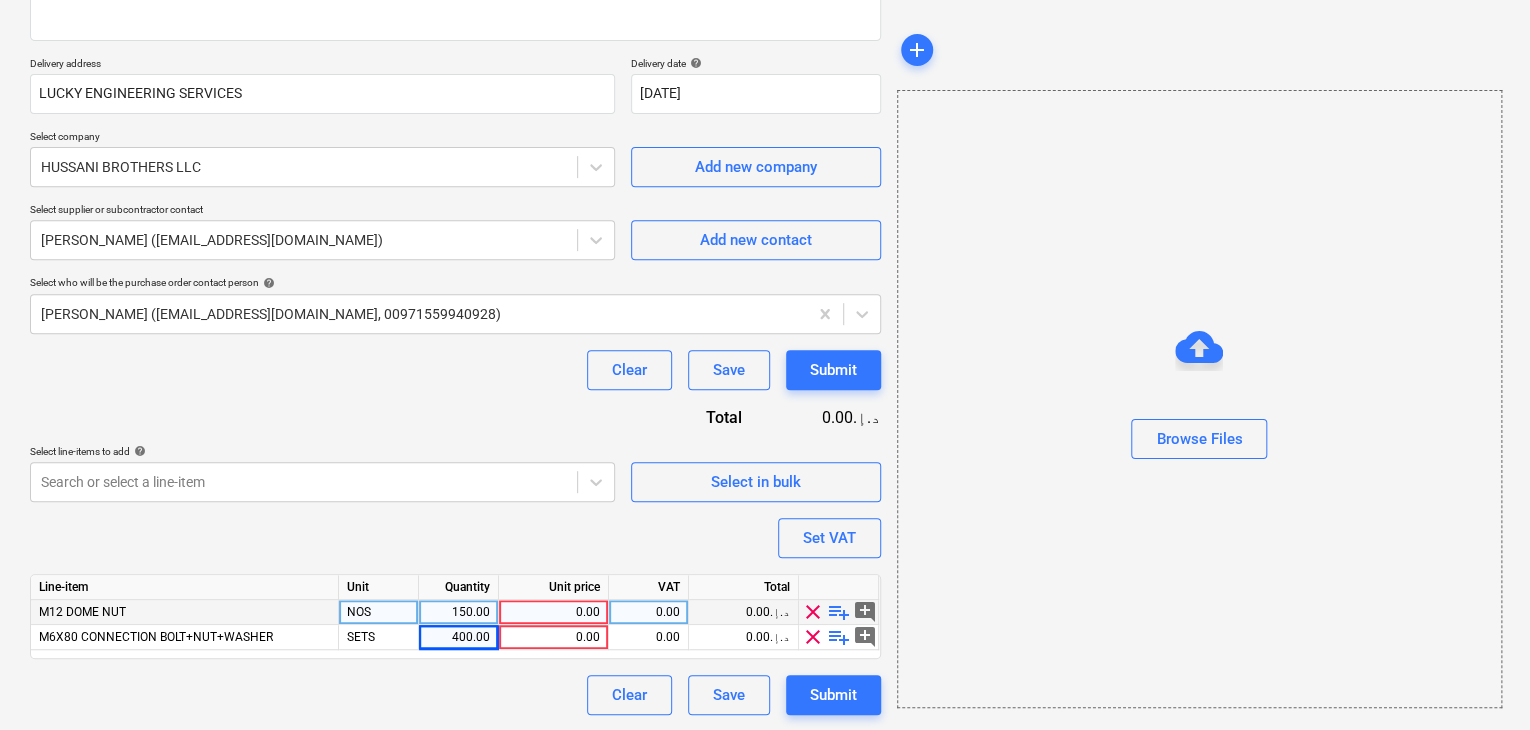 click on "0.00" at bounding box center [553, 612] 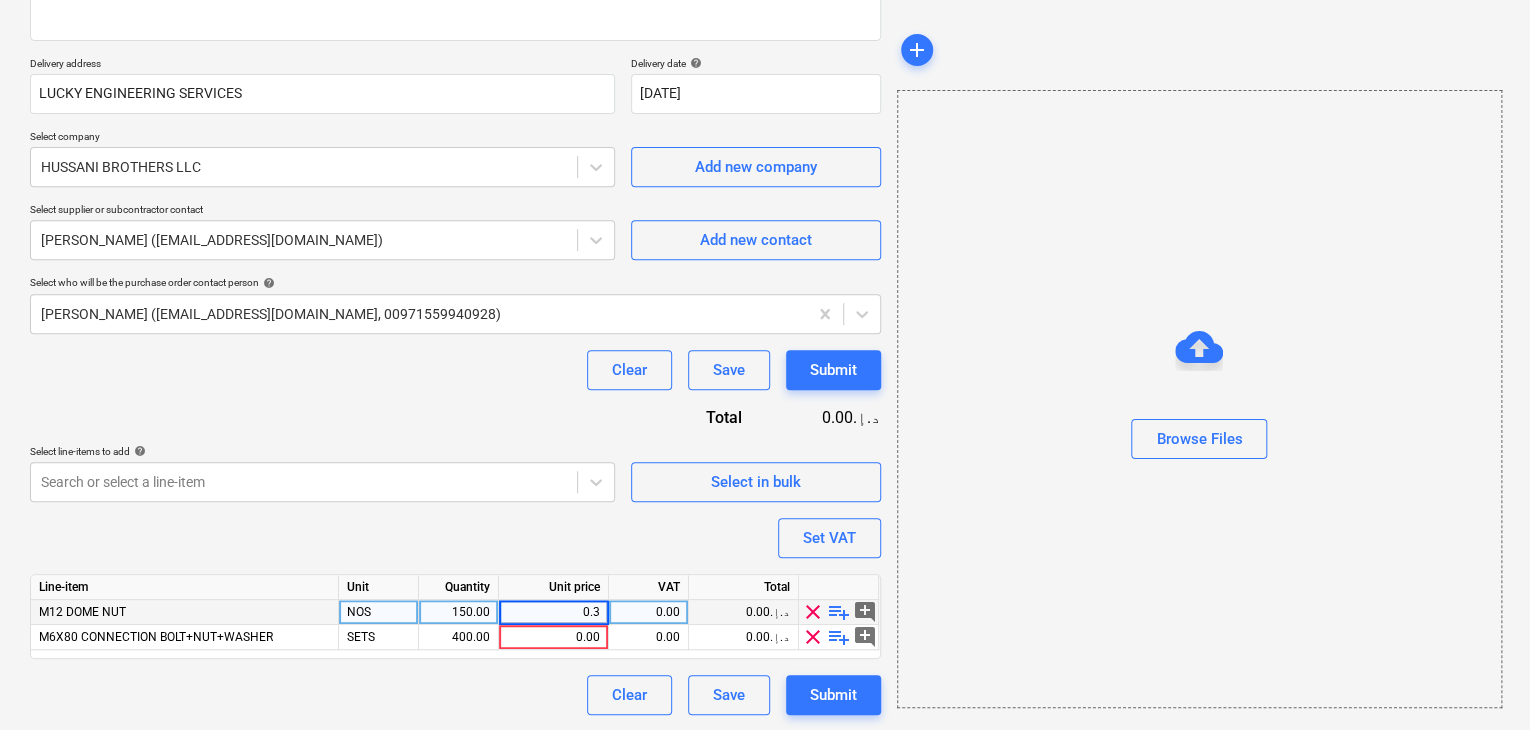type on "0.30" 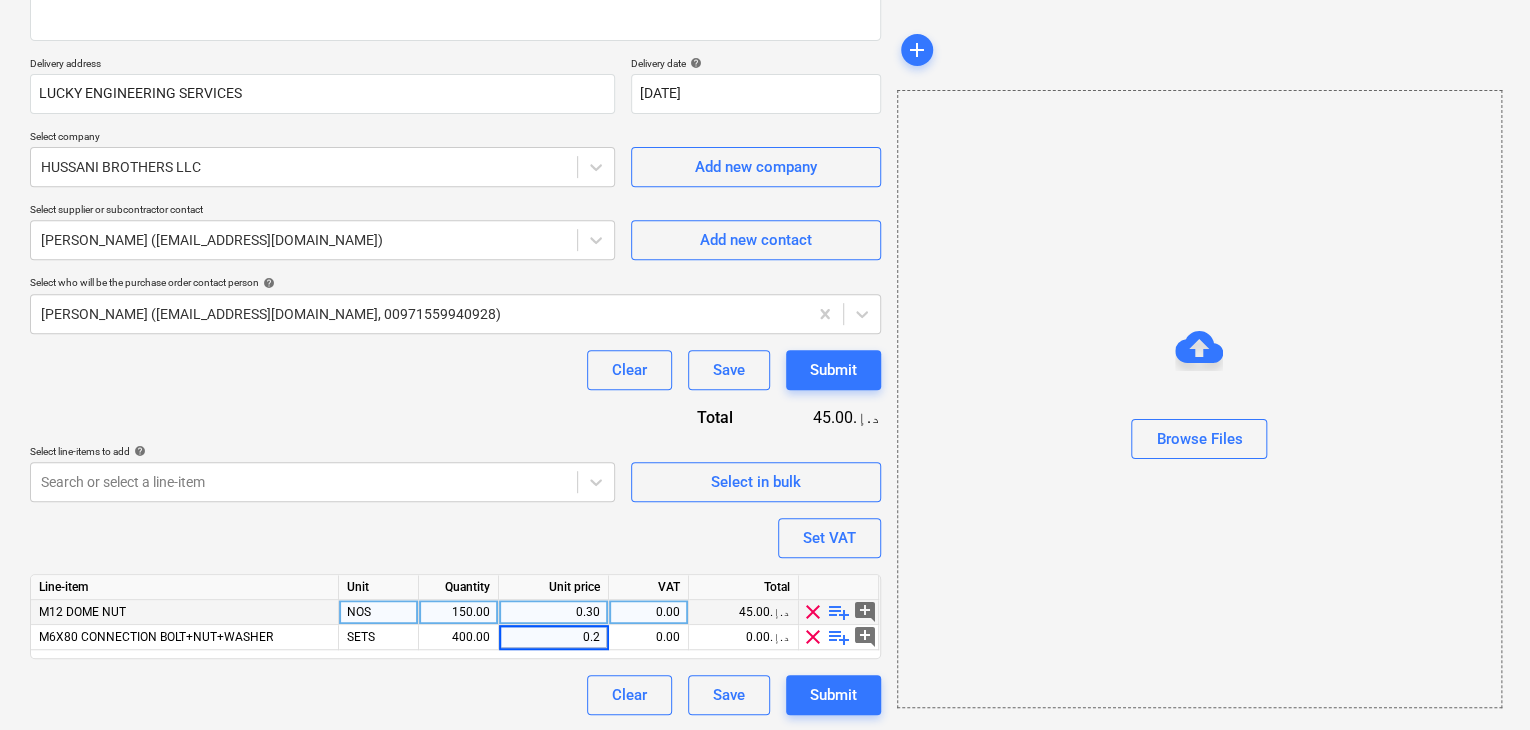 type on "0.26" 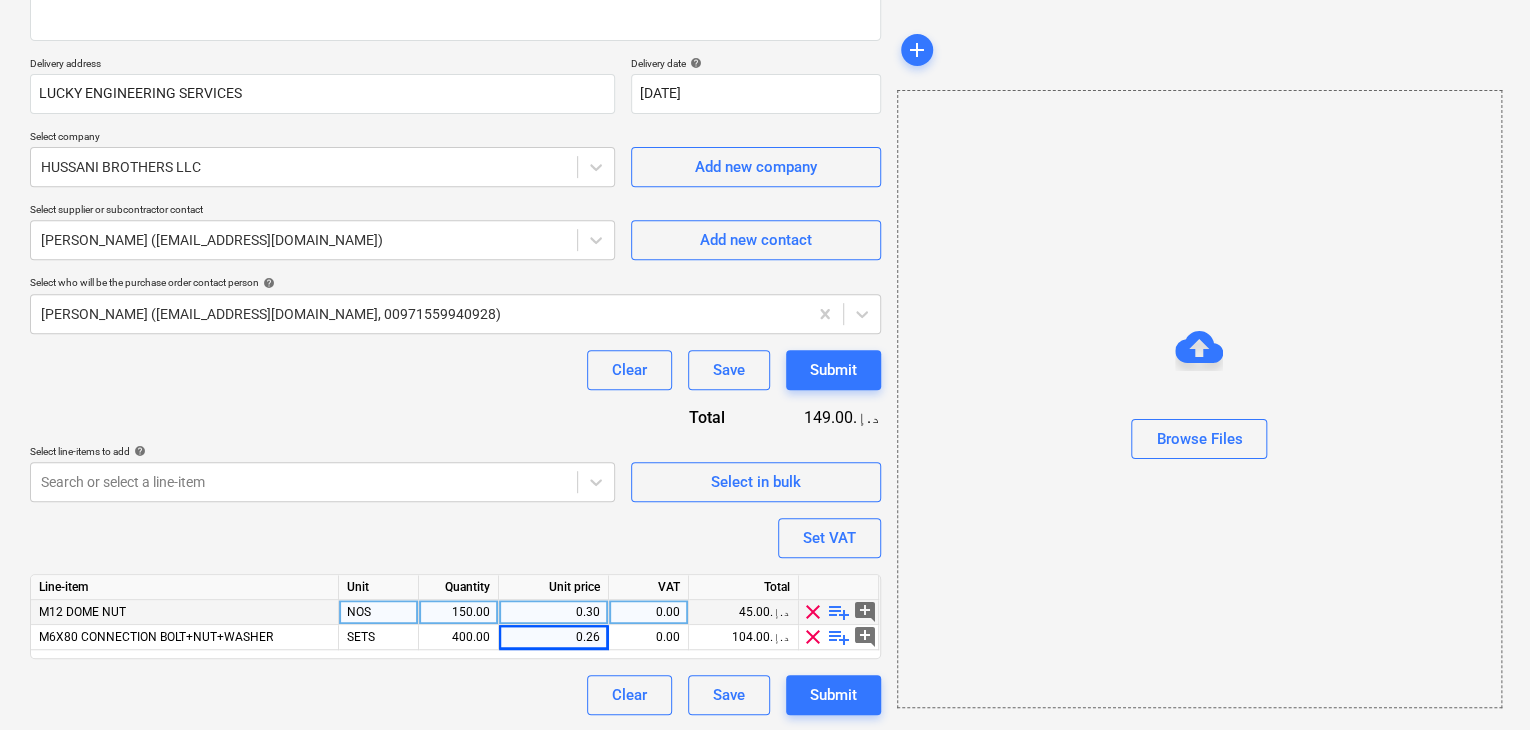 click on "Browse Files" at bounding box center [1199, 399] 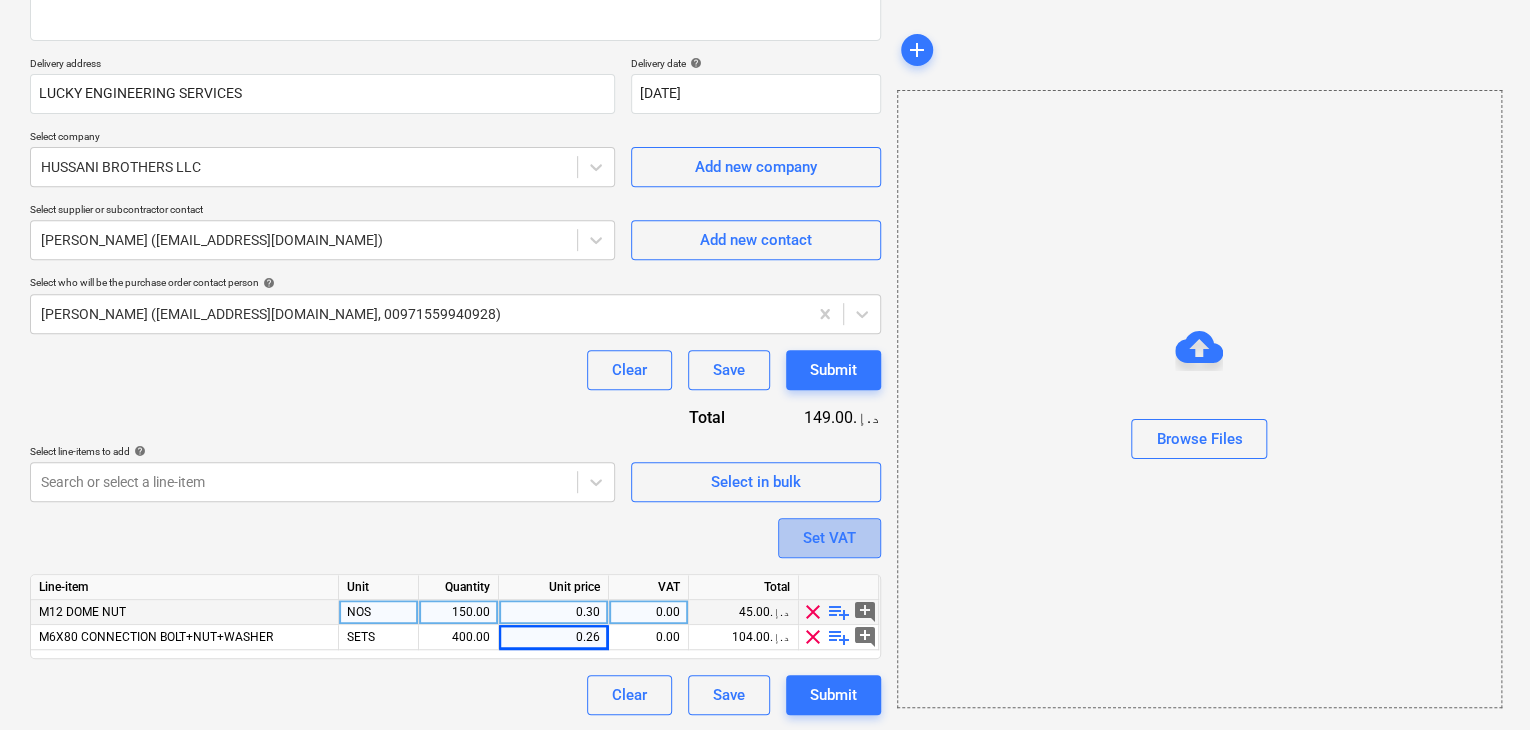 click on "Set VAT" at bounding box center (829, 538) 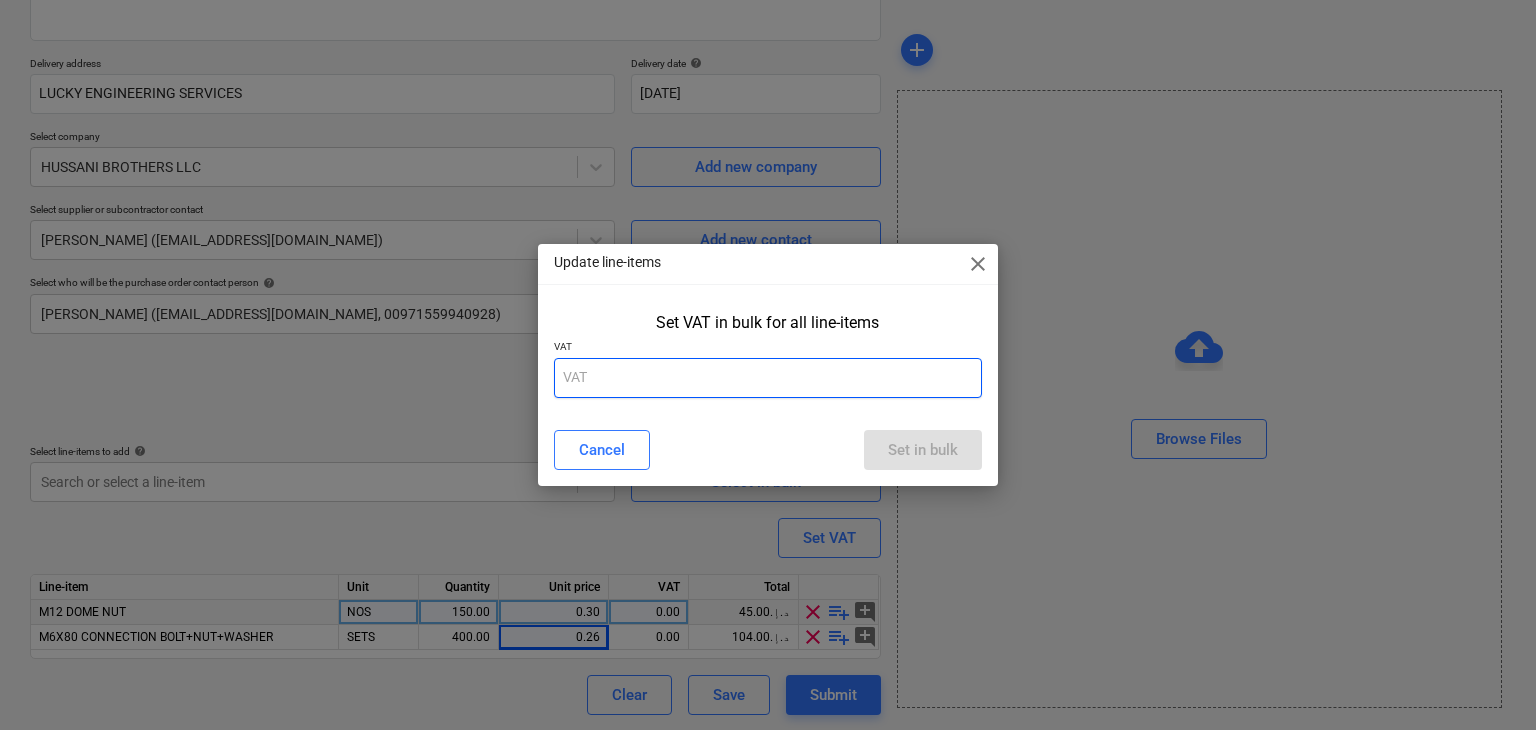click at bounding box center [768, 378] 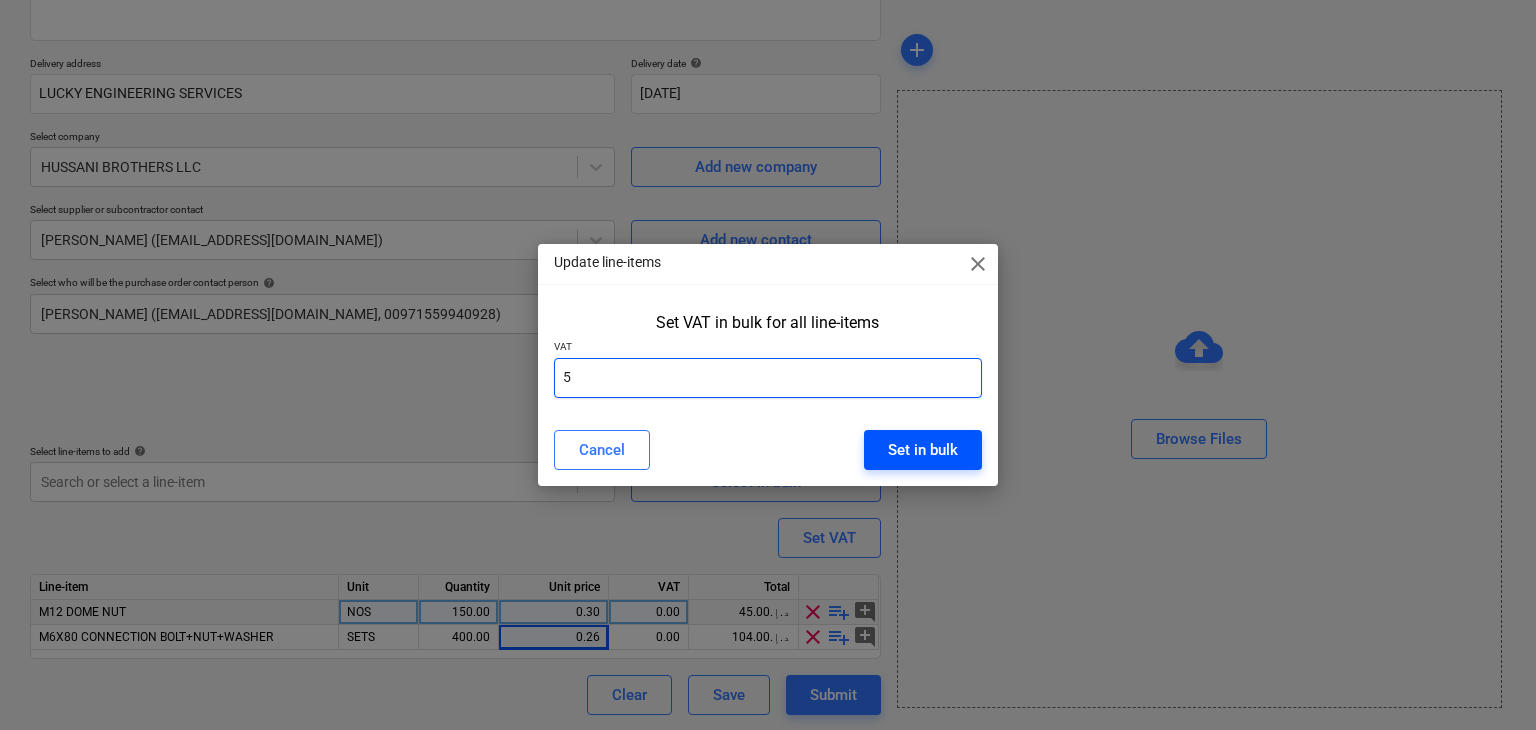 type on "5" 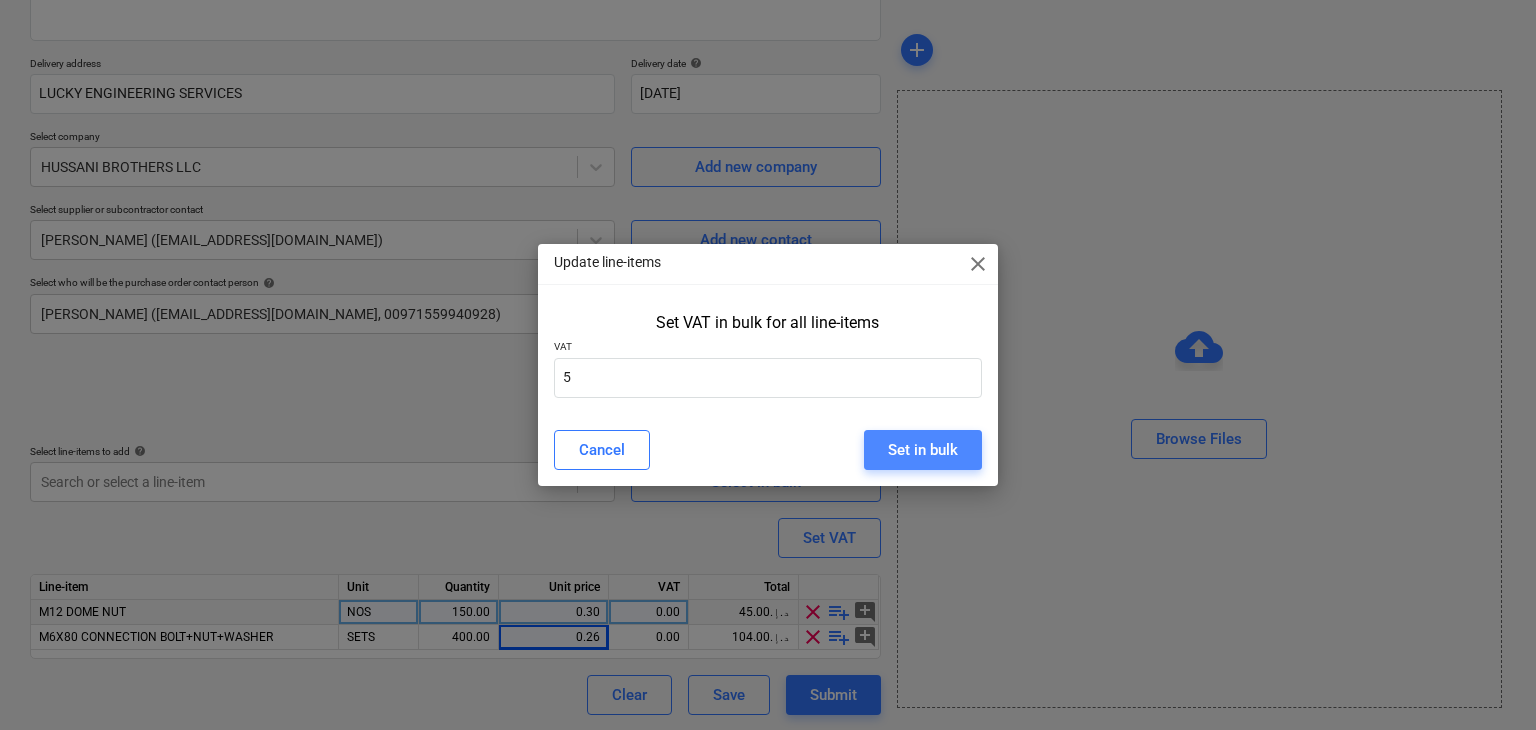 click on "Set in bulk" at bounding box center [923, 450] 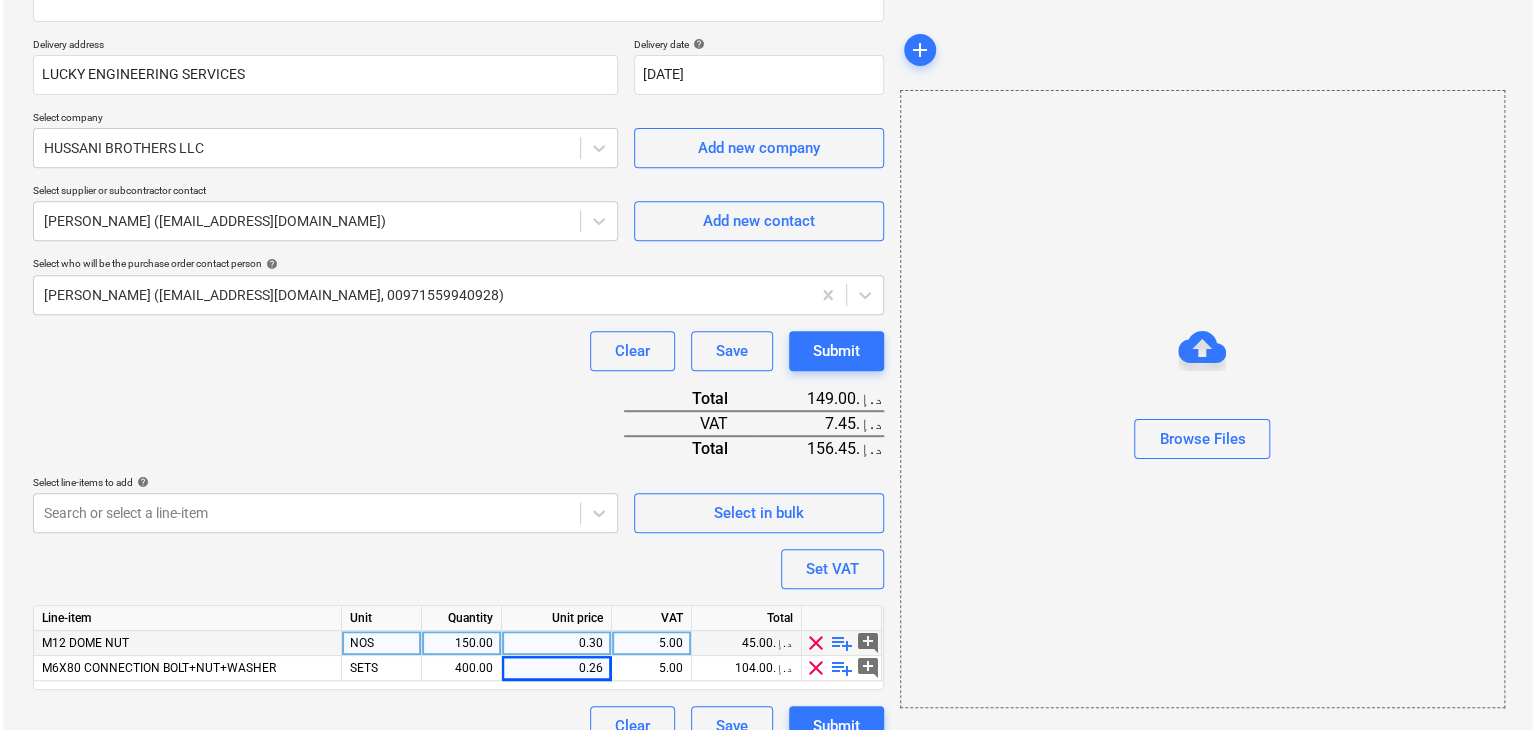 scroll, scrollTop: 367, scrollLeft: 0, axis: vertical 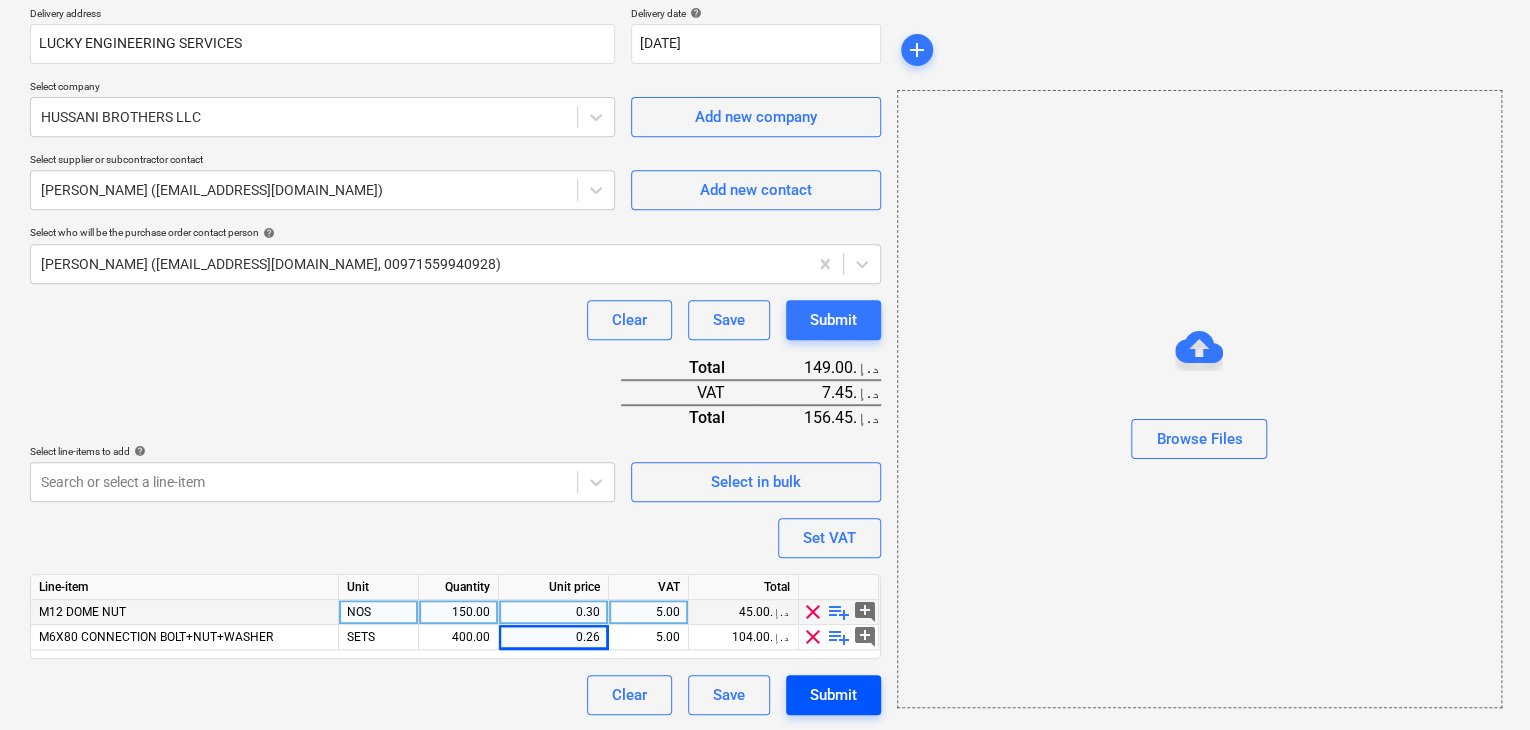 click on "Submit" at bounding box center [833, 695] 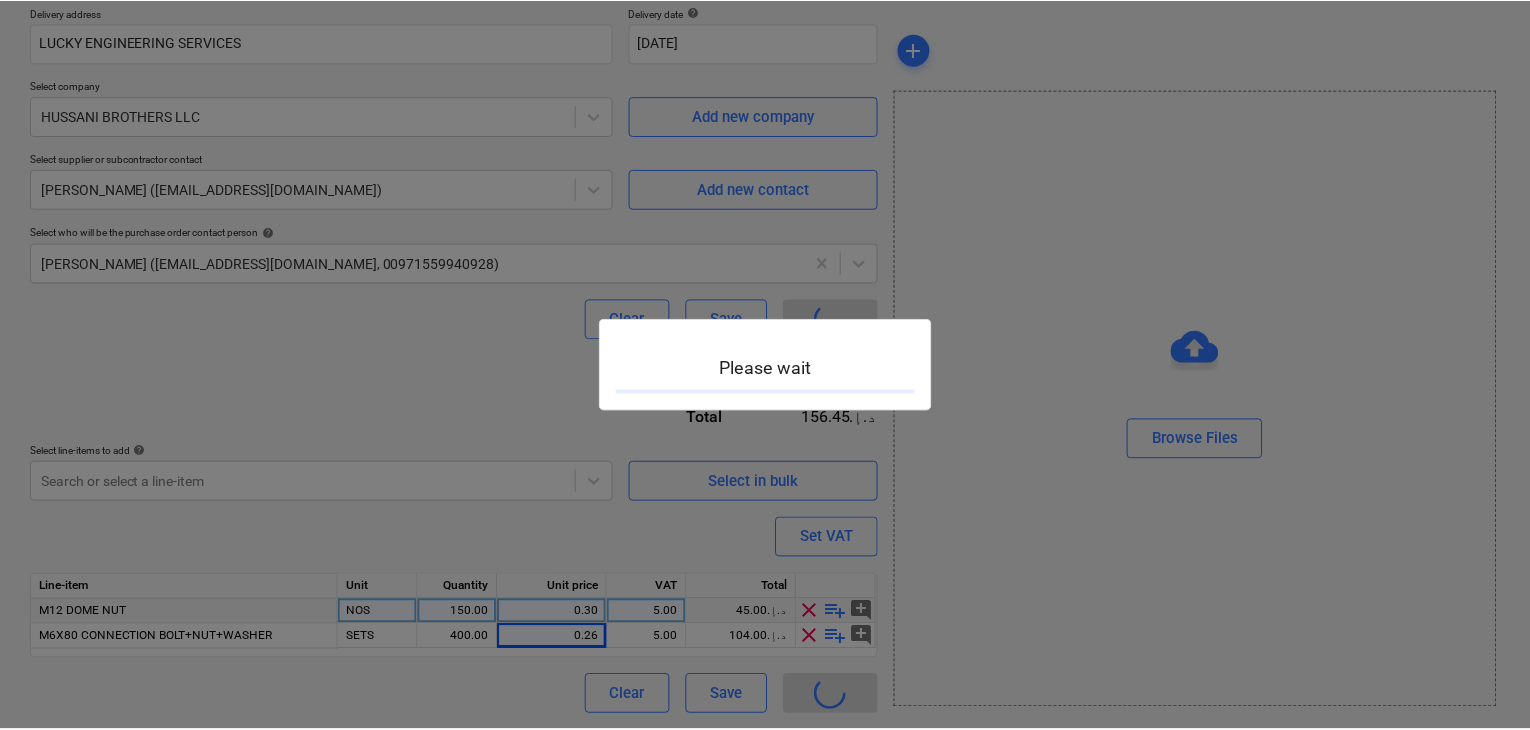 scroll, scrollTop: 0, scrollLeft: 0, axis: both 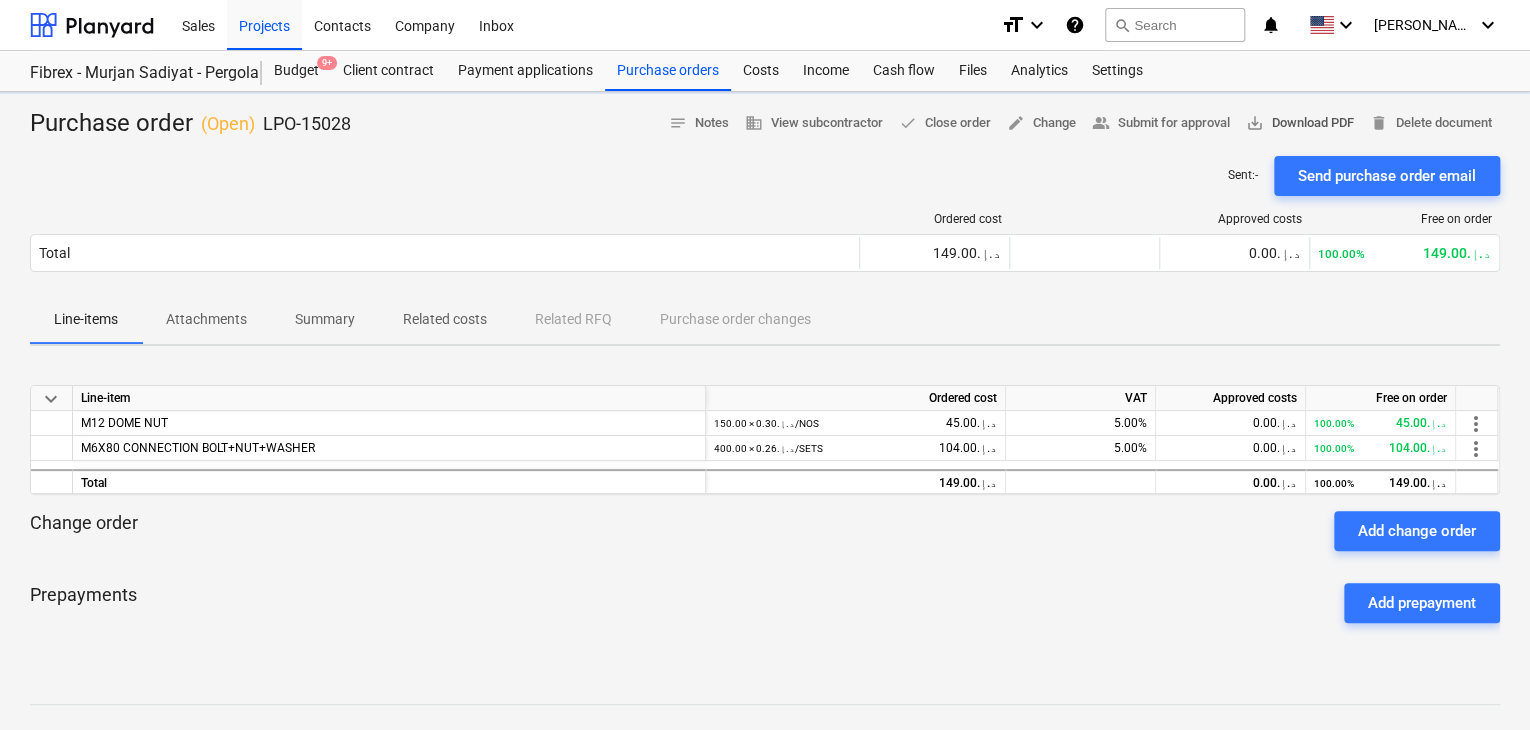 click on "save_alt Download PDF" at bounding box center (1300, 123) 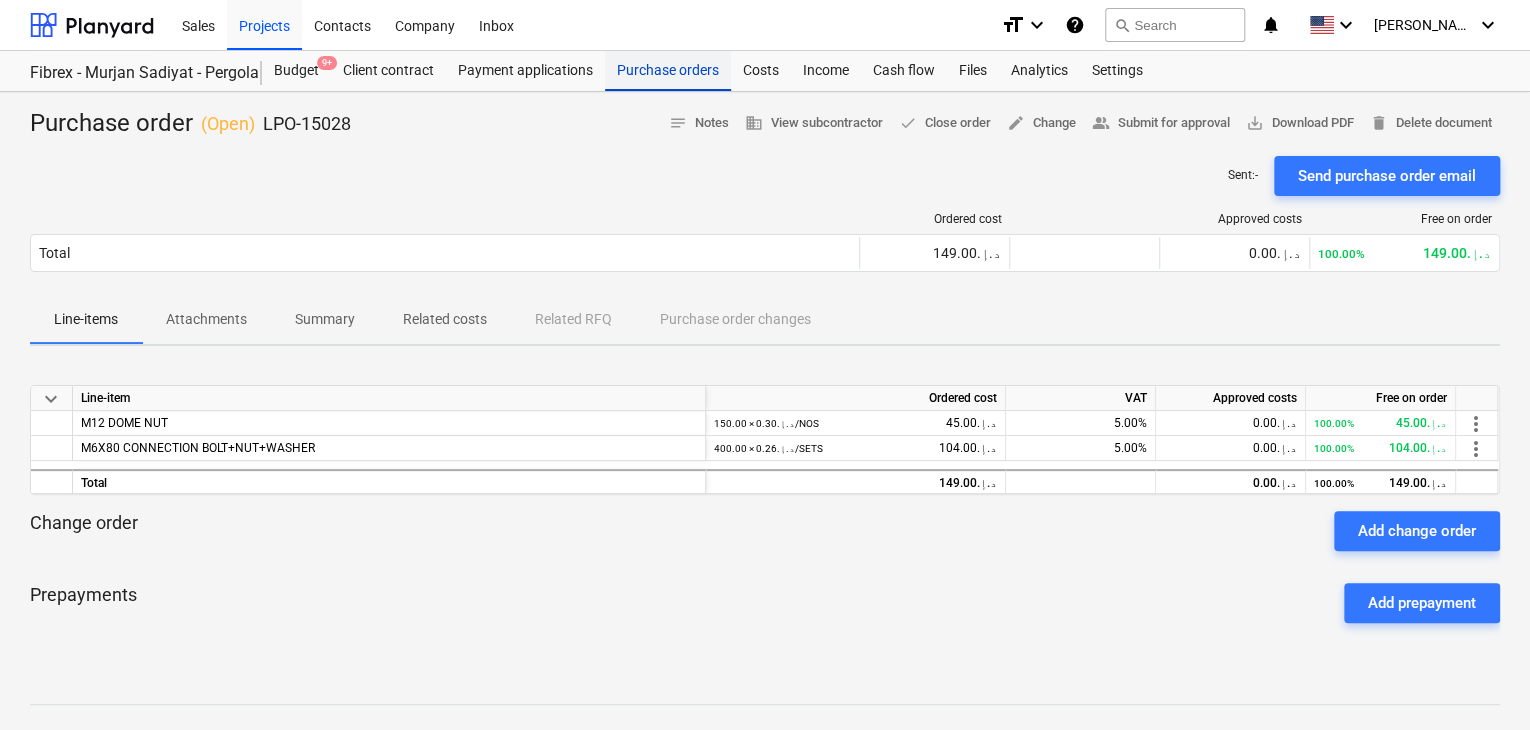 click on "Purchase orders" at bounding box center [668, 71] 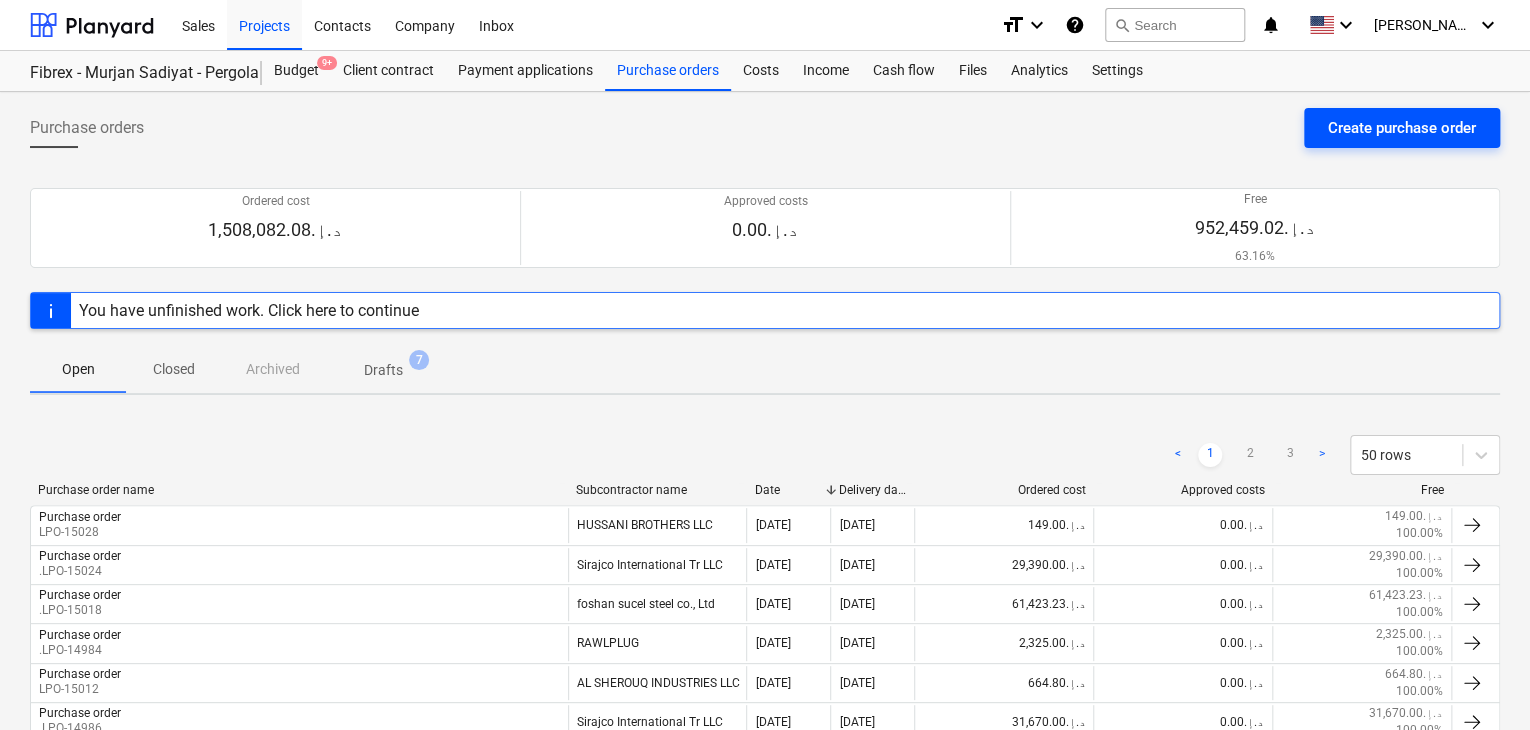 click on "Create purchase order" at bounding box center (1402, 128) 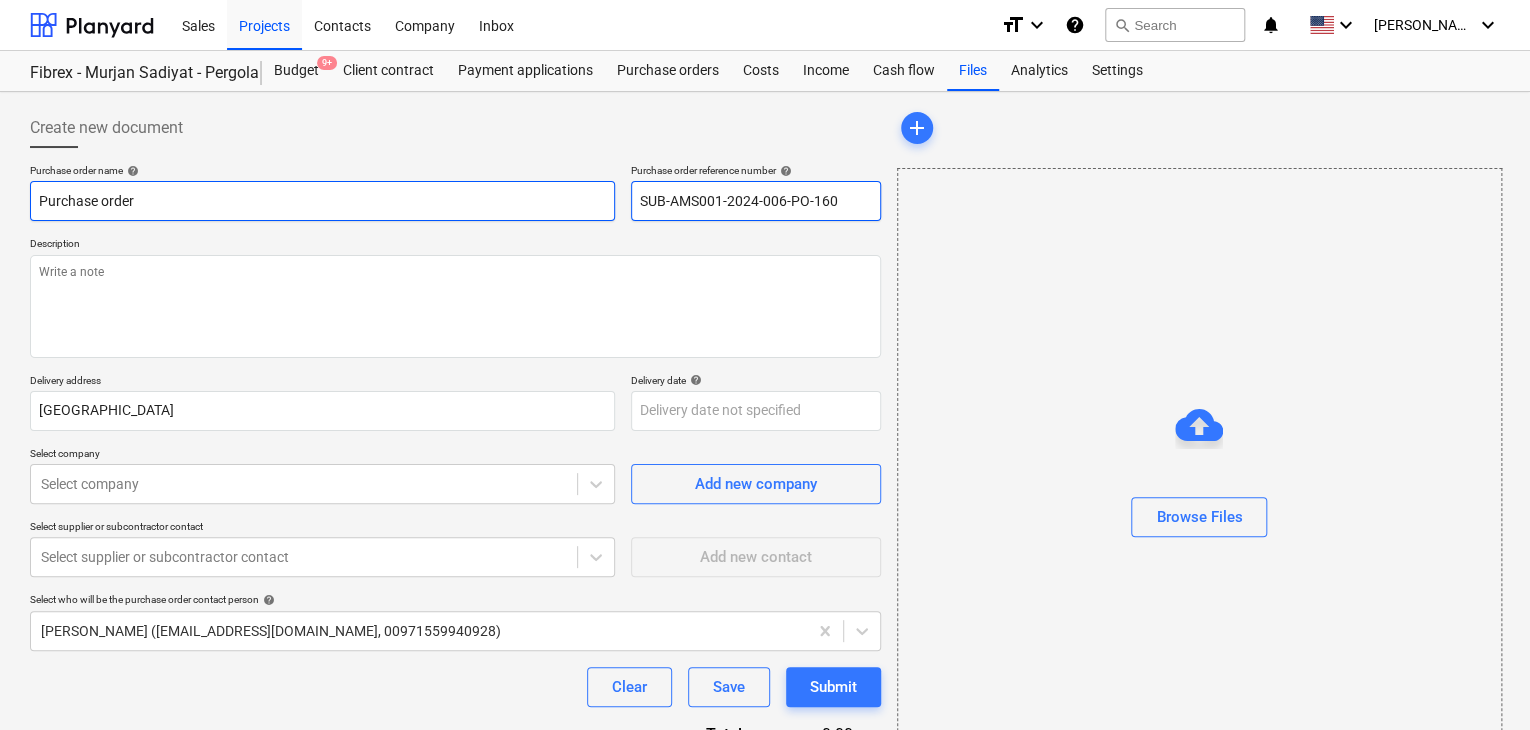 drag, startPoint x: 833, startPoint y: 188, endPoint x: 476, endPoint y: 187, distance: 357.0014 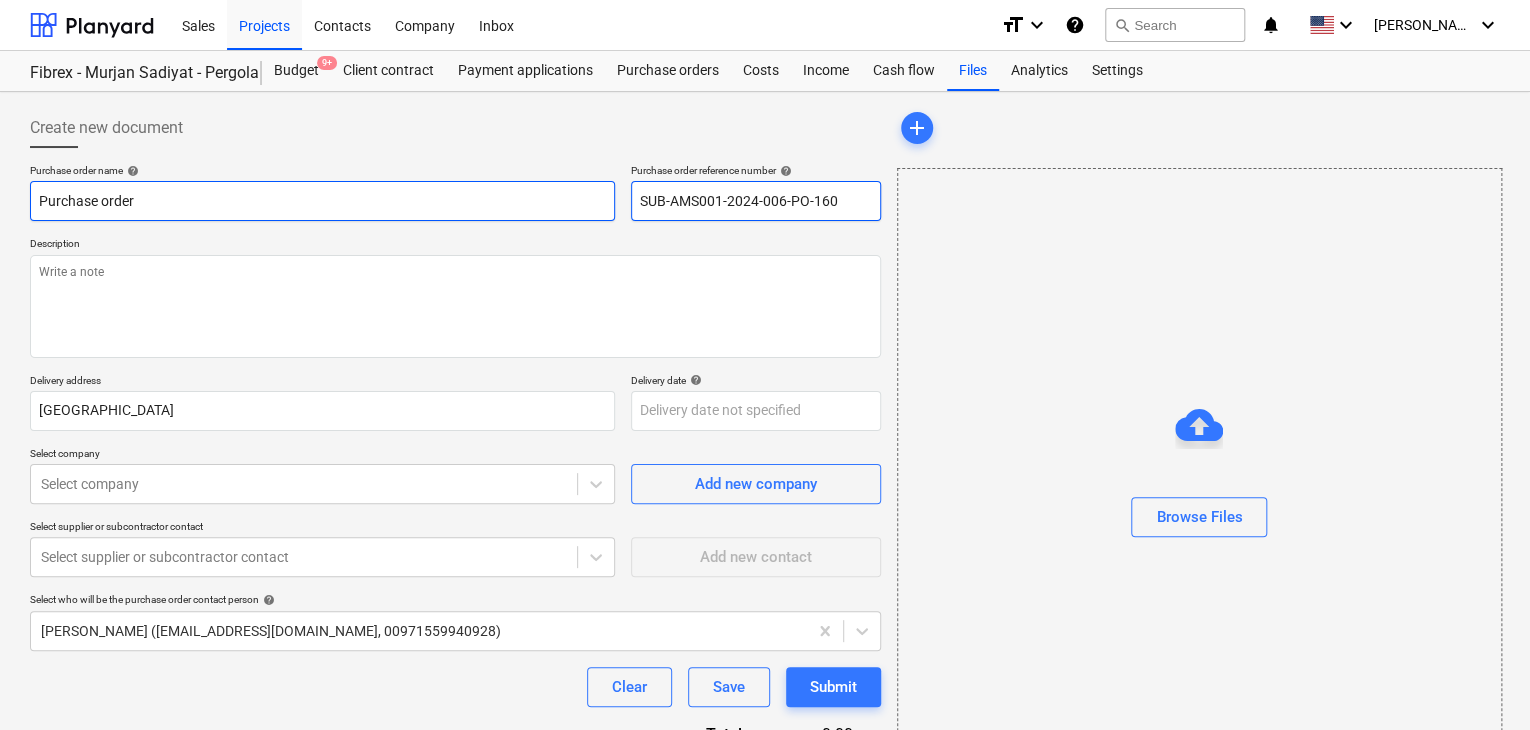 click on "Purchase order name help Purchase order Purchase order reference number help SUB-AMS001-2024-006-PO-160" at bounding box center (455, 192) 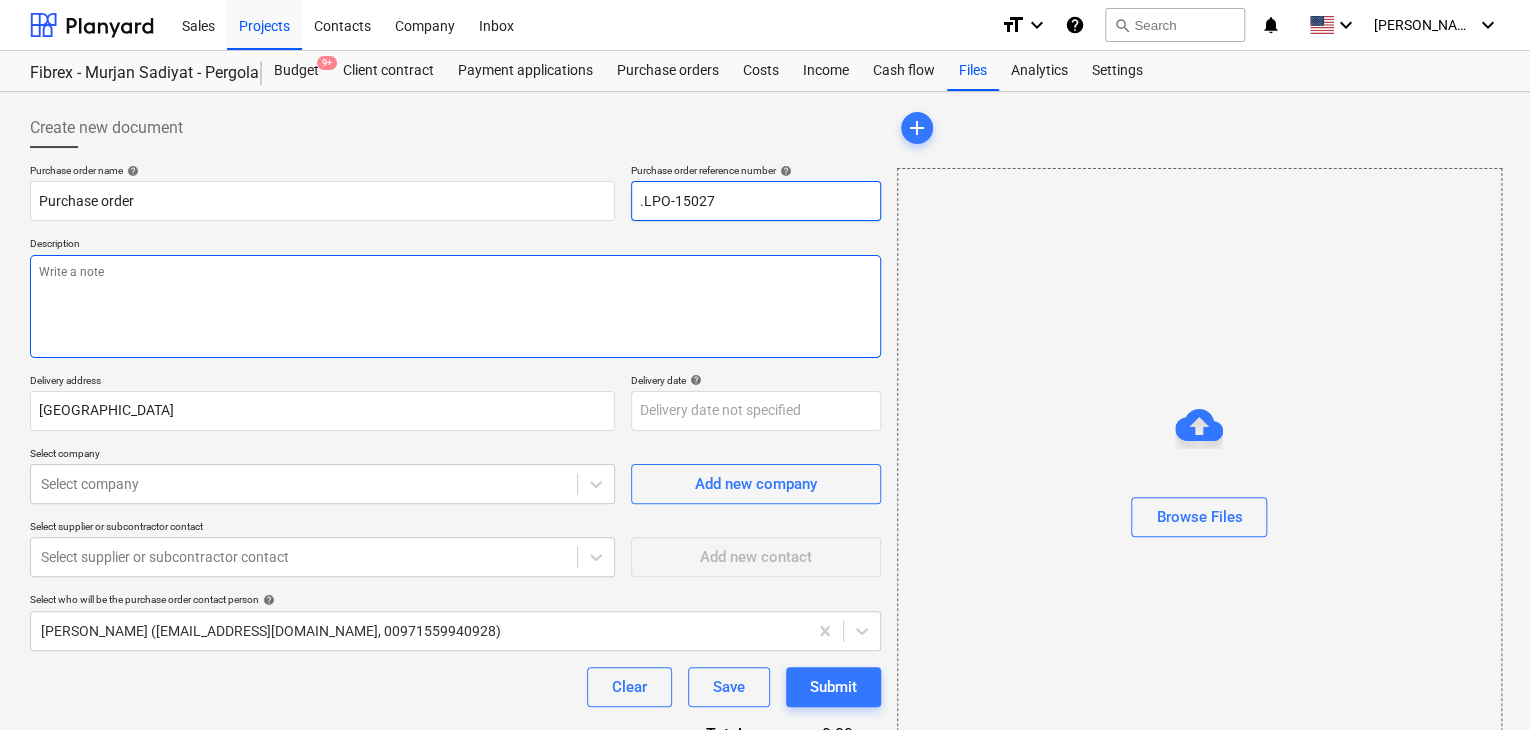 type on ".LPO-15027" 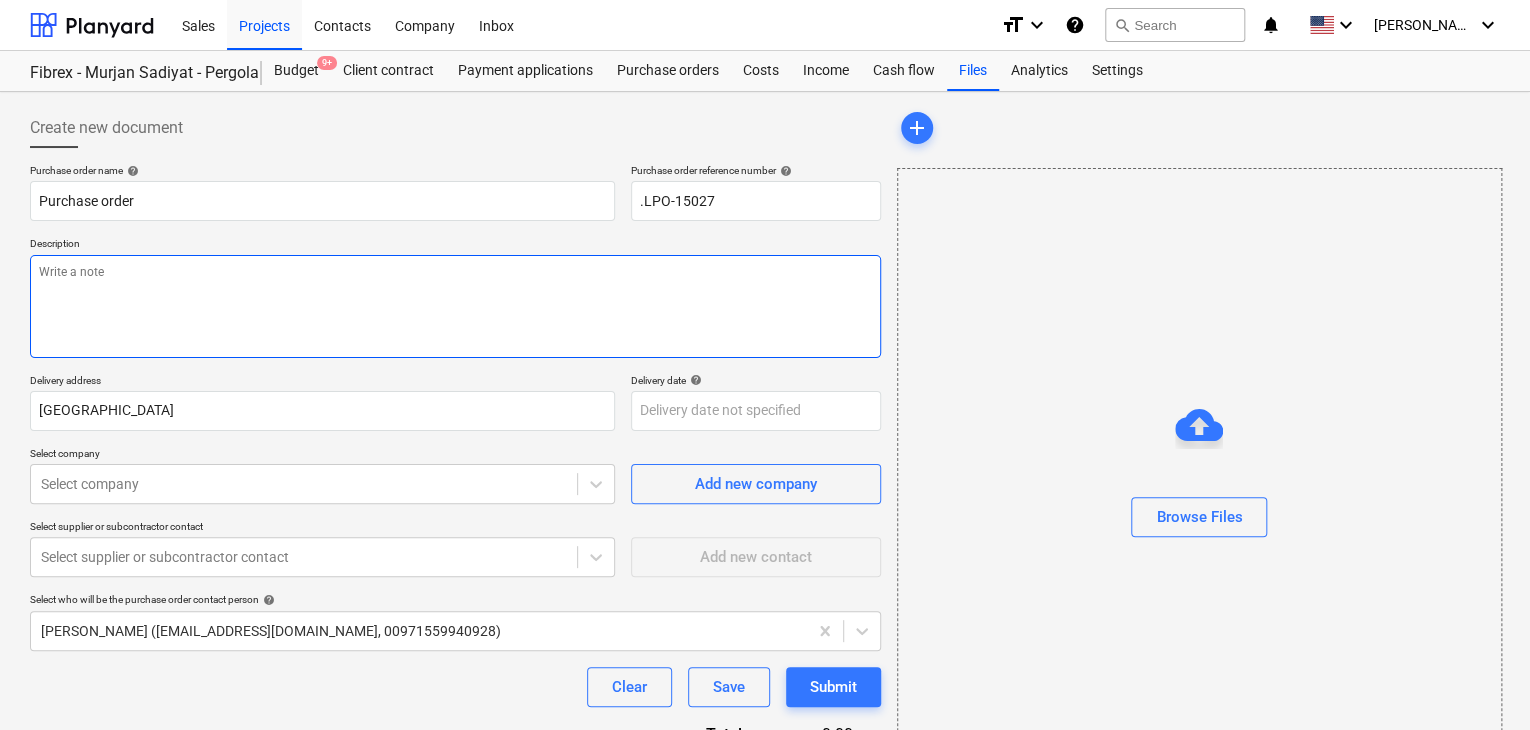 click at bounding box center (455, 306) 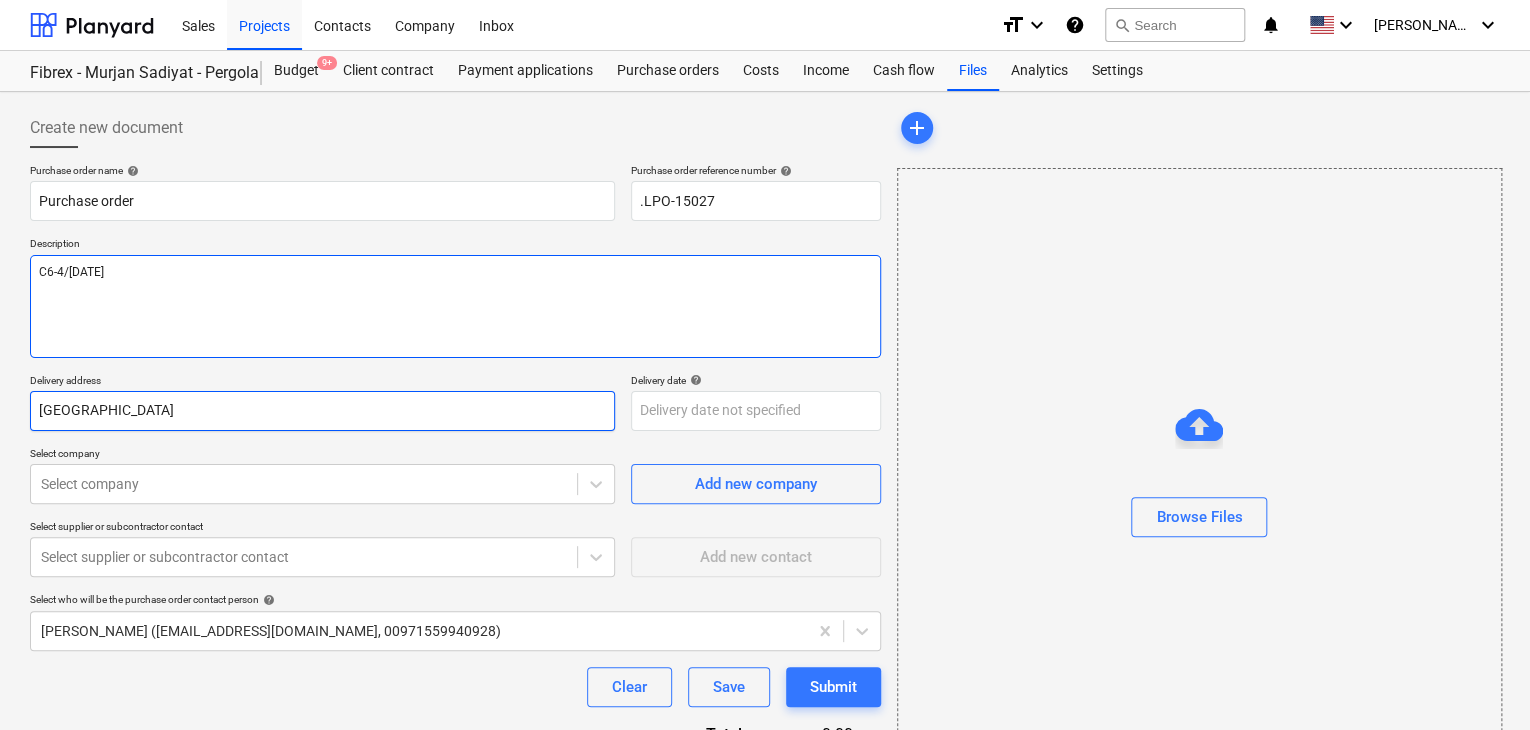 type on "C6-4/[DATE]" 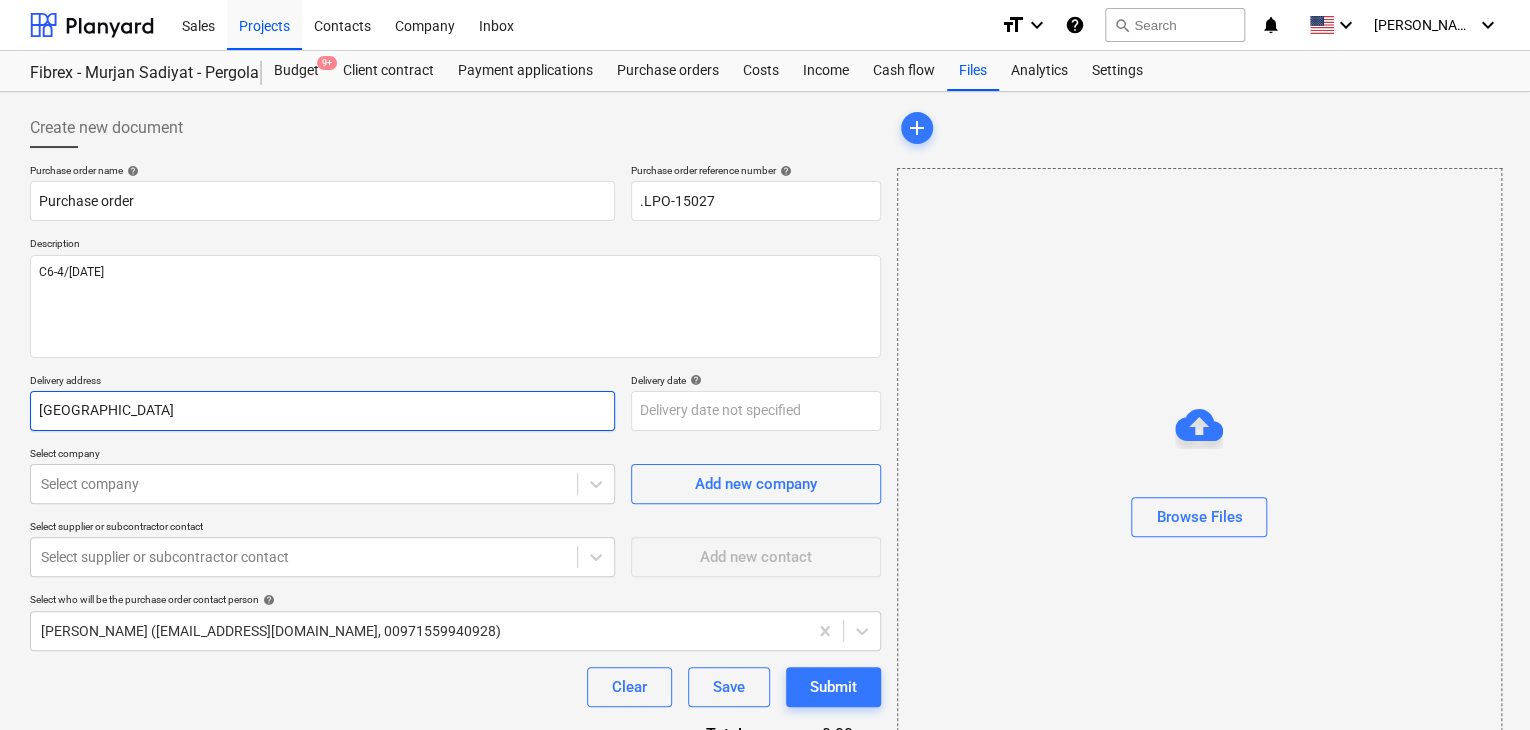 click on "[GEOGRAPHIC_DATA]" at bounding box center [322, 411] 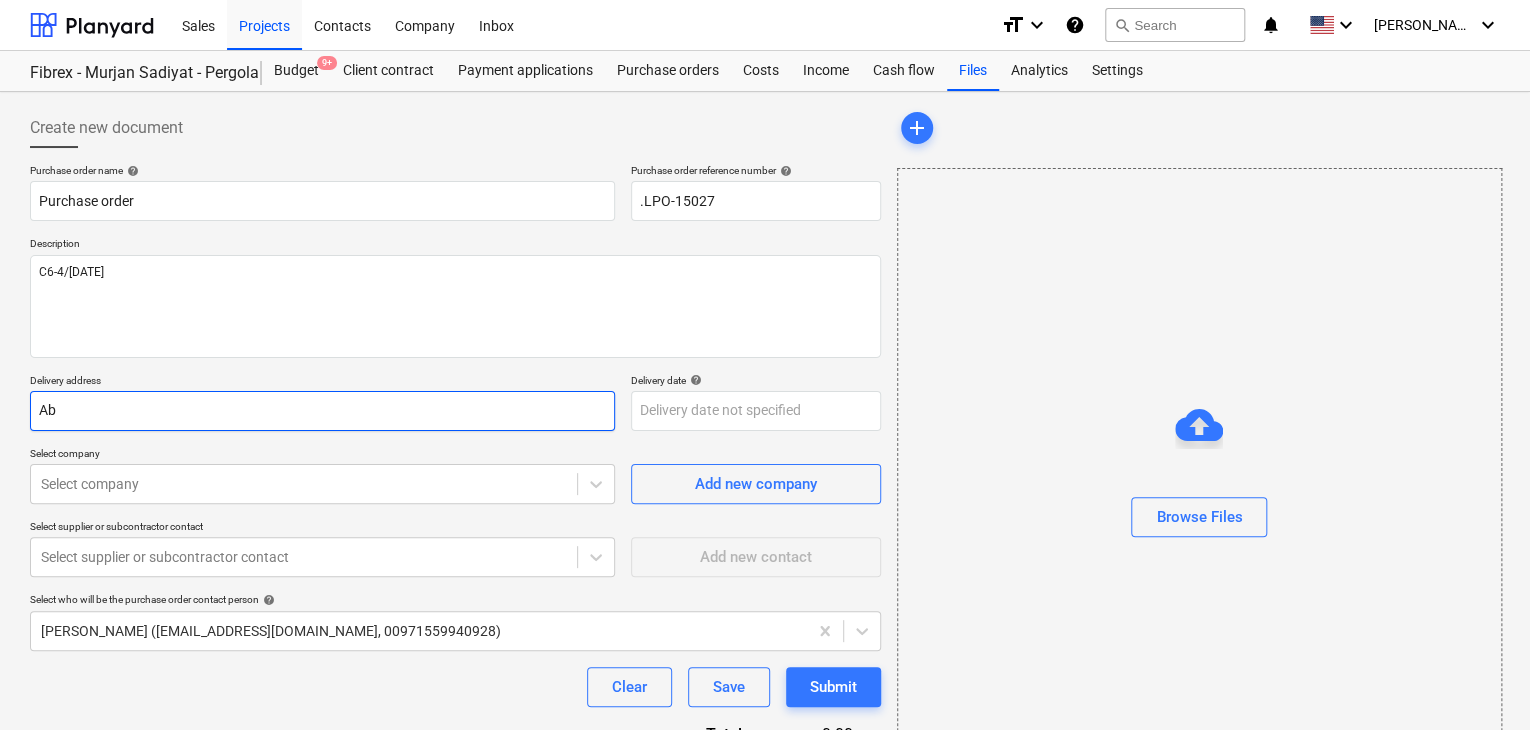 type on "A" 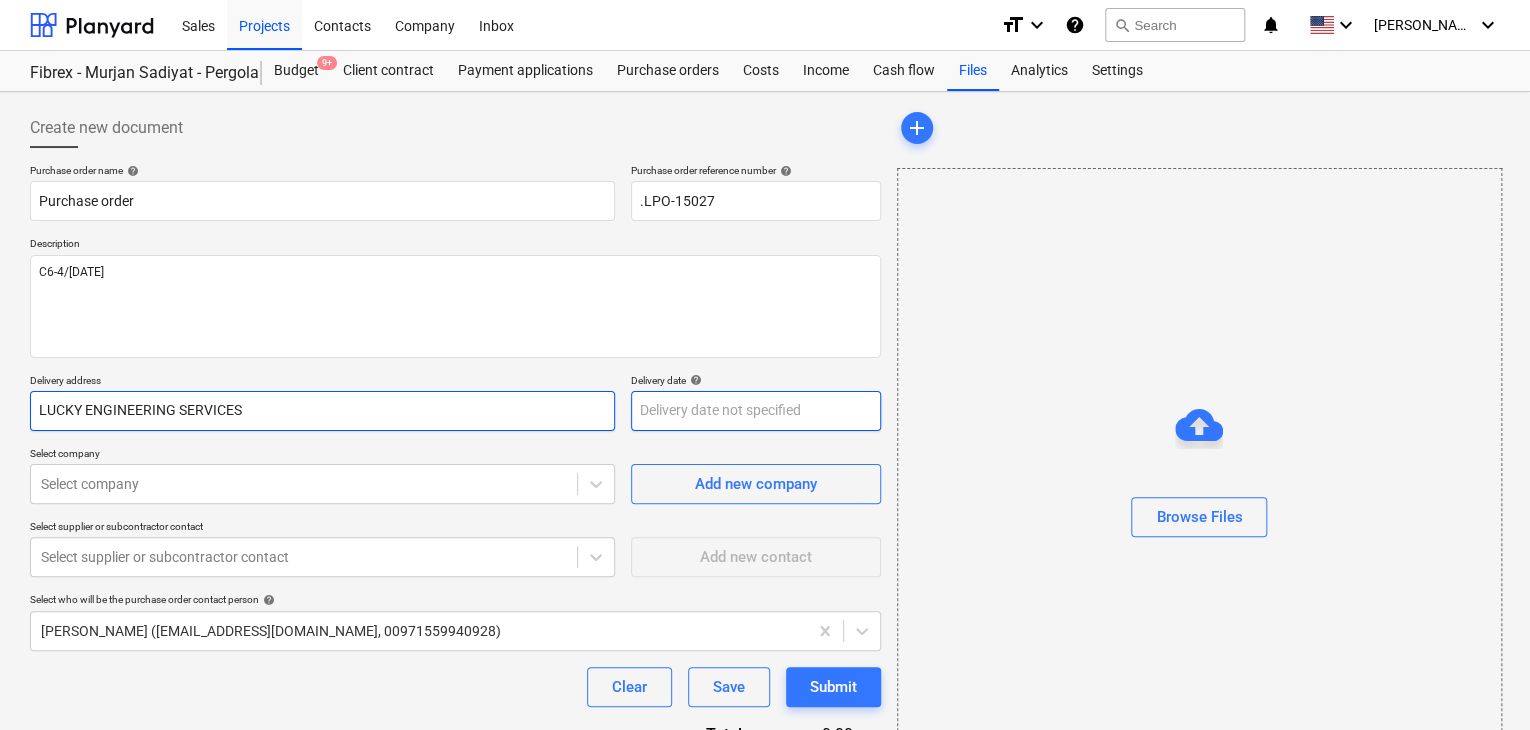 type on "LUCKY ENGINEERING SERVICES" 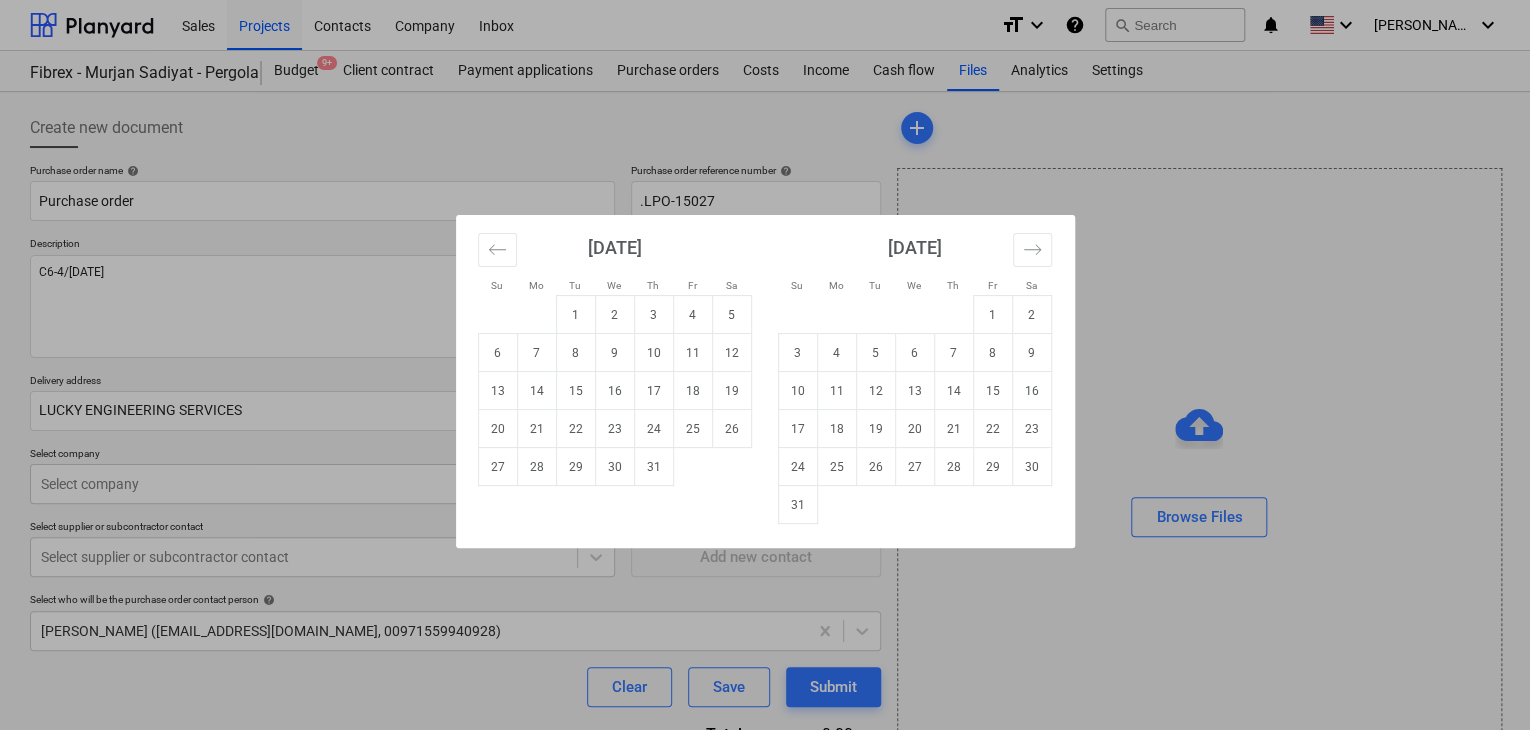 click on "Sales Projects Contacts Company Inbox format_size keyboard_arrow_down help search Search notifications 0 keyboard_arrow_down [PERSON_NAME] keyboard_arrow_down Fibrex - Murjan Sadiyat - Pergola & Canopies Budget 9+ Client contract Payment applications Purchase orders Costs Income Cash flow Files Analytics Settings Create new document Purchase order name help Purchase order Purchase order reference number help .LPO-15027 Description C6-4/[DATE] Delivery address LUCKY ENGINEERING SERVICES Delivery date help Press the down arrow key to interact with the calendar and
select a date. Press the question mark key to get the keyboard shortcuts for changing dates. Select company Select company Add new company Select supplier or subcontractor contact Select supplier or subcontractor contact Add new contact Select who will be the purchase order contact person help [PERSON_NAME] ([EMAIL_ADDRESS][DOMAIN_NAME], 00971559940928) Clear Save Submit Total 0.00د.إ.‏ Select line-items to add help Search or select a line-item" at bounding box center [765, 365] 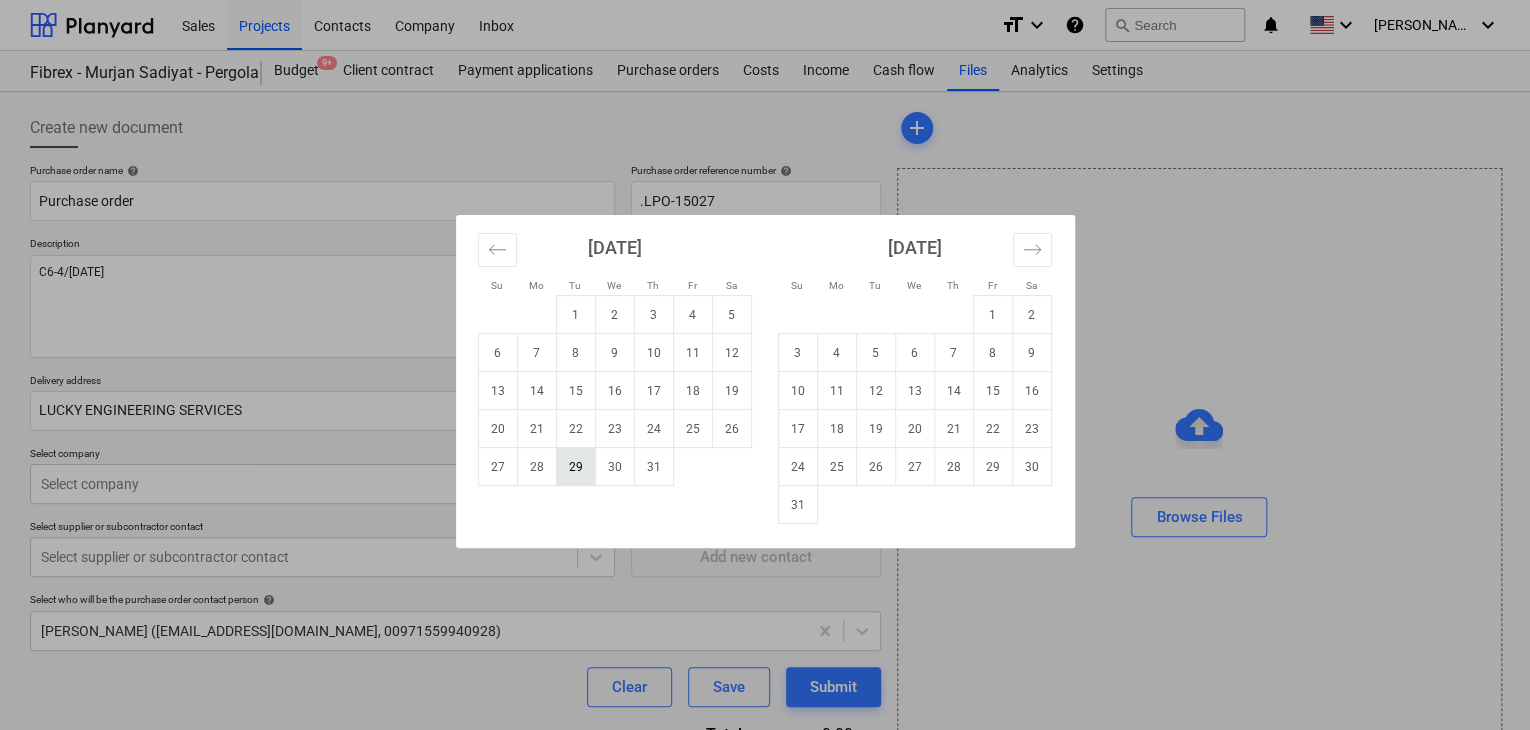 click on "29" at bounding box center [575, 467] 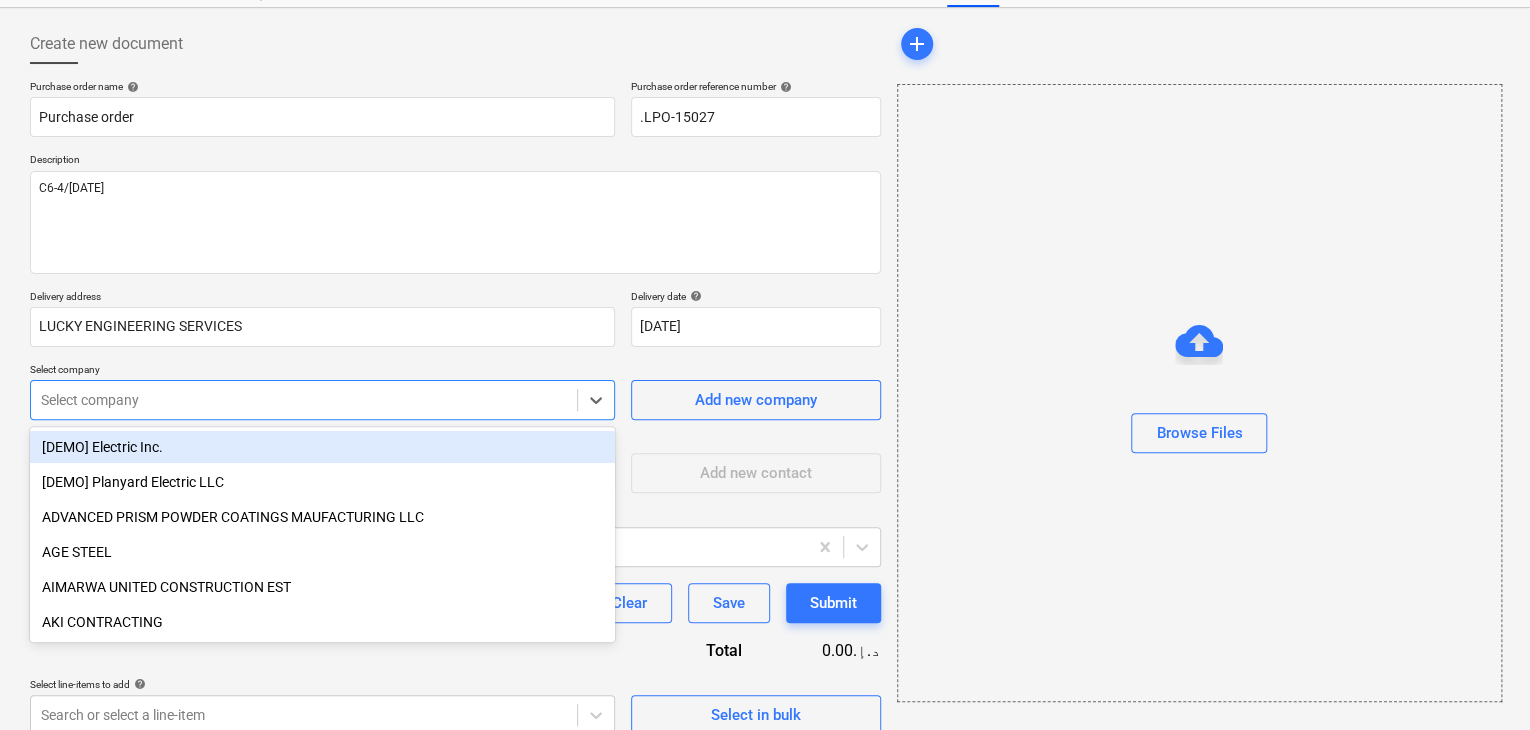 click on "Sales Projects Contacts Company Inbox format_size keyboard_arrow_down help search Search notifications 0 keyboard_arrow_down [PERSON_NAME] keyboard_arrow_down Fibrex - Murjan Sadiyat - Pergola & Canopies Budget 9+ Client contract Payment applications Purchase orders Costs Income Cash flow Files Analytics Settings Create new document Purchase order name help Purchase order Purchase order reference number help .LPO-15027 Description C6-4/[DATE] Delivery address LUCKY ENGINEERING SERVICES Delivery date help [DATE] [DATE] Press the down arrow key to interact with the calendar and
select a date. Press the question mark key to get the keyboard shortcuts for changing dates. Select company option [DEMO] Electric Inc.   focused, 1 of 200. 200 results available. Use Up and Down to choose options, press Enter to select the currently focused option, press Escape to exit the menu, press Tab to select the option and exit the menu. Select company Add new company Select supplier or subcontractor contact help" at bounding box center (765, 281) 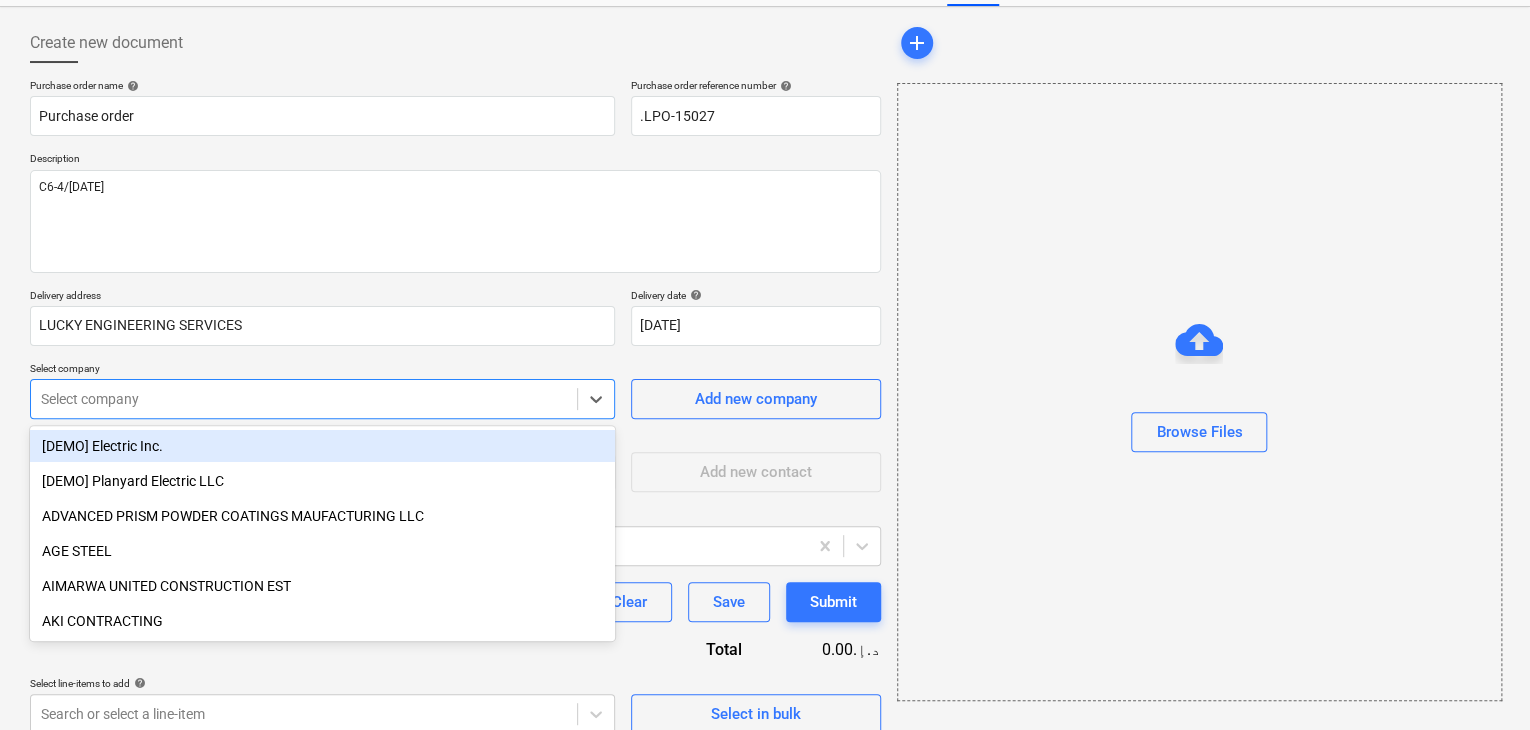 scroll, scrollTop: 93, scrollLeft: 0, axis: vertical 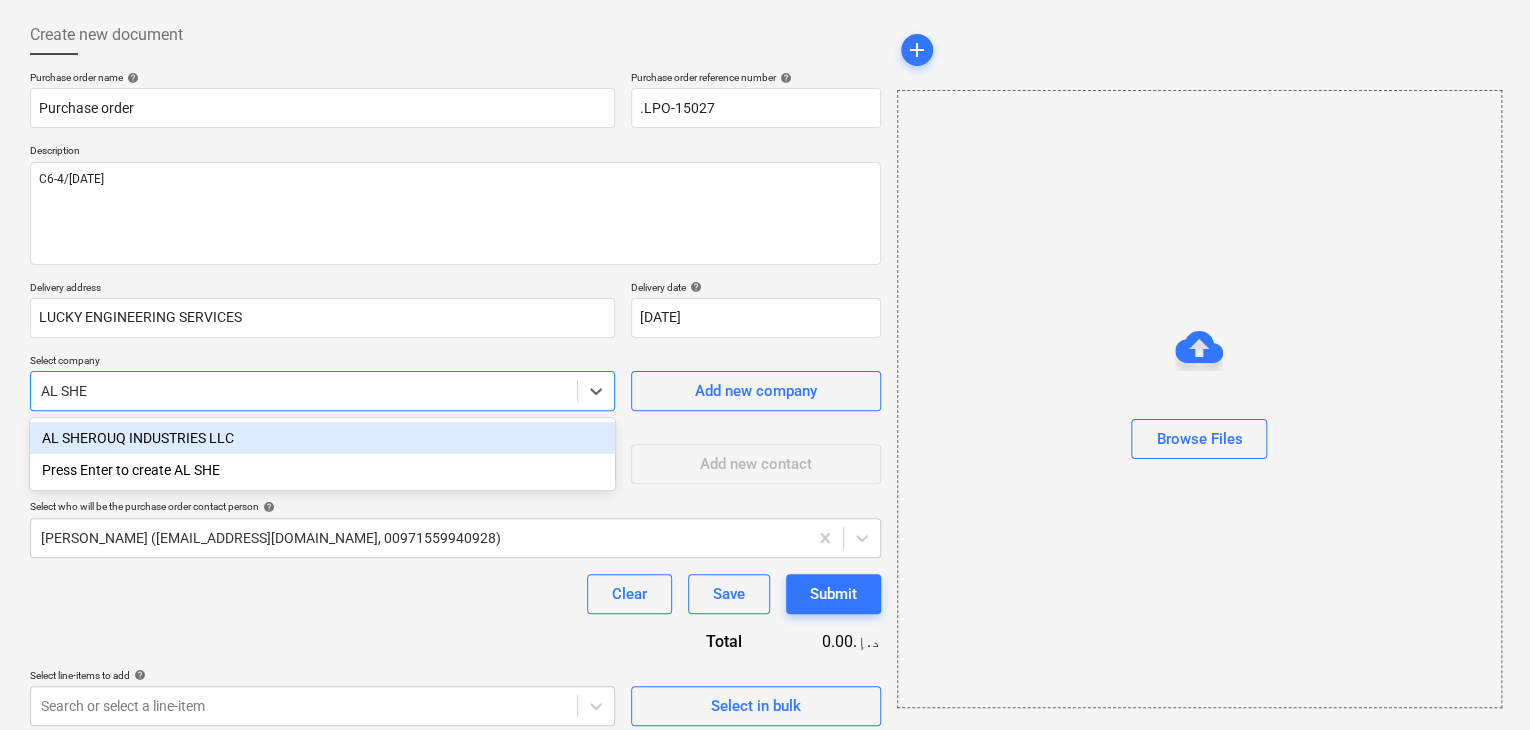 type on "[PERSON_NAME]" 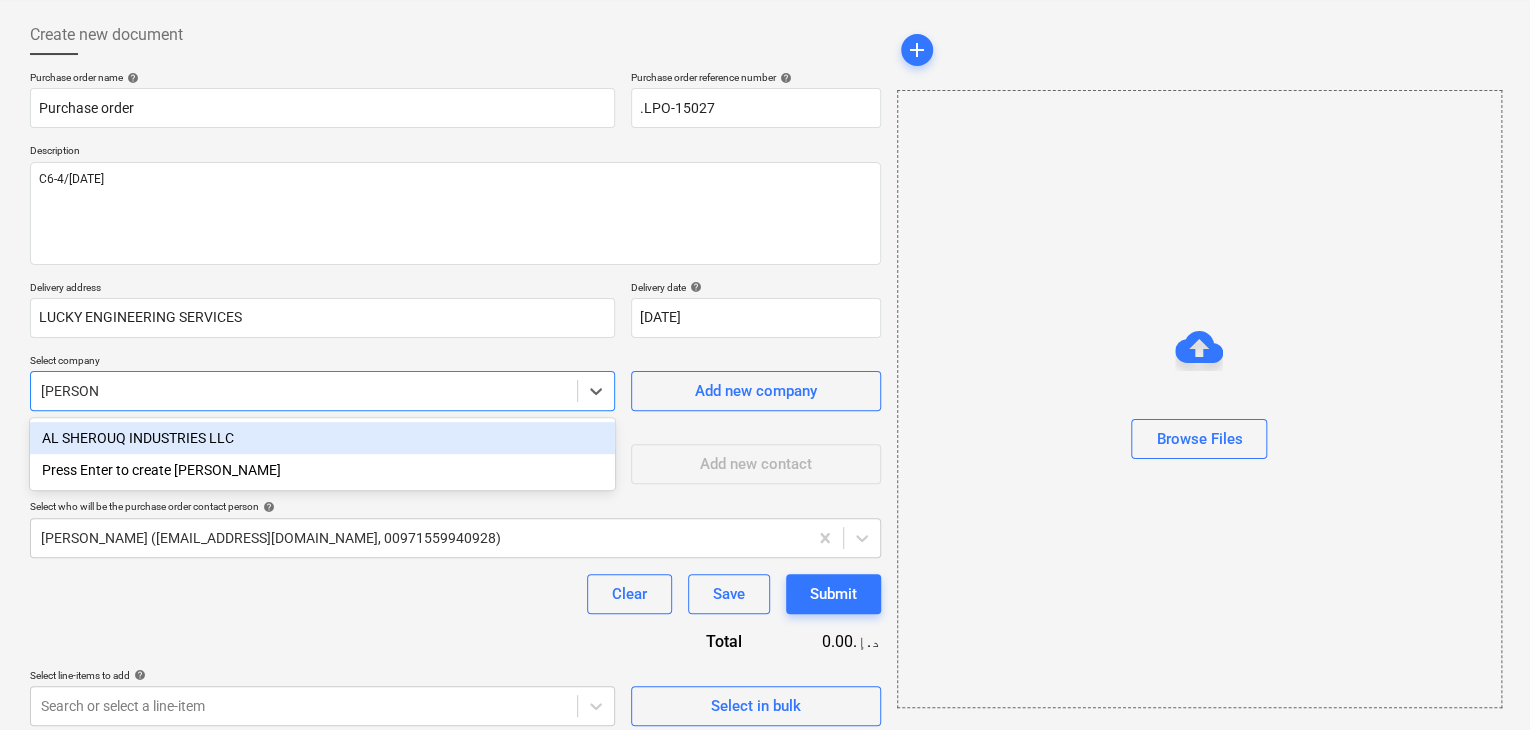 click on "AL SHEROUQ INDUSTRIES LLC" at bounding box center (322, 438) 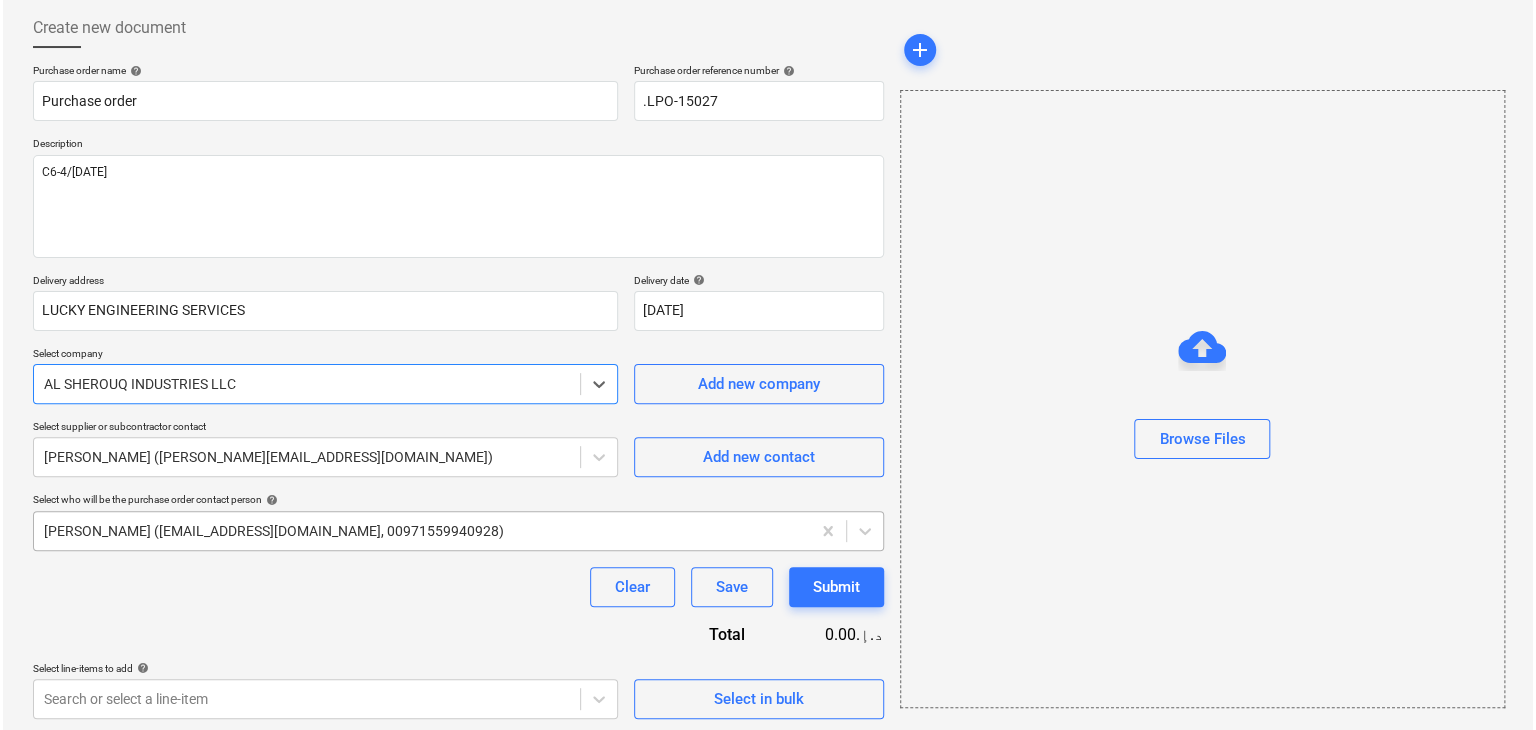 scroll, scrollTop: 104, scrollLeft: 0, axis: vertical 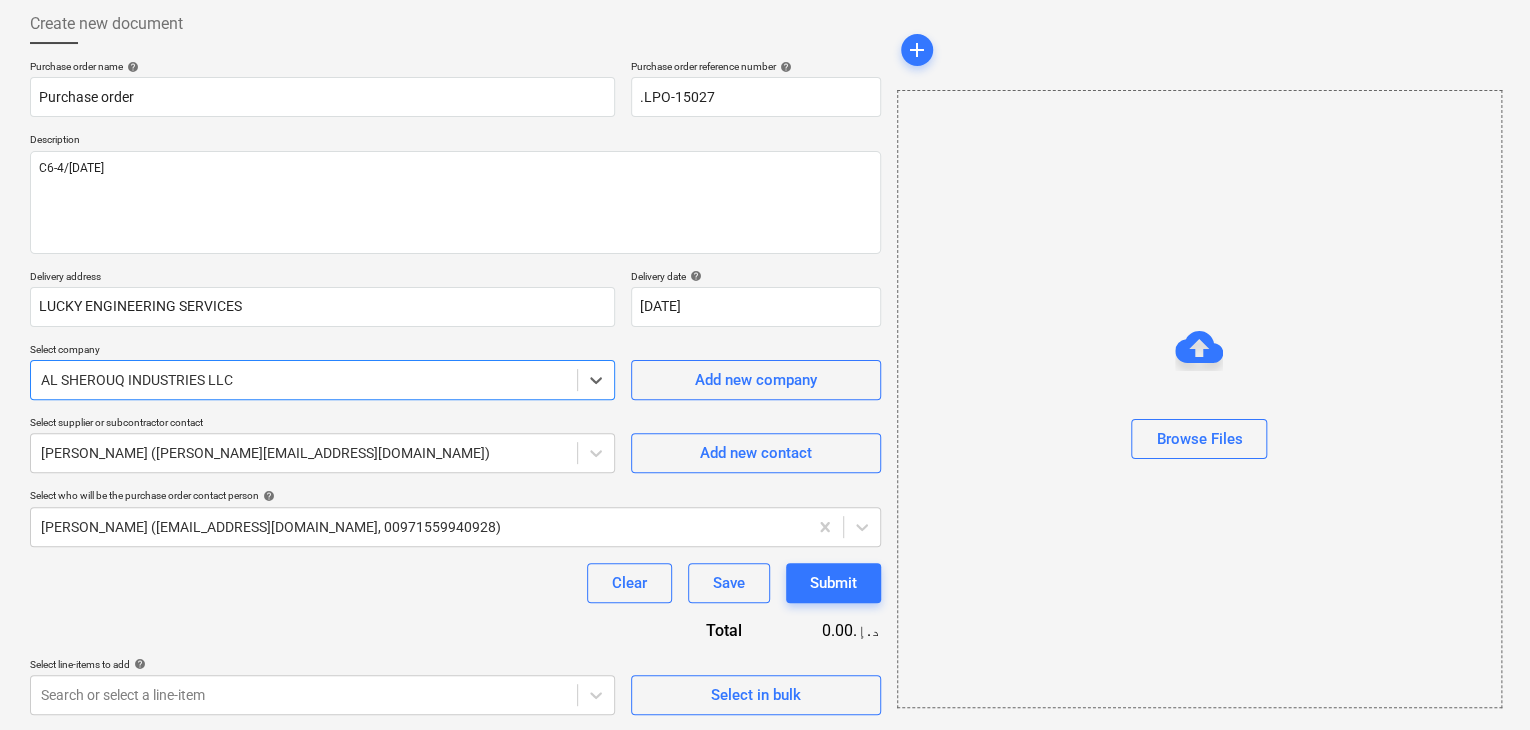click on "Select in bulk" at bounding box center (756, 686) 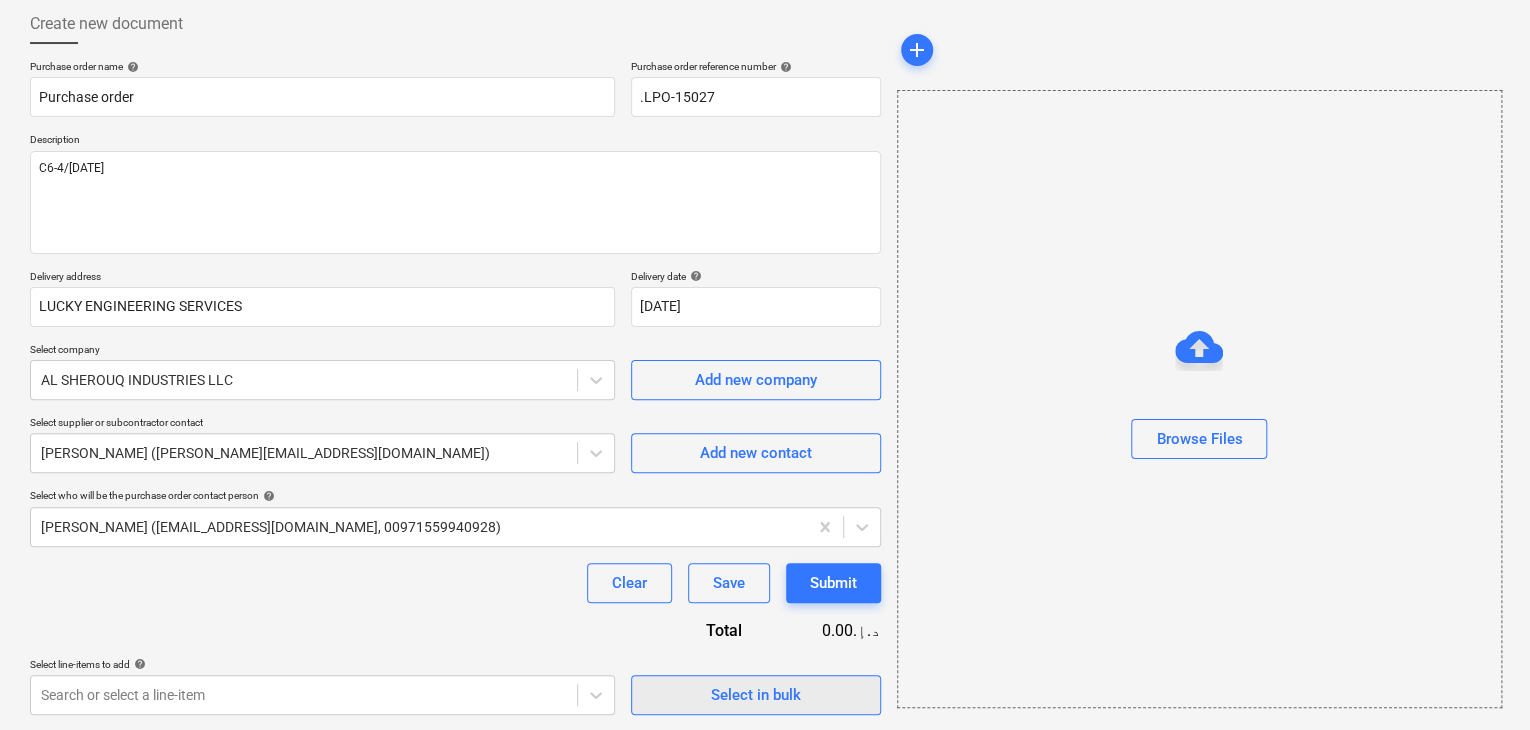 click on "Select in bulk" at bounding box center (756, 695) 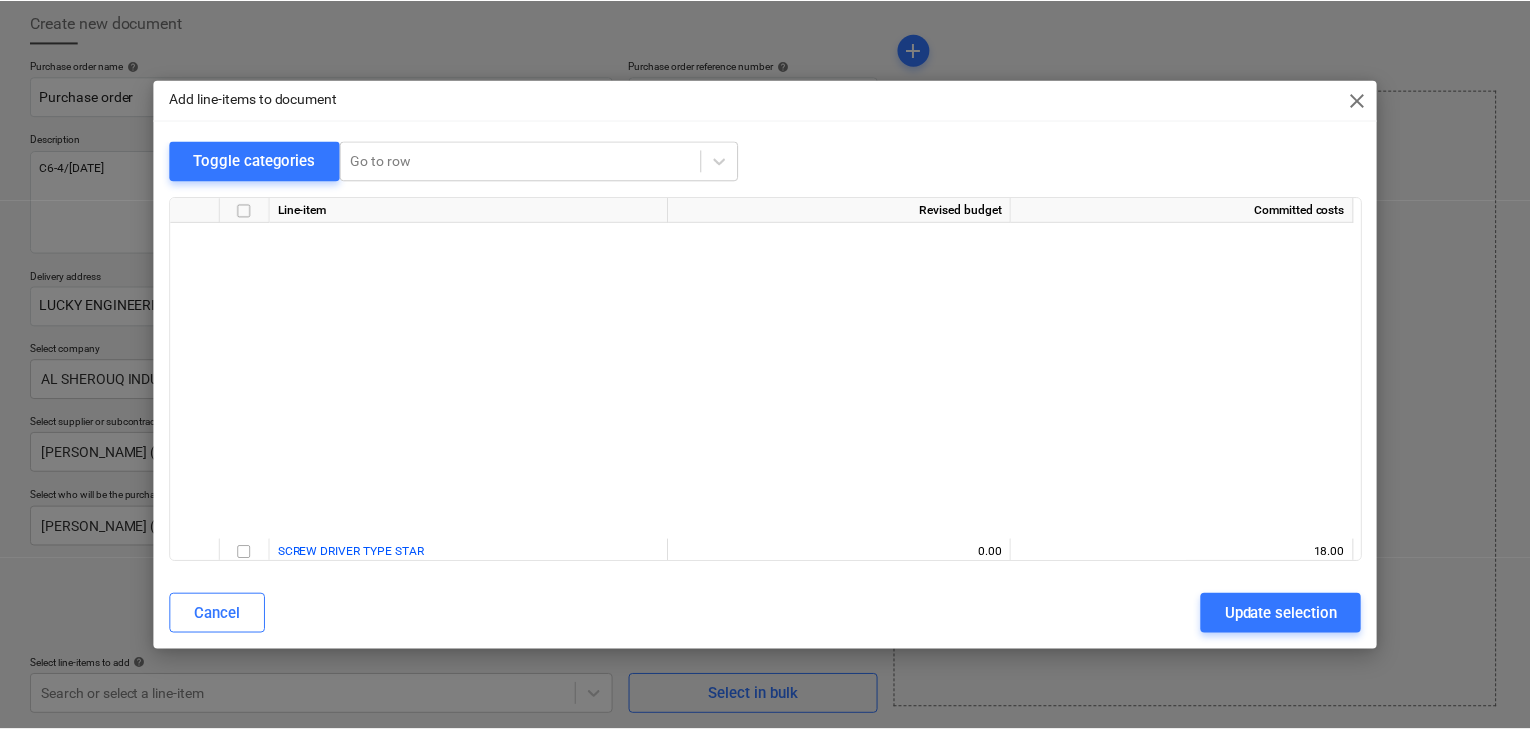 scroll, scrollTop: 6336, scrollLeft: 0, axis: vertical 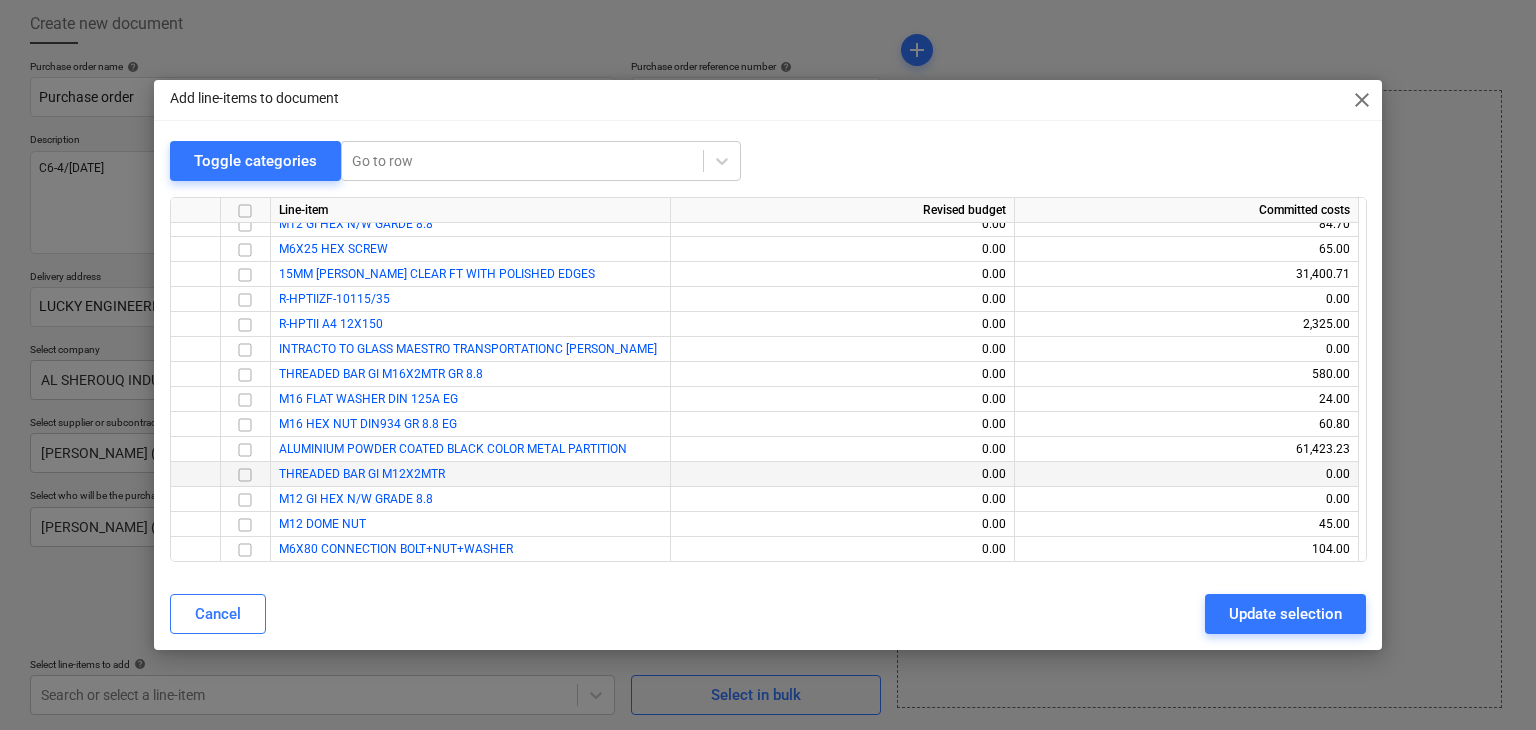 click at bounding box center [245, 475] 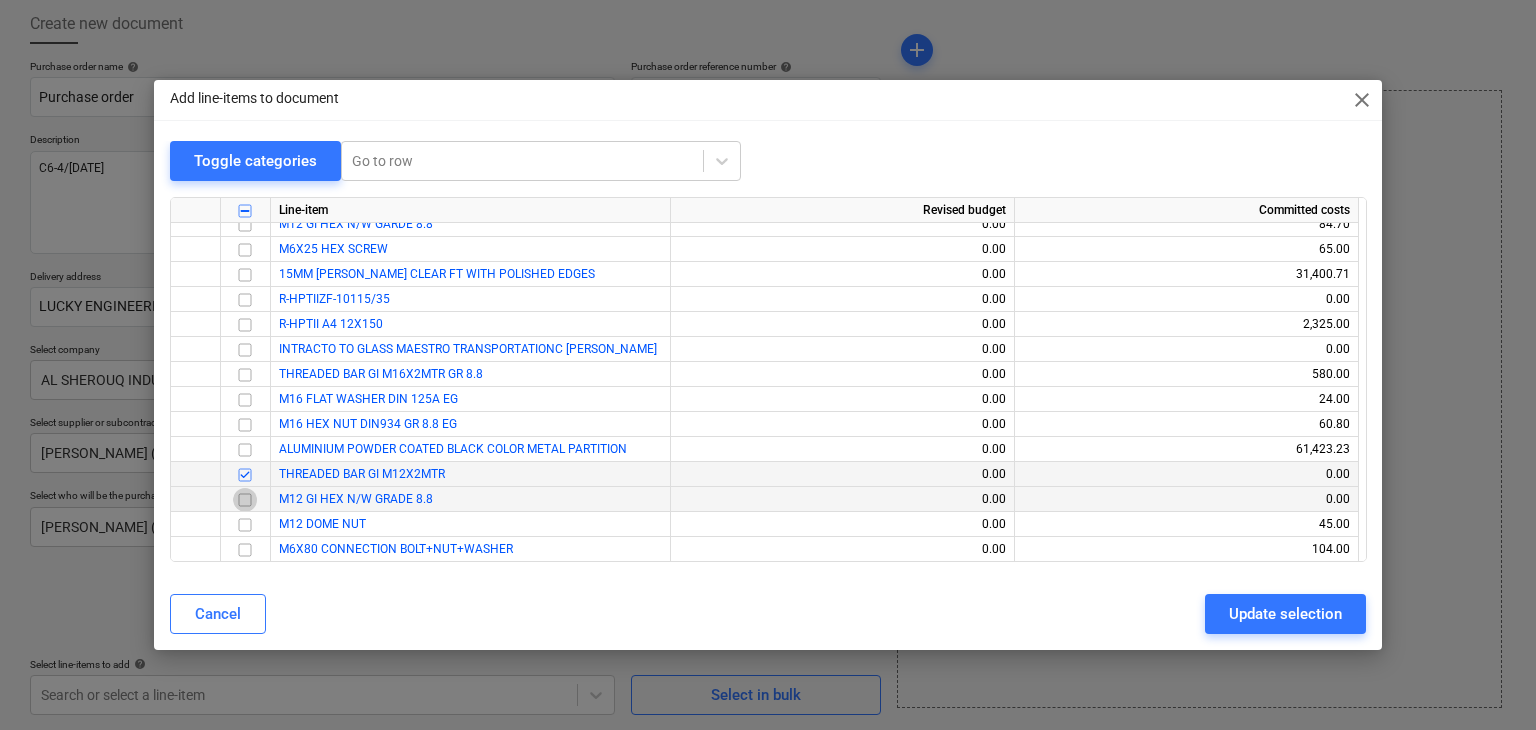 click at bounding box center [245, 500] 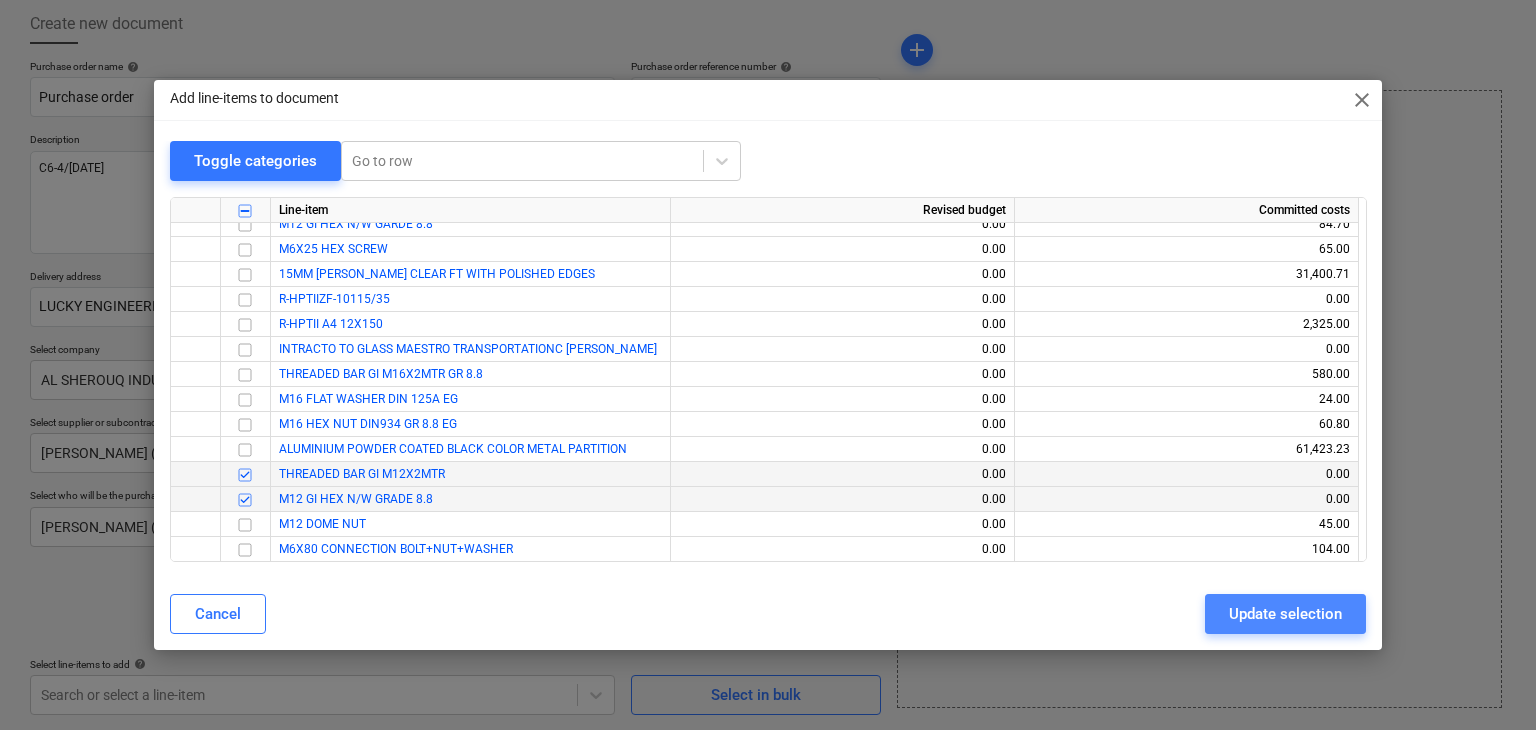 click on "Update selection" at bounding box center (1285, 614) 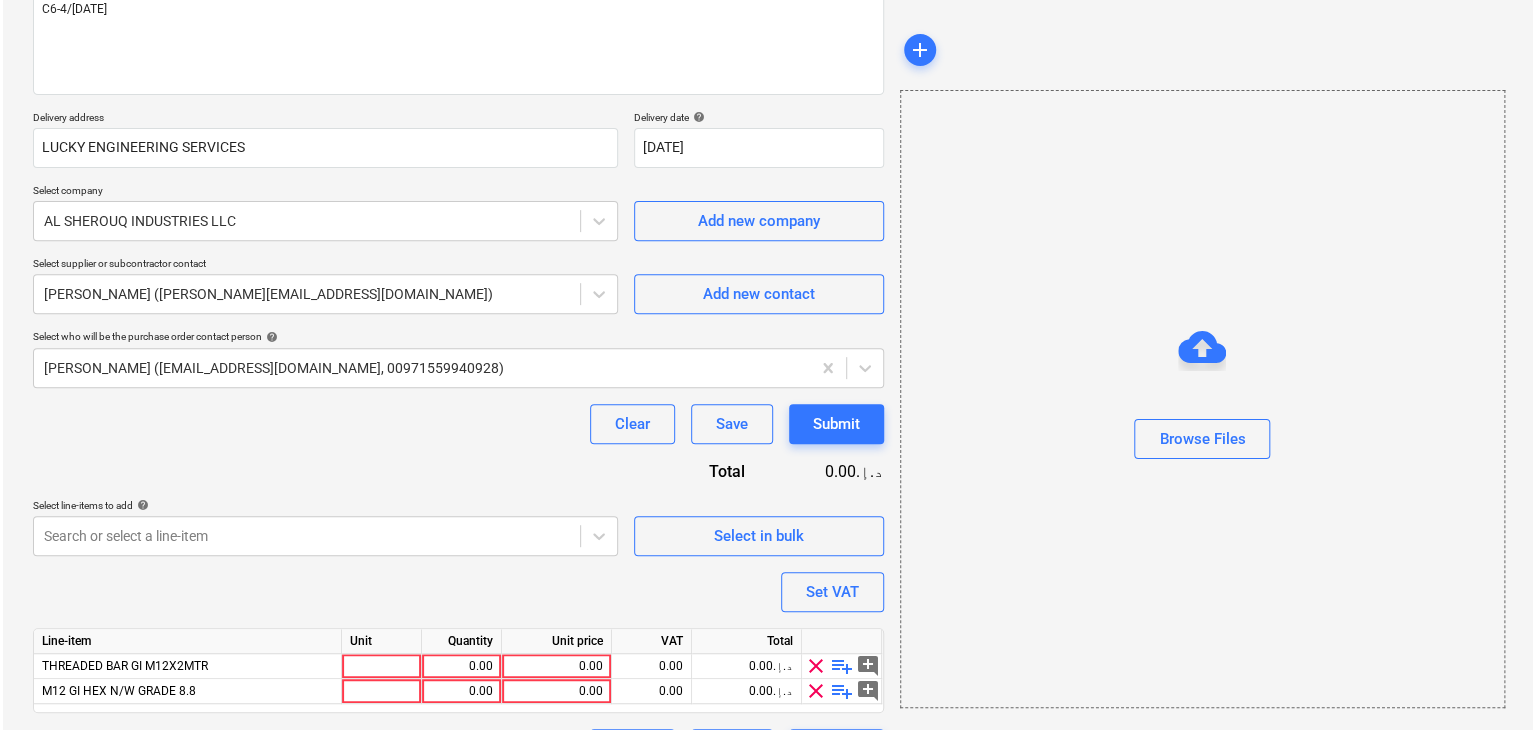 scroll, scrollTop: 317, scrollLeft: 0, axis: vertical 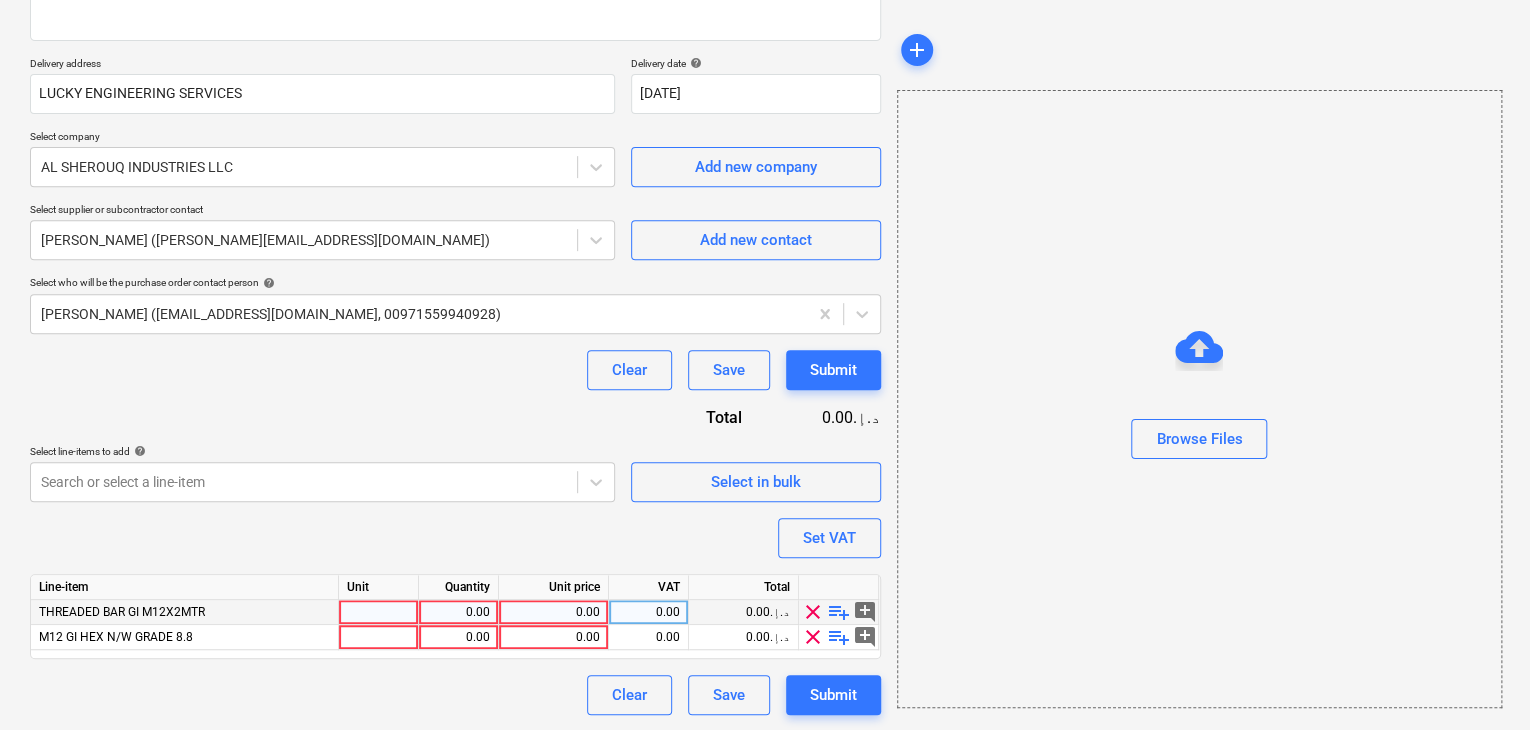 click at bounding box center [379, 612] 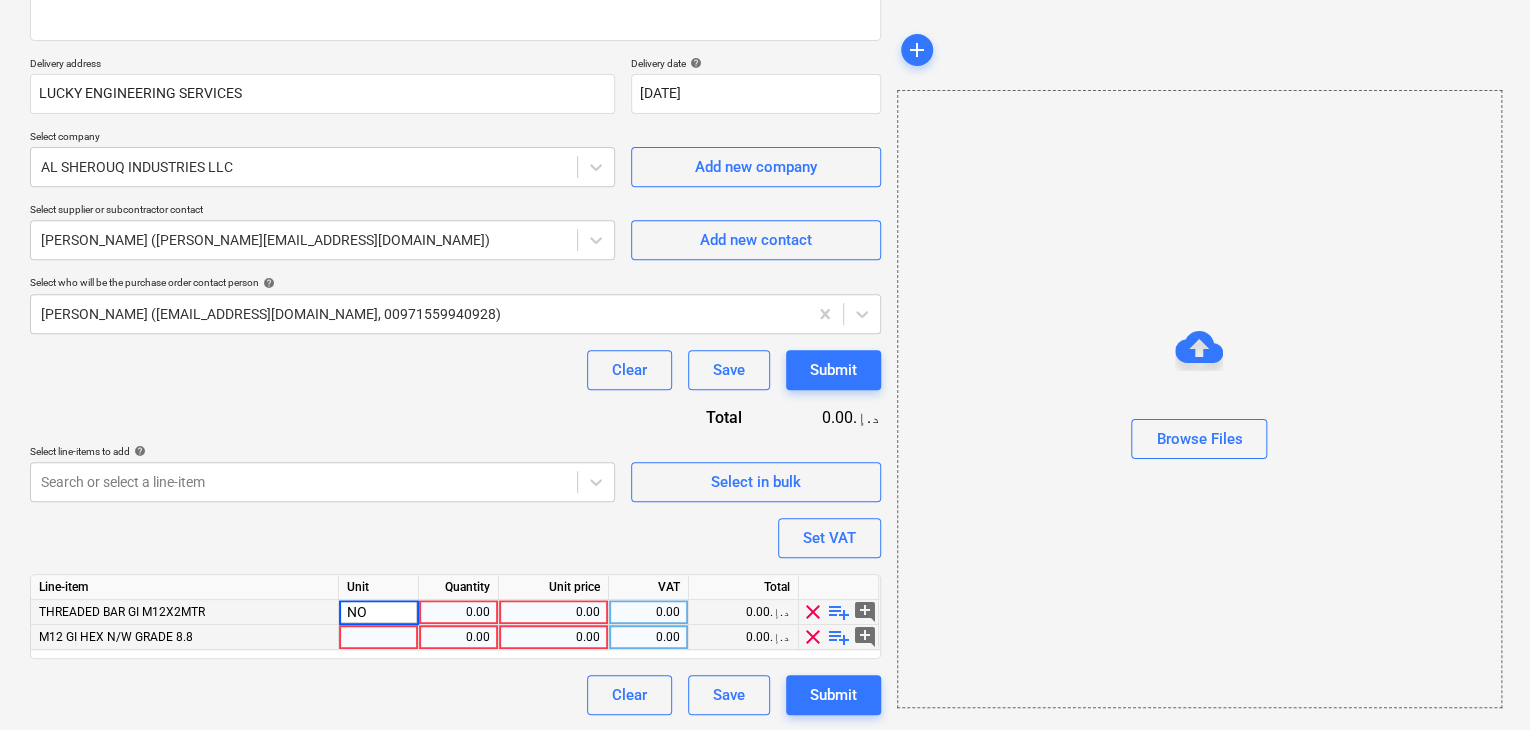 type on "NOS" 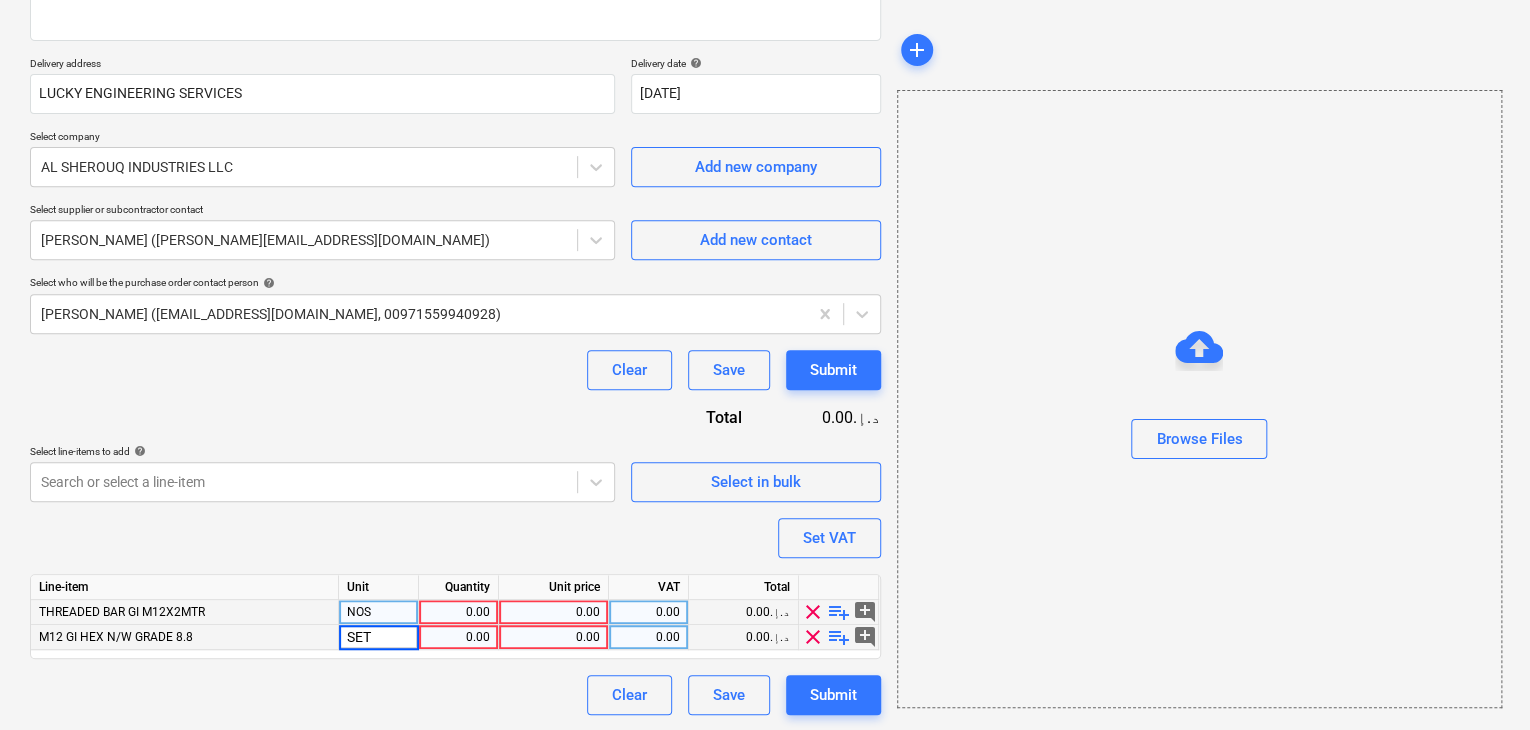 type on "SETS" 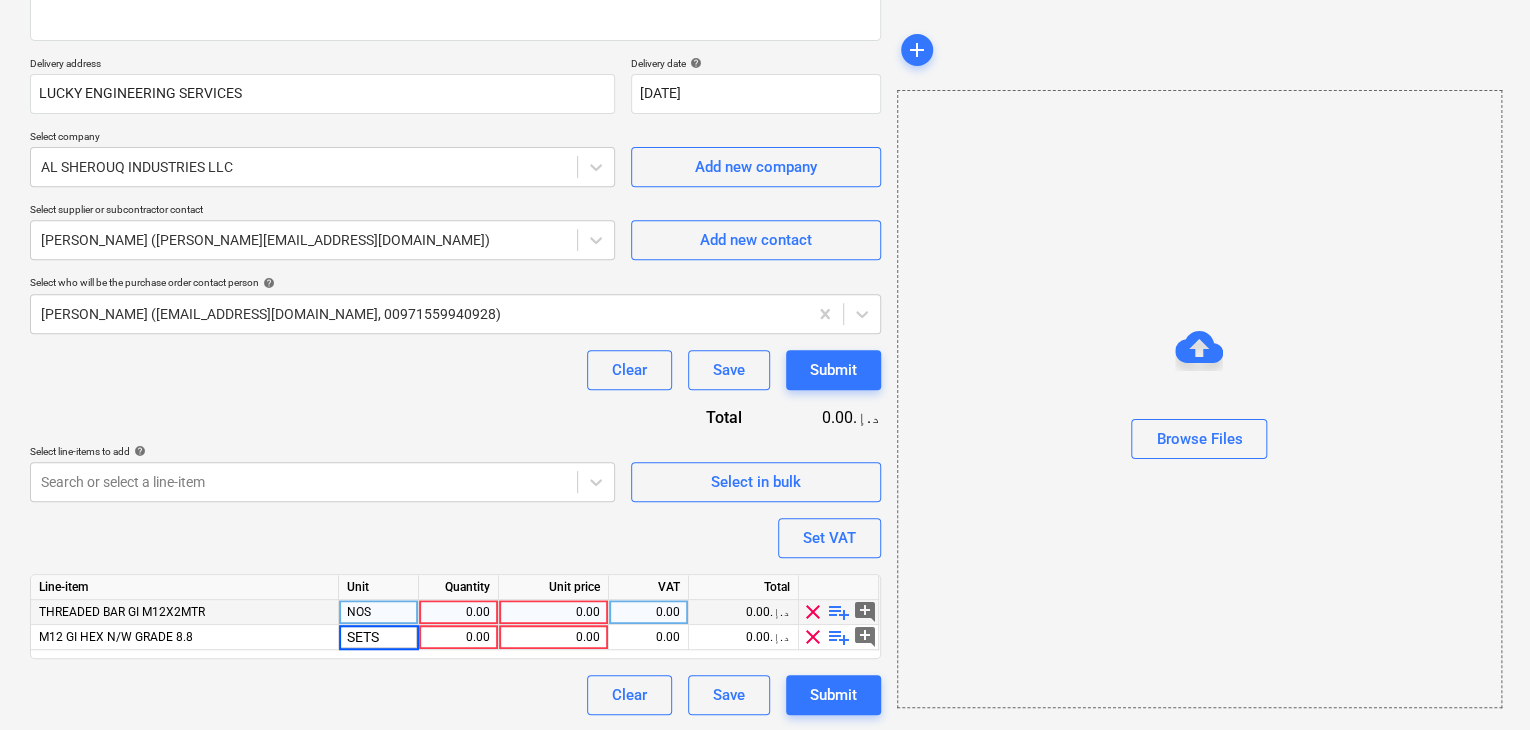 click on "0.00" at bounding box center [458, 612] 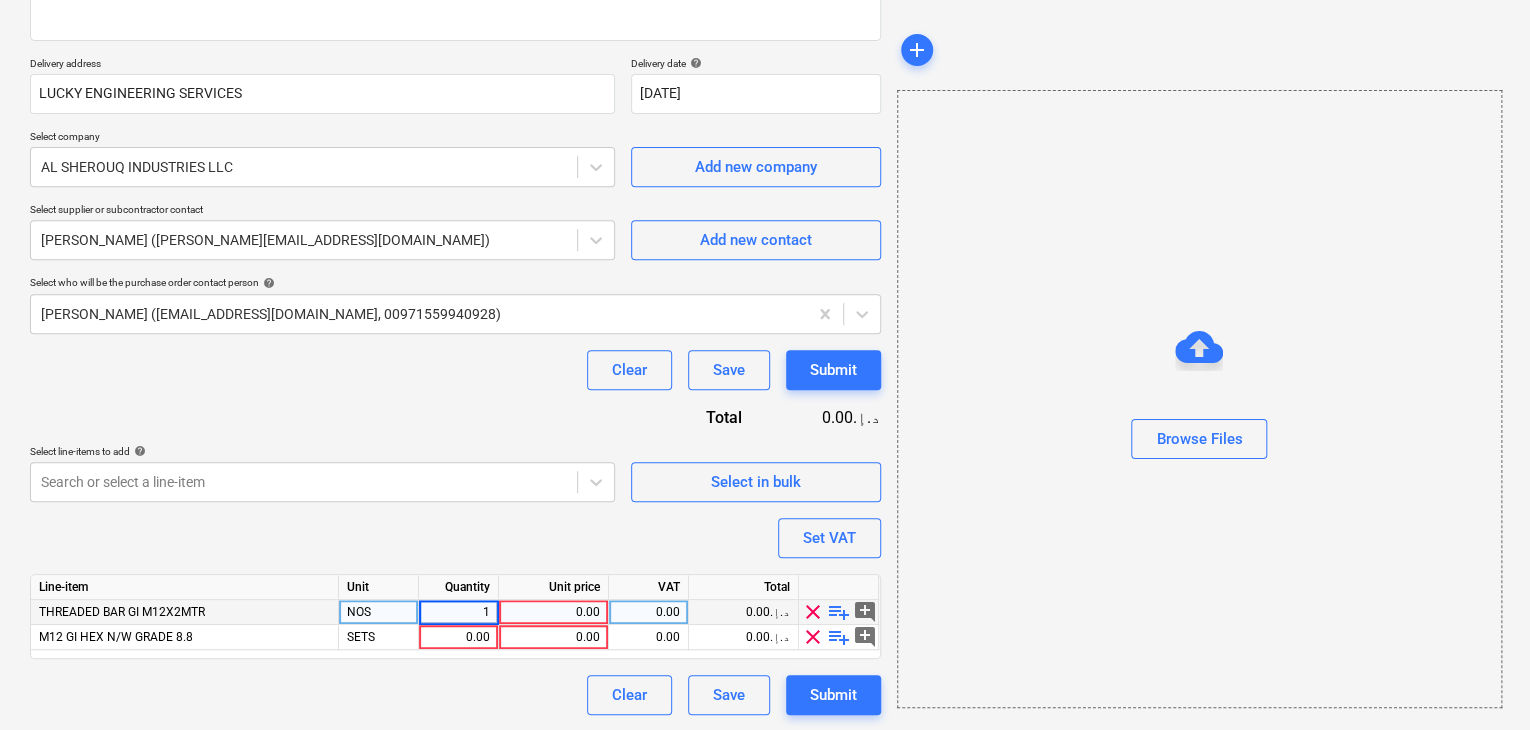 type on "12" 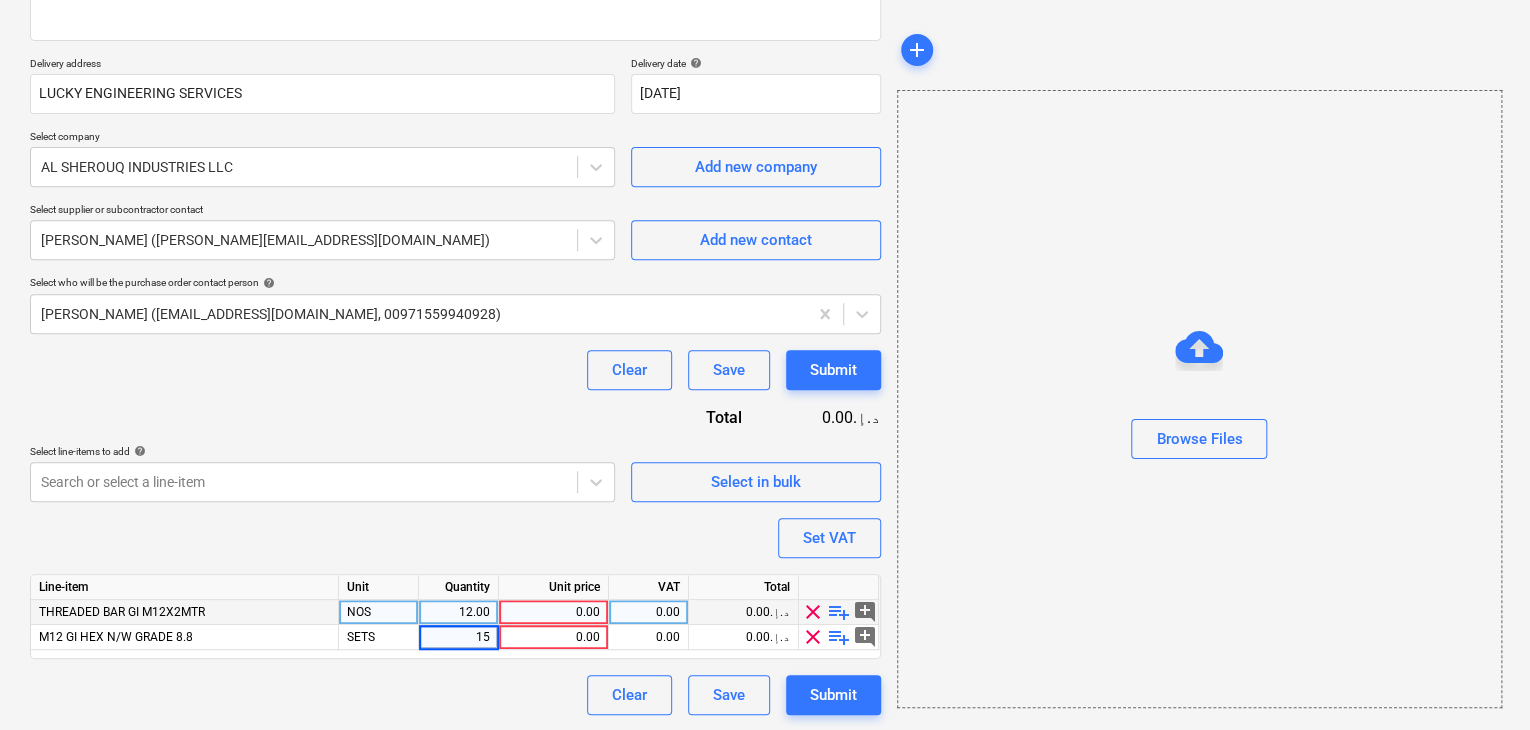 type on "150" 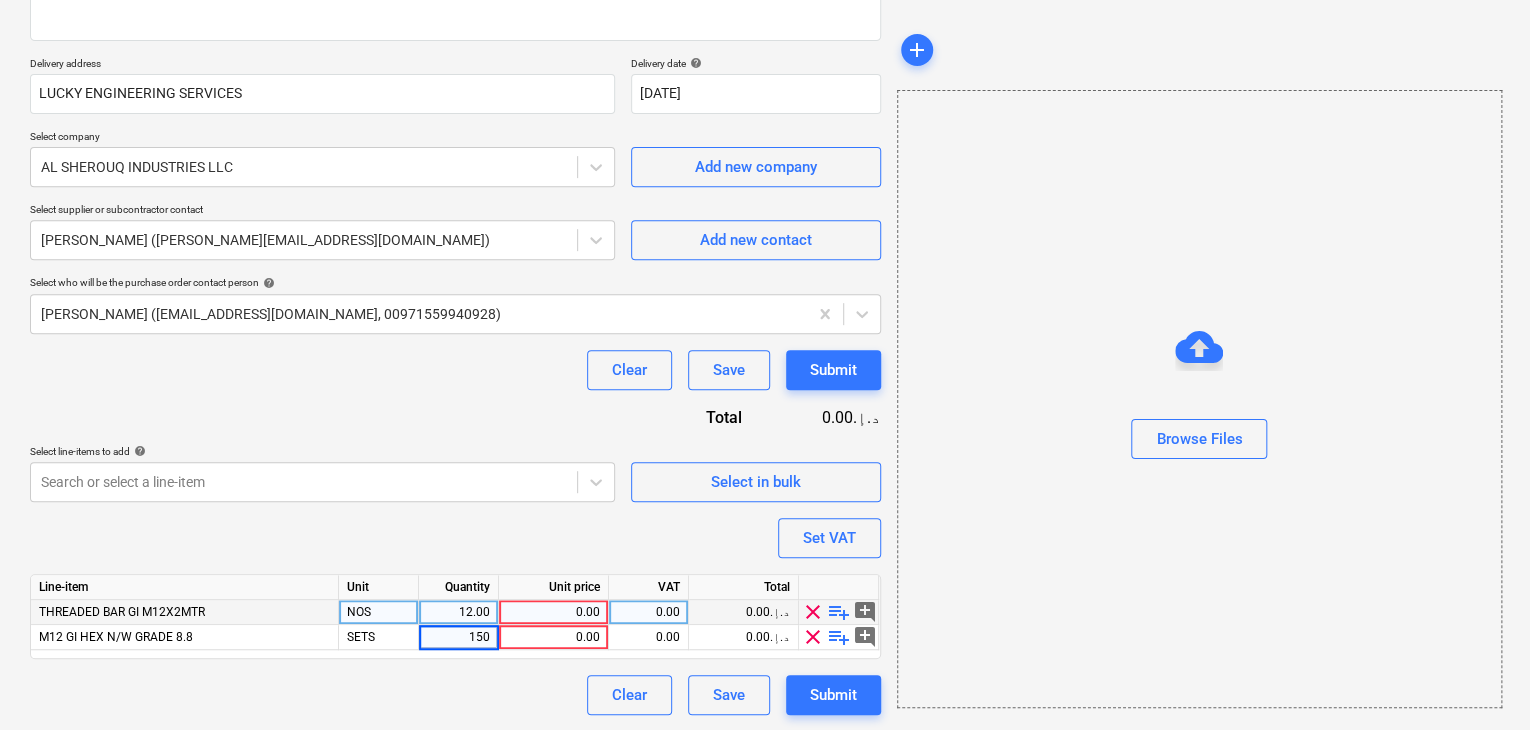 click on "0.00" at bounding box center [553, 612] 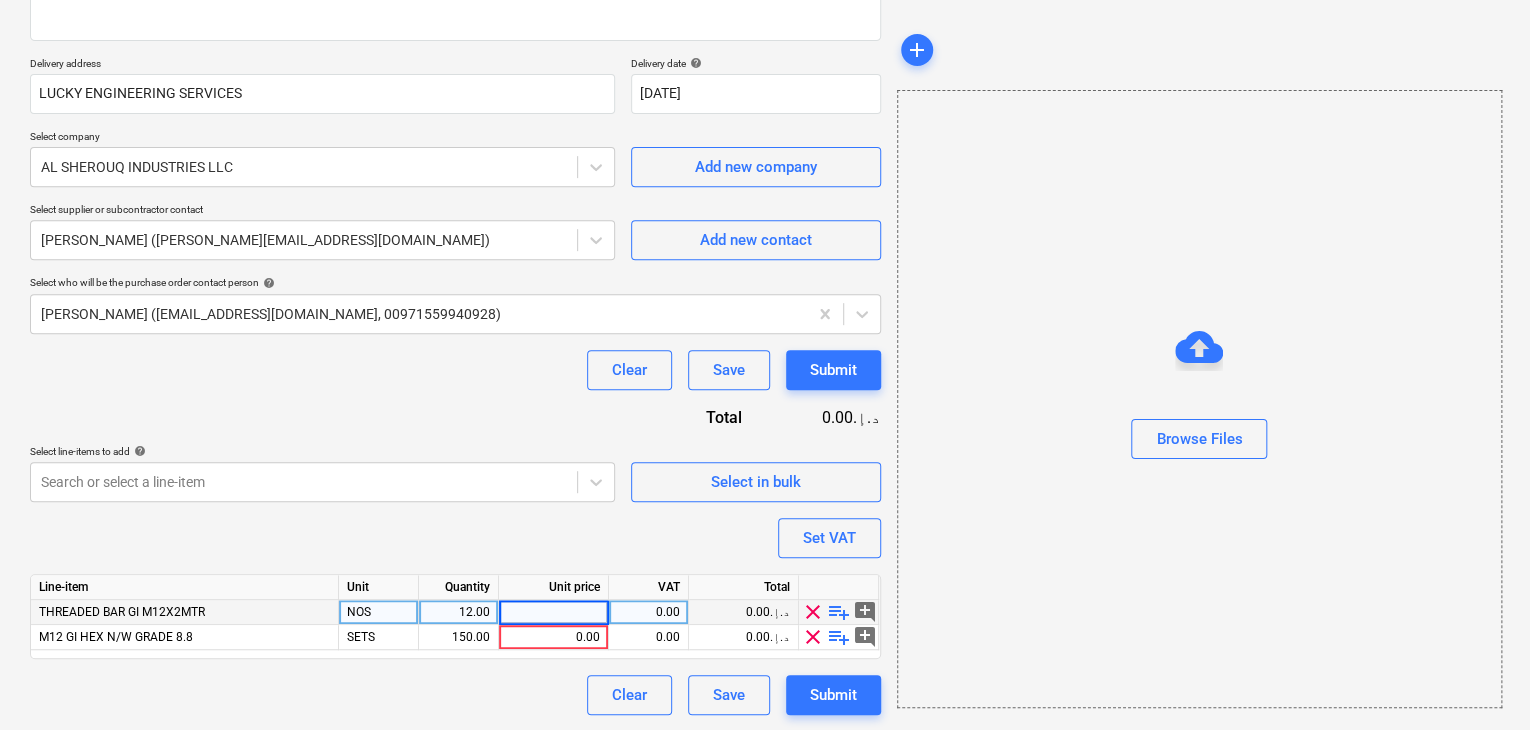 type on "8" 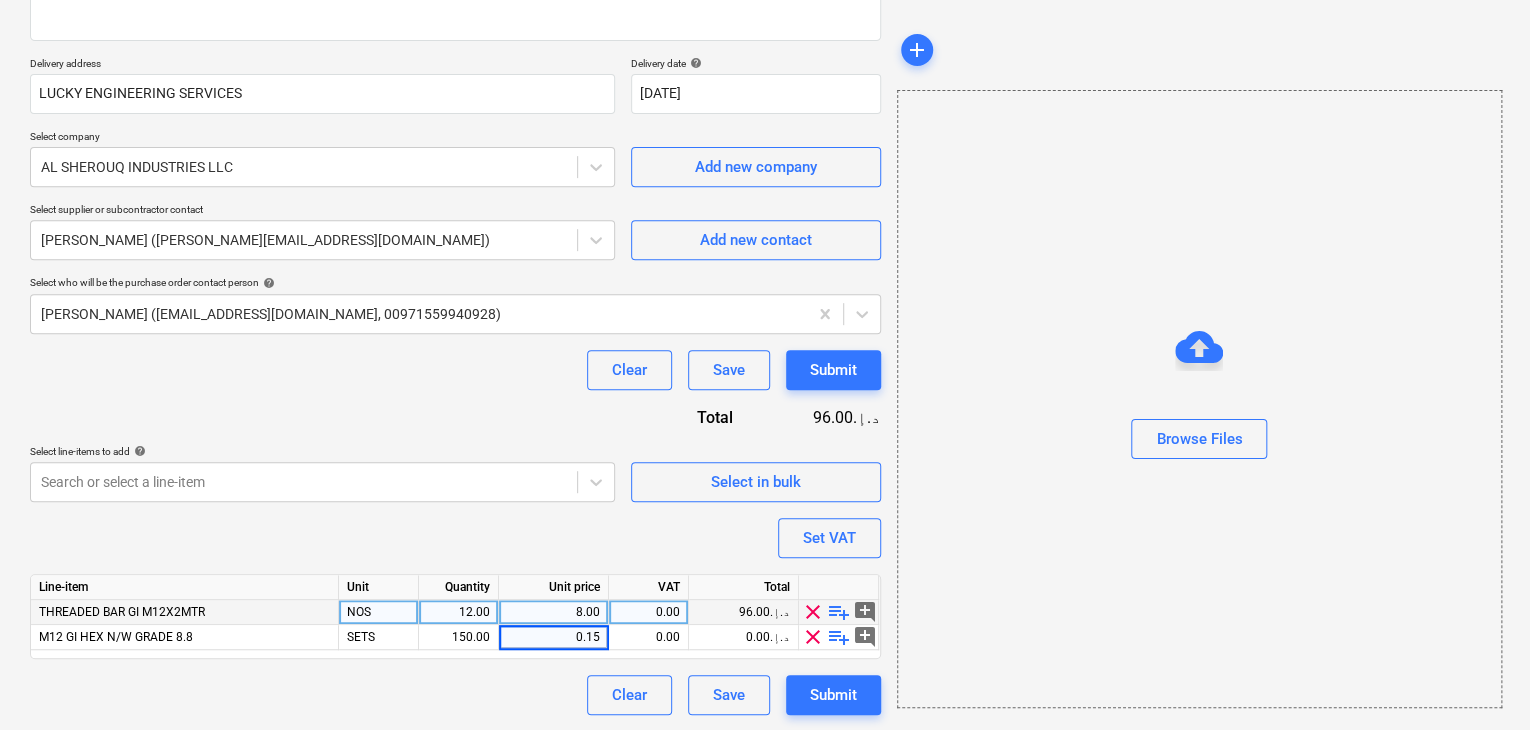 type on "0.154" 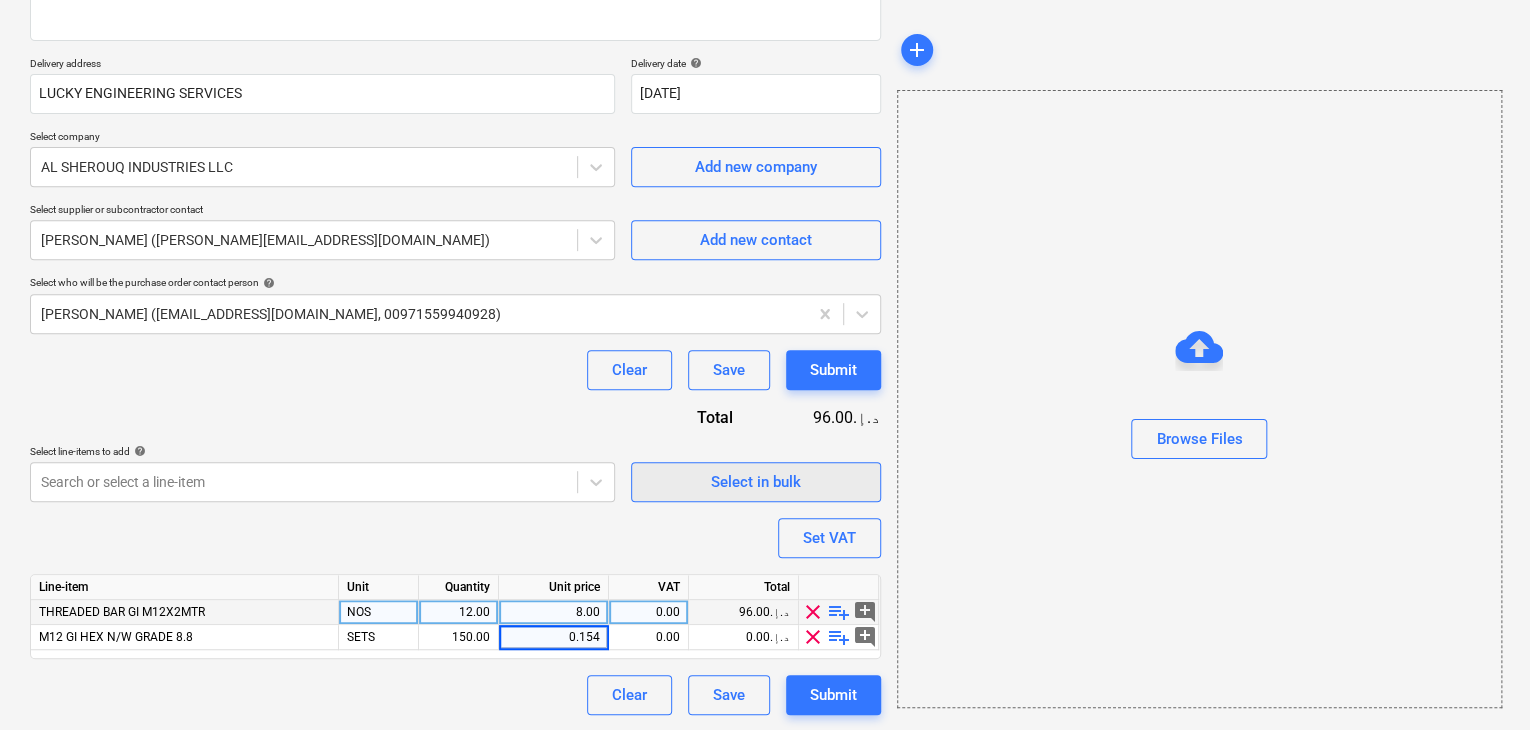 drag, startPoint x: 1088, startPoint y: 593, endPoint x: 806, endPoint y: 499, distance: 297.2541 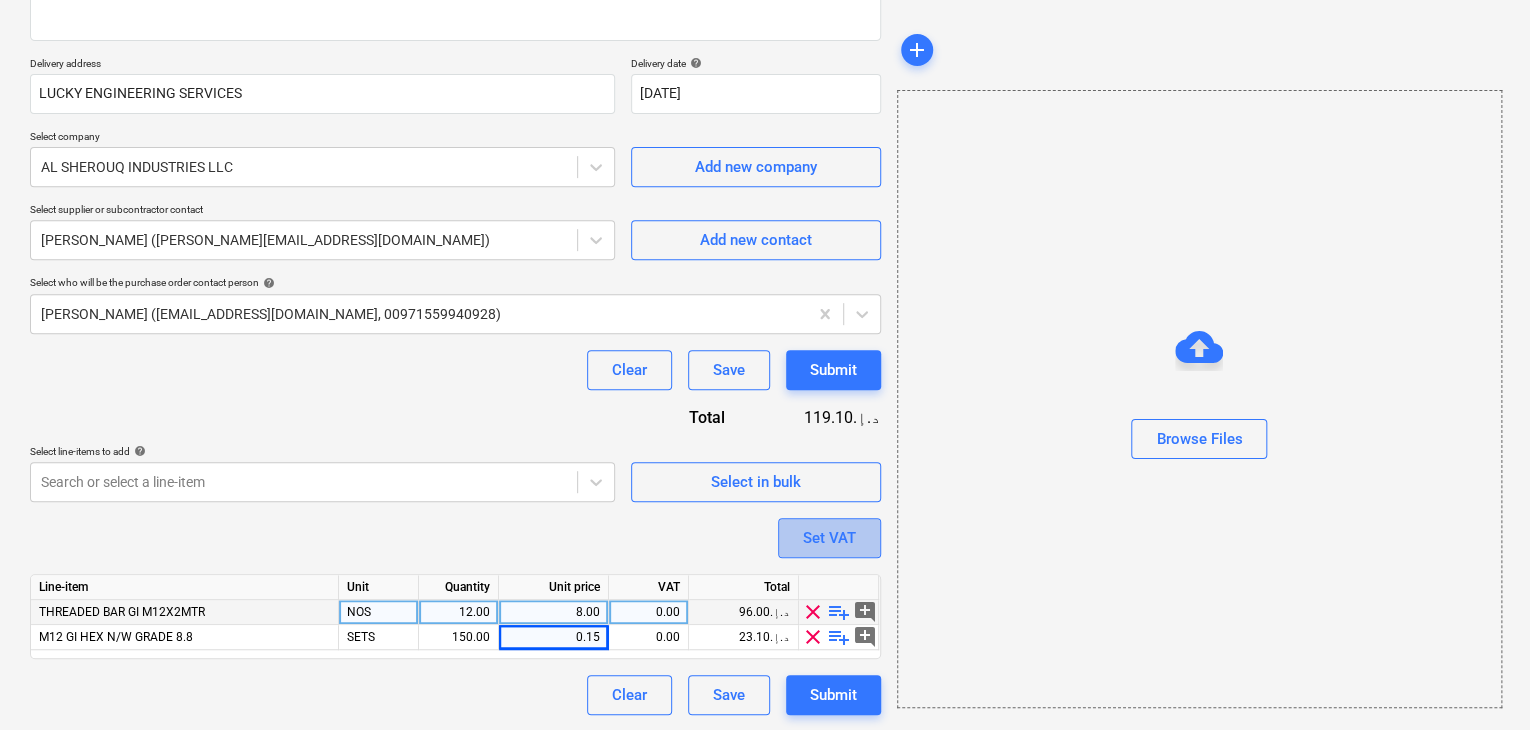 click on "Set VAT" at bounding box center (829, 538) 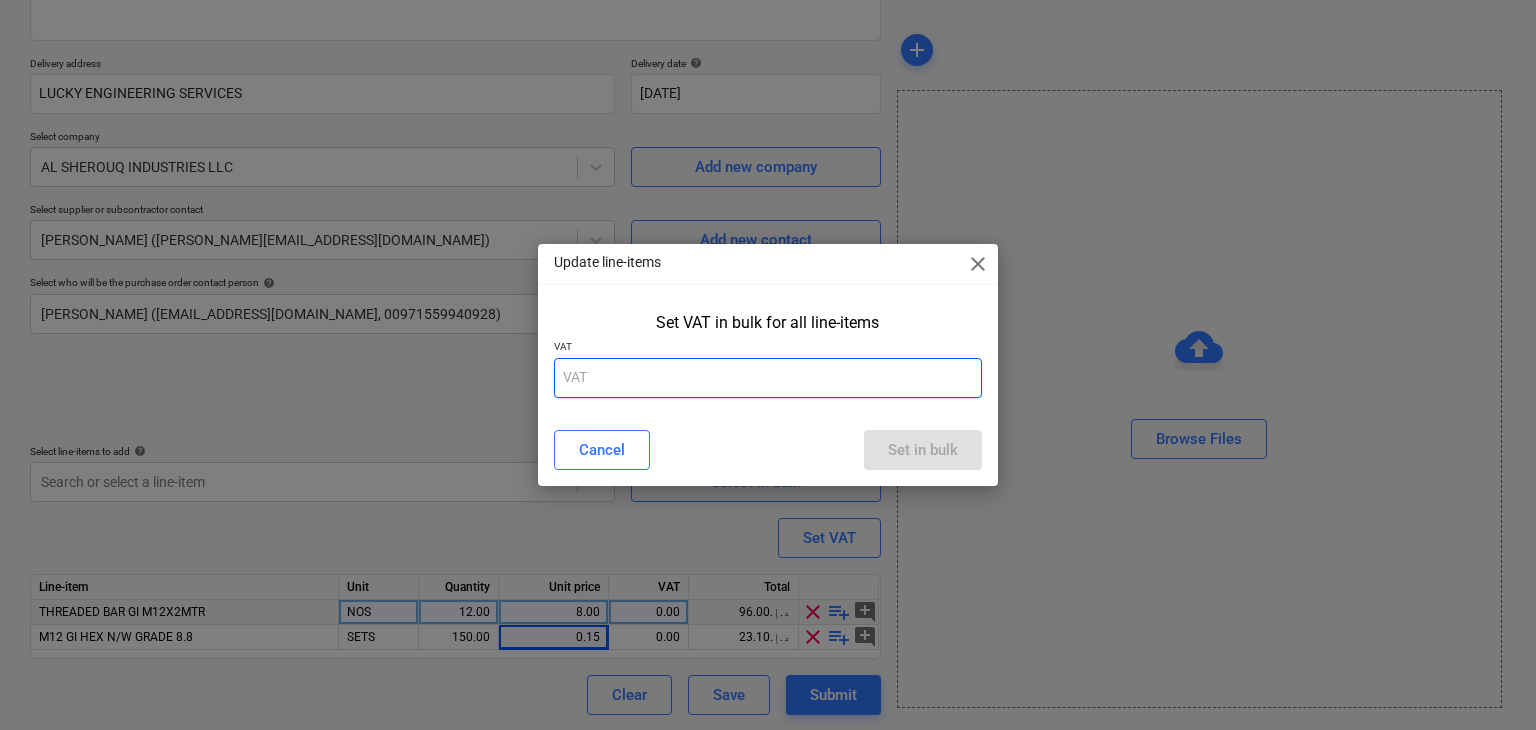 click at bounding box center [768, 378] 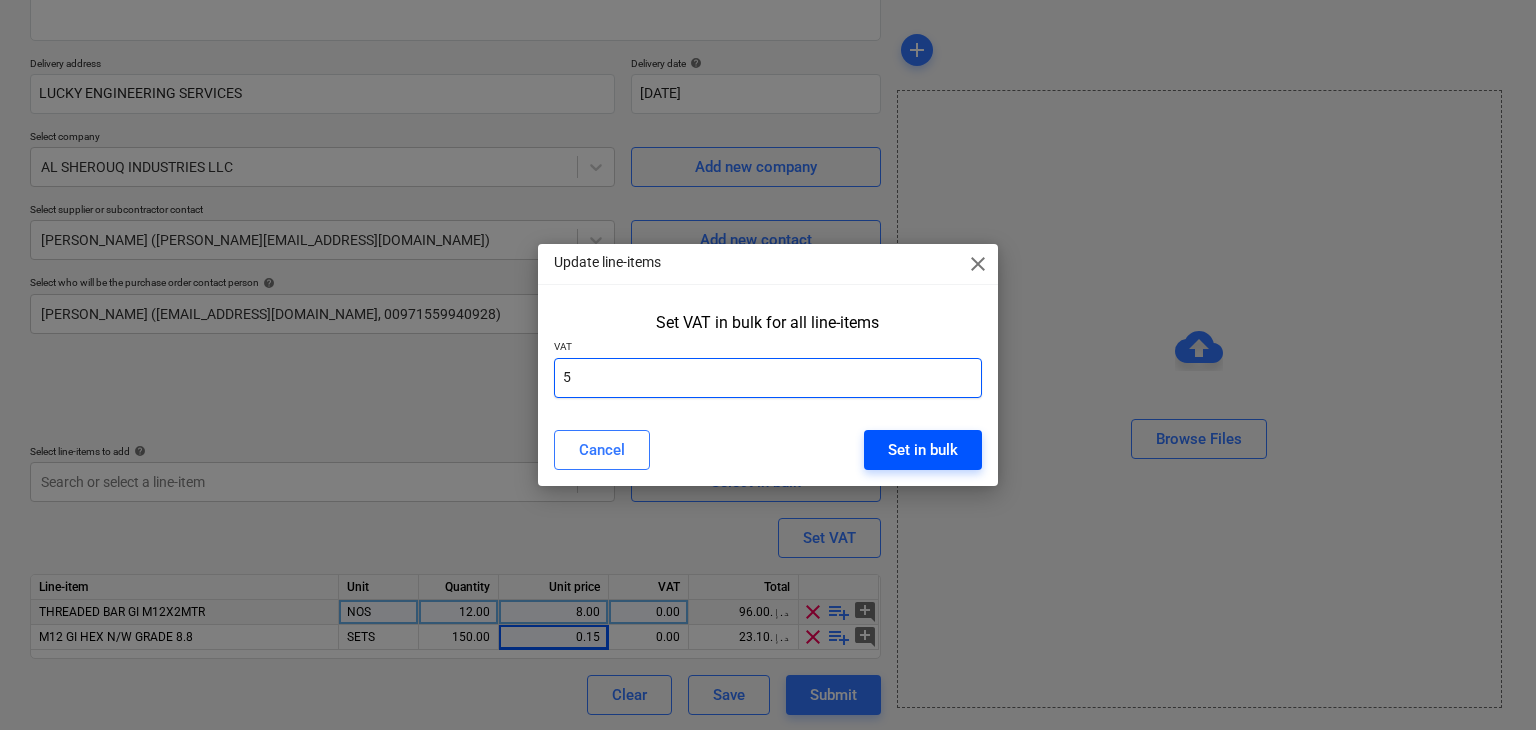 type on "5" 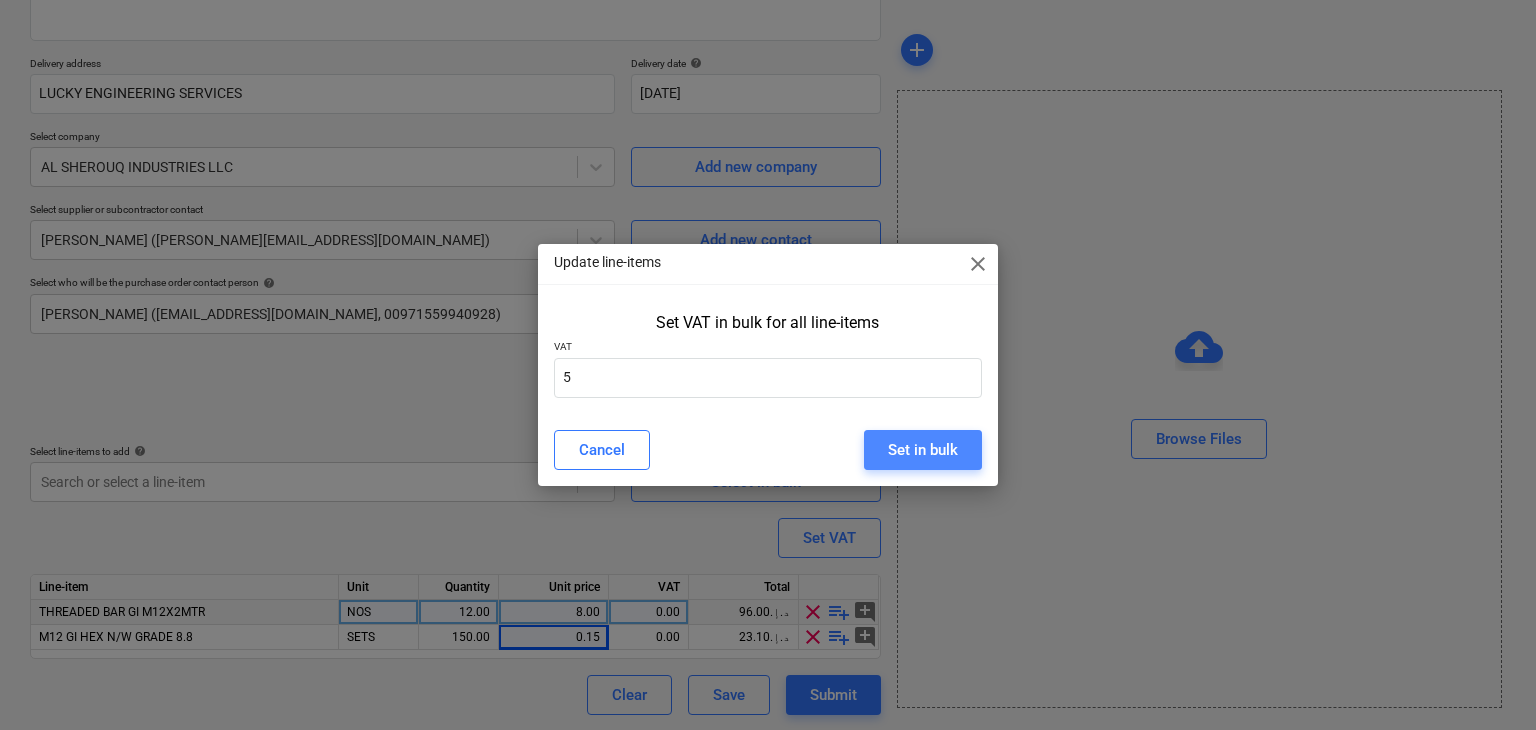 click on "Set in bulk" at bounding box center (923, 450) 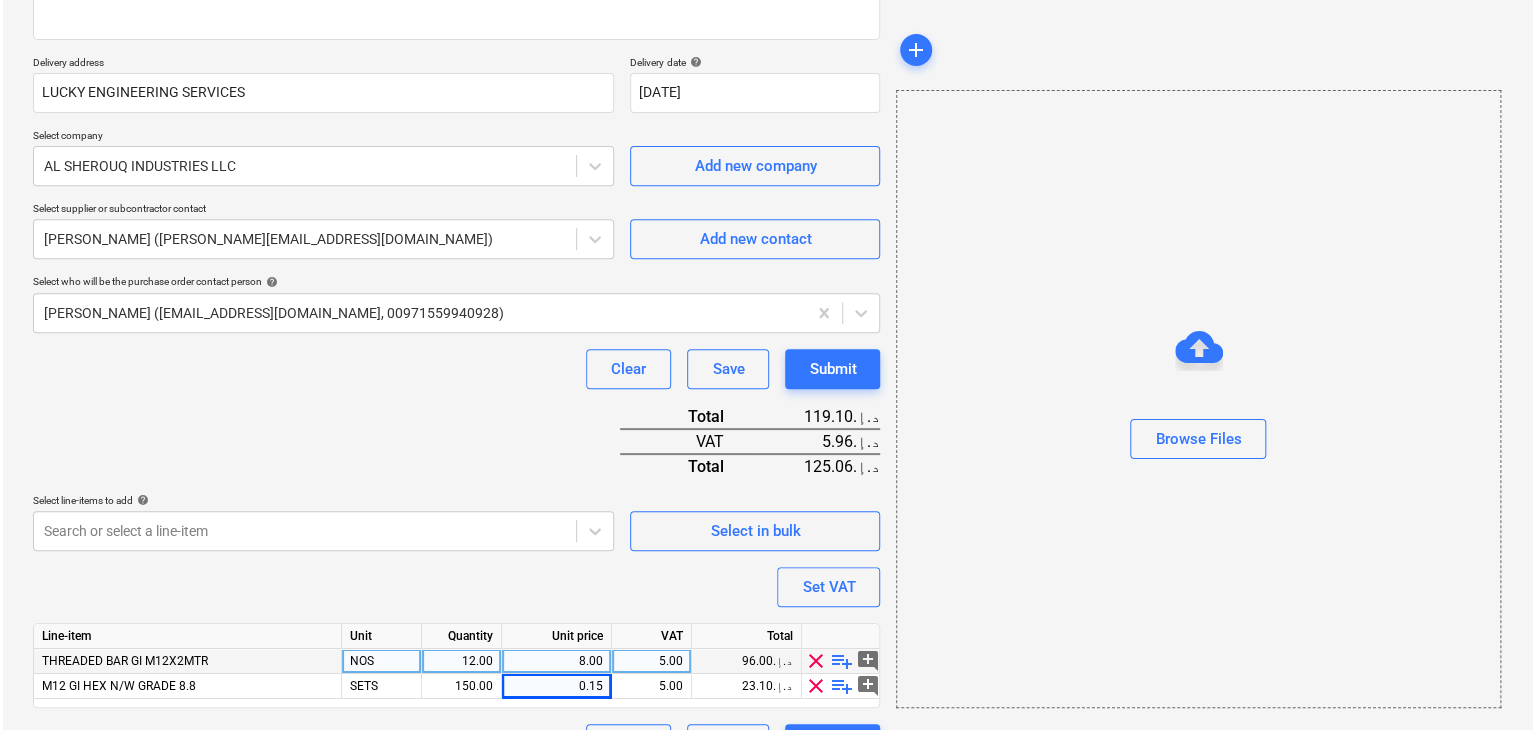 scroll, scrollTop: 367, scrollLeft: 0, axis: vertical 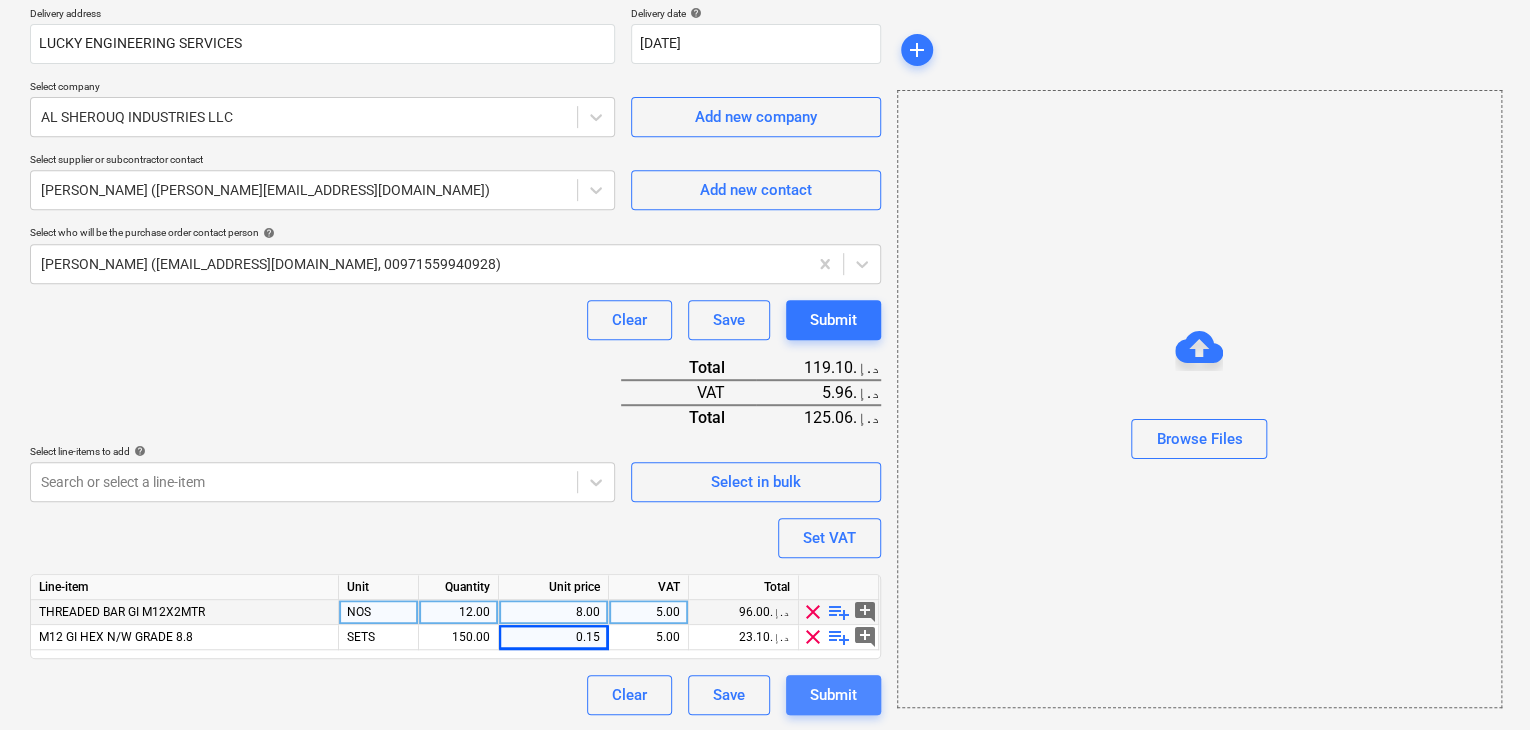 click on "Submit" at bounding box center [833, 695] 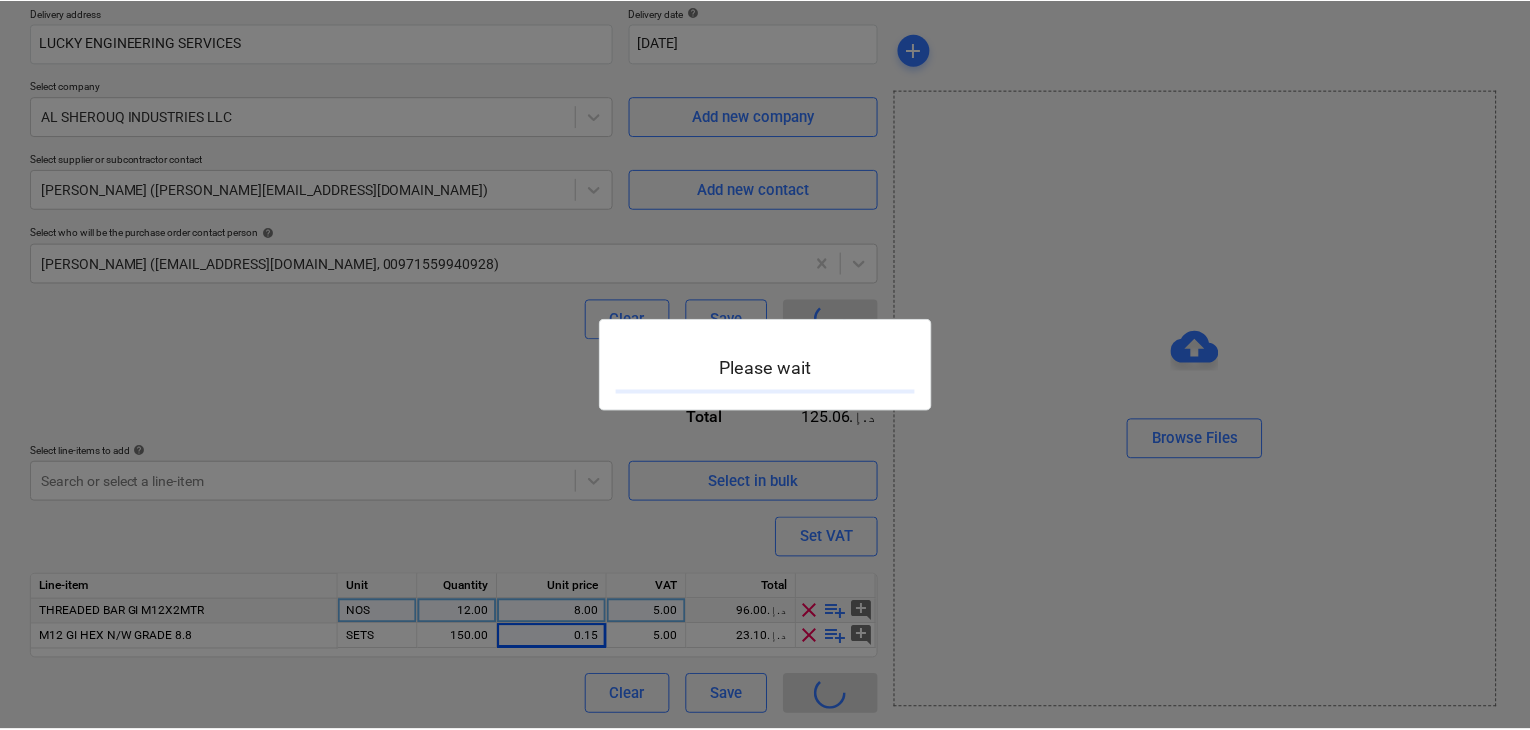 scroll, scrollTop: 0, scrollLeft: 0, axis: both 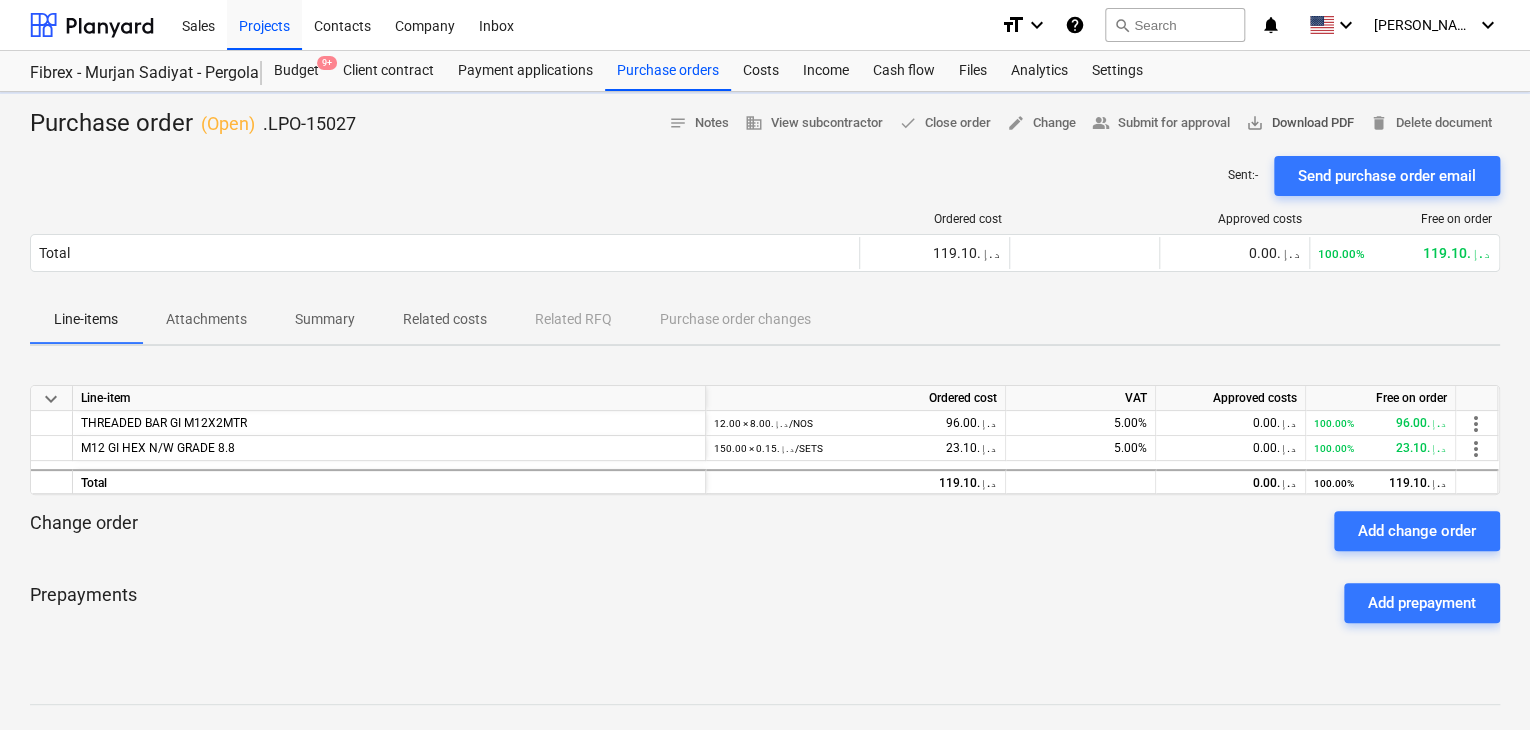 click on "save_alt Download PDF" at bounding box center [1300, 123] 